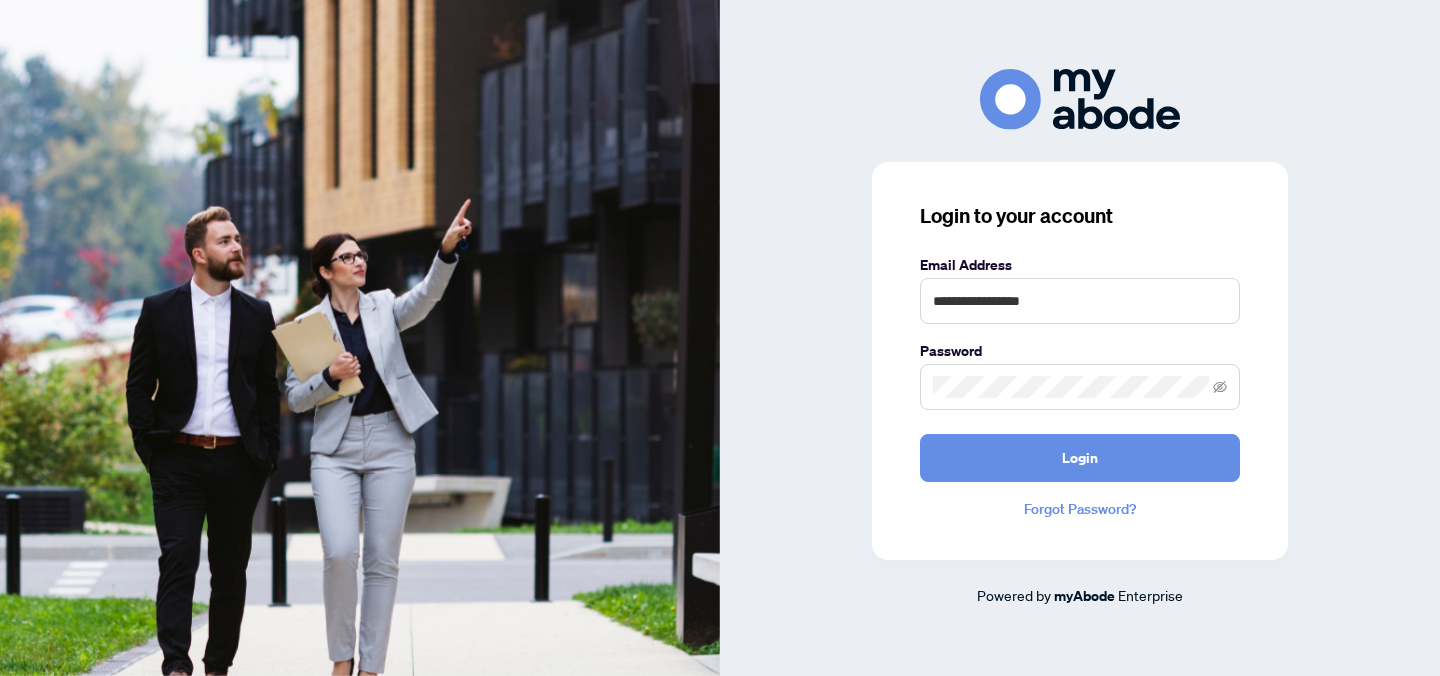 scroll, scrollTop: 0, scrollLeft: 0, axis: both 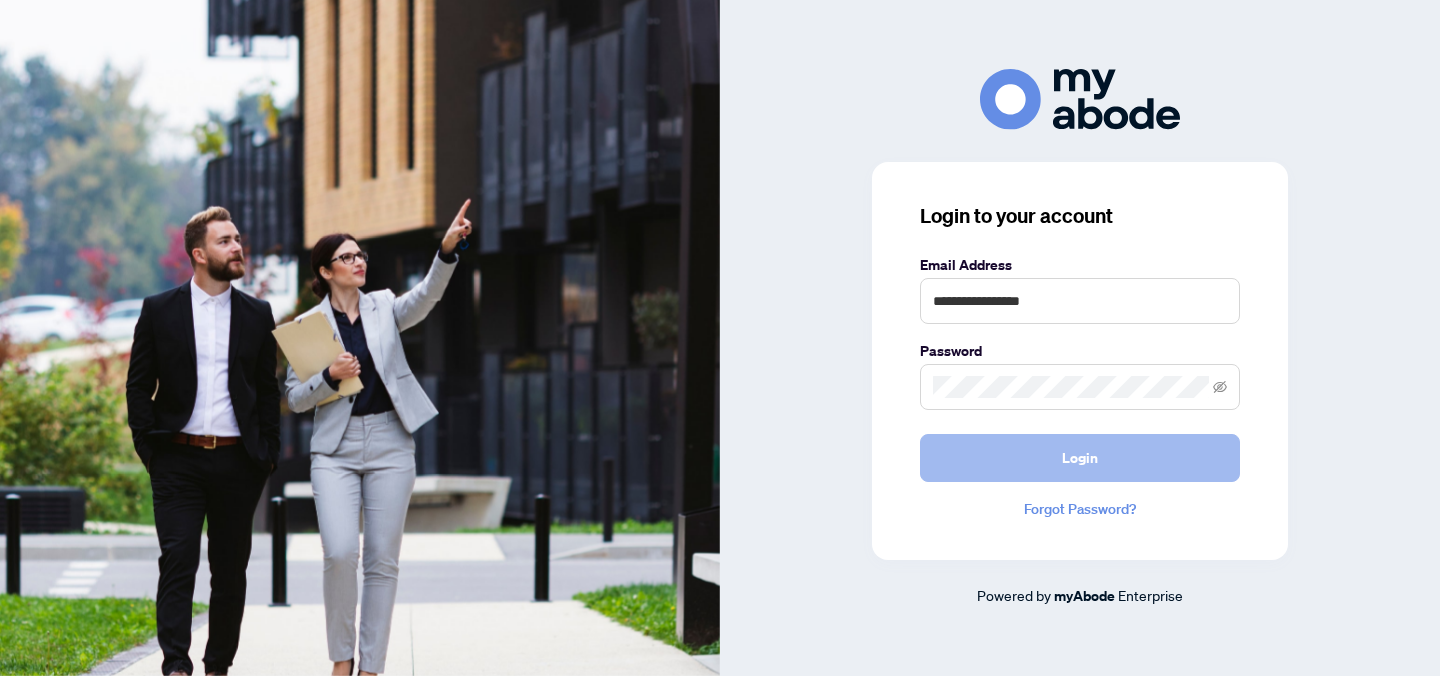 click on "Login" at bounding box center [1080, 458] 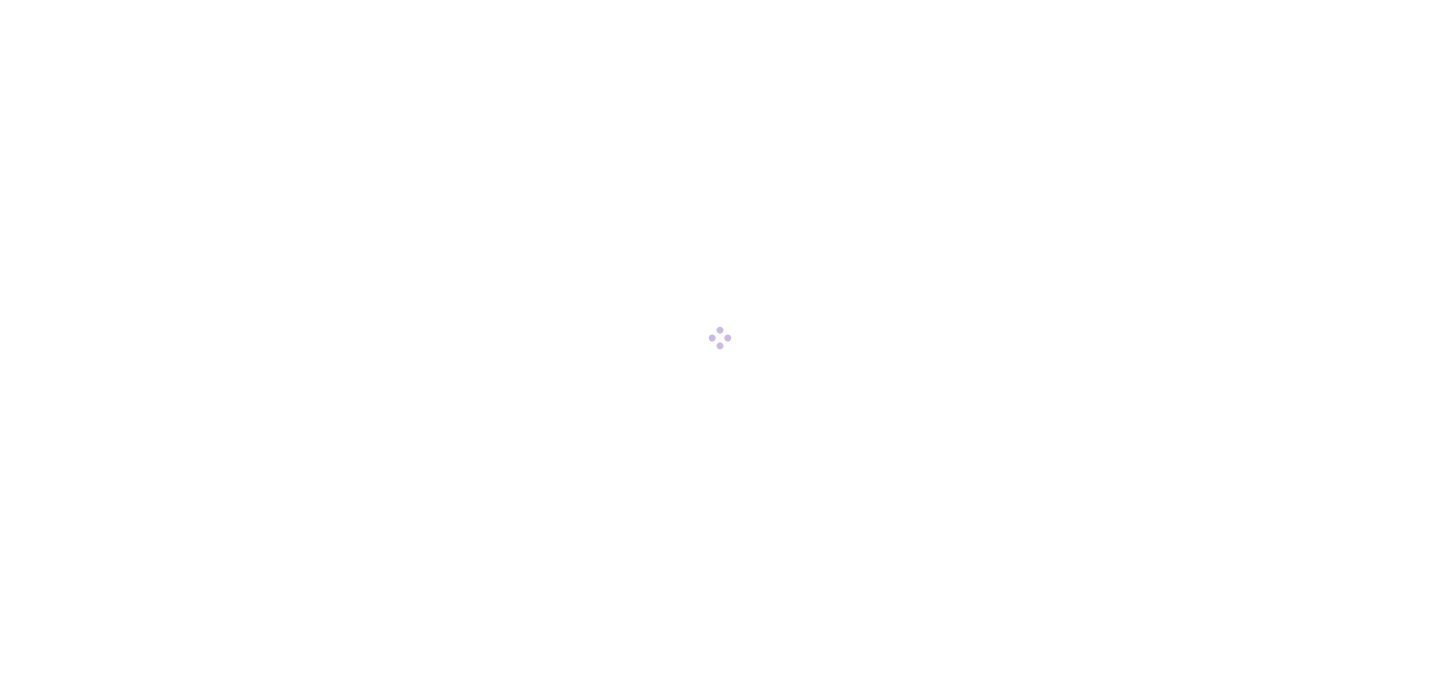 scroll, scrollTop: 0, scrollLeft: 0, axis: both 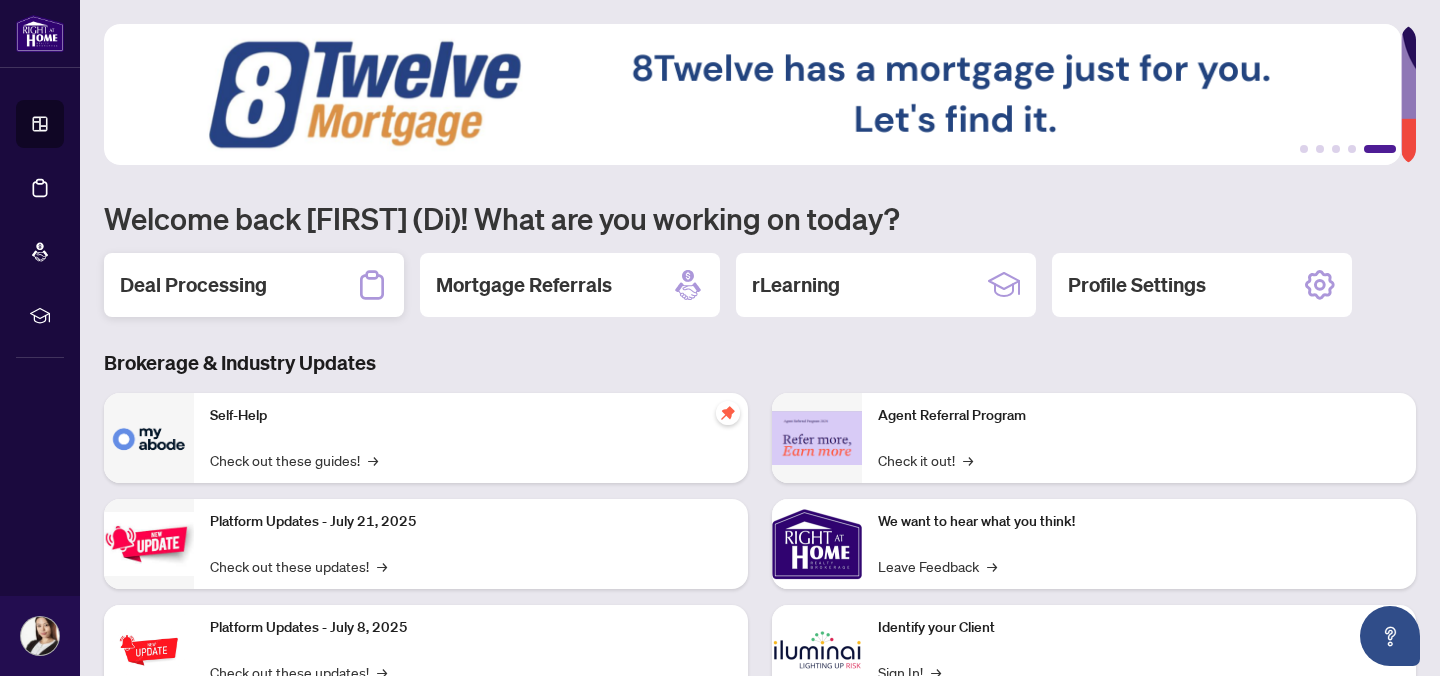 click on "Deal Processing" at bounding box center (254, 285) 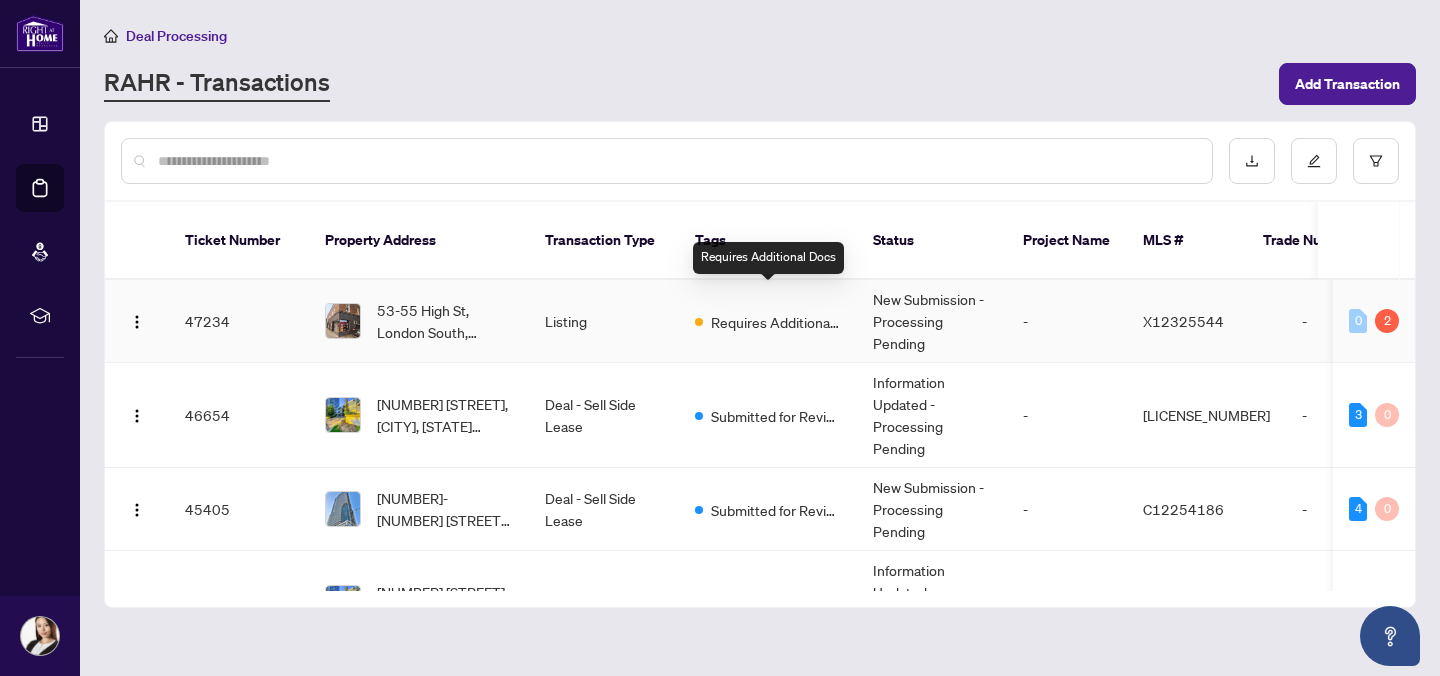 click on "Requires Additional Docs" at bounding box center [776, 322] 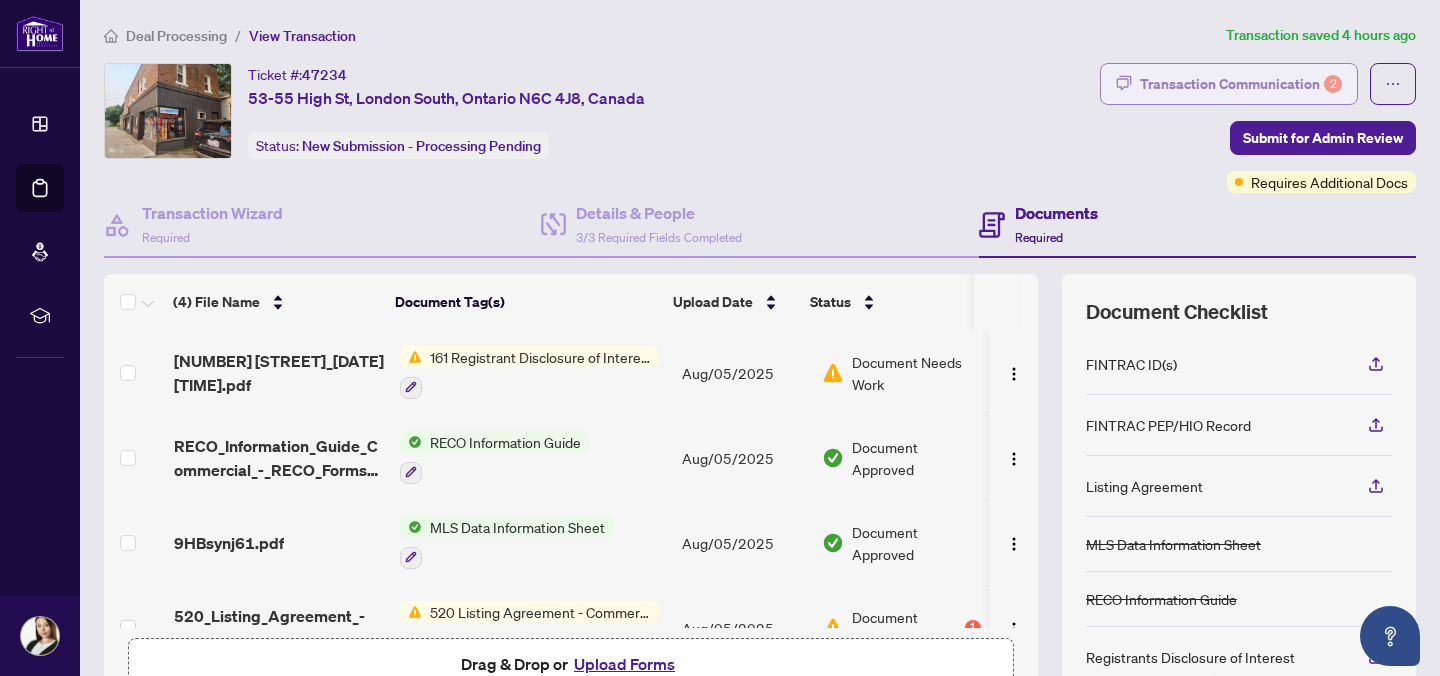 click on "Transaction Communication 2" at bounding box center [1241, 84] 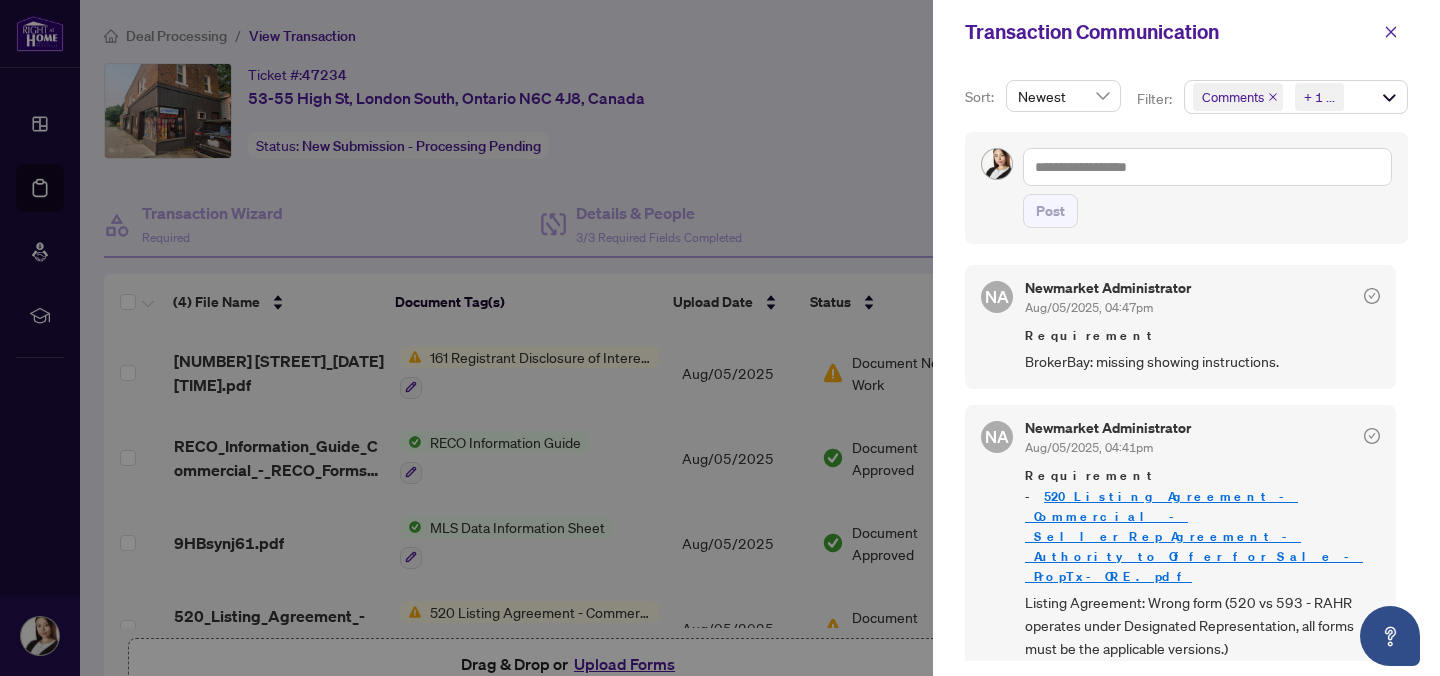 scroll, scrollTop: 4, scrollLeft: 0, axis: vertical 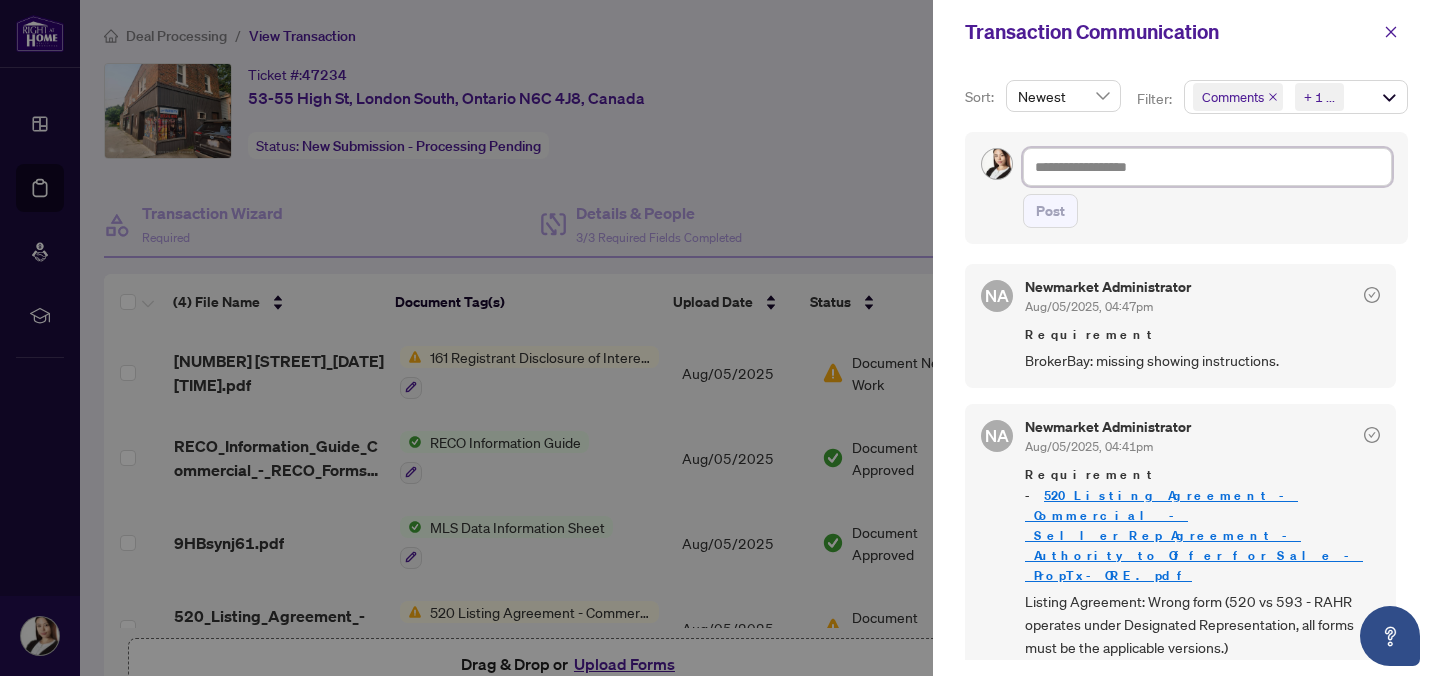 click at bounding box center [1207, 167] 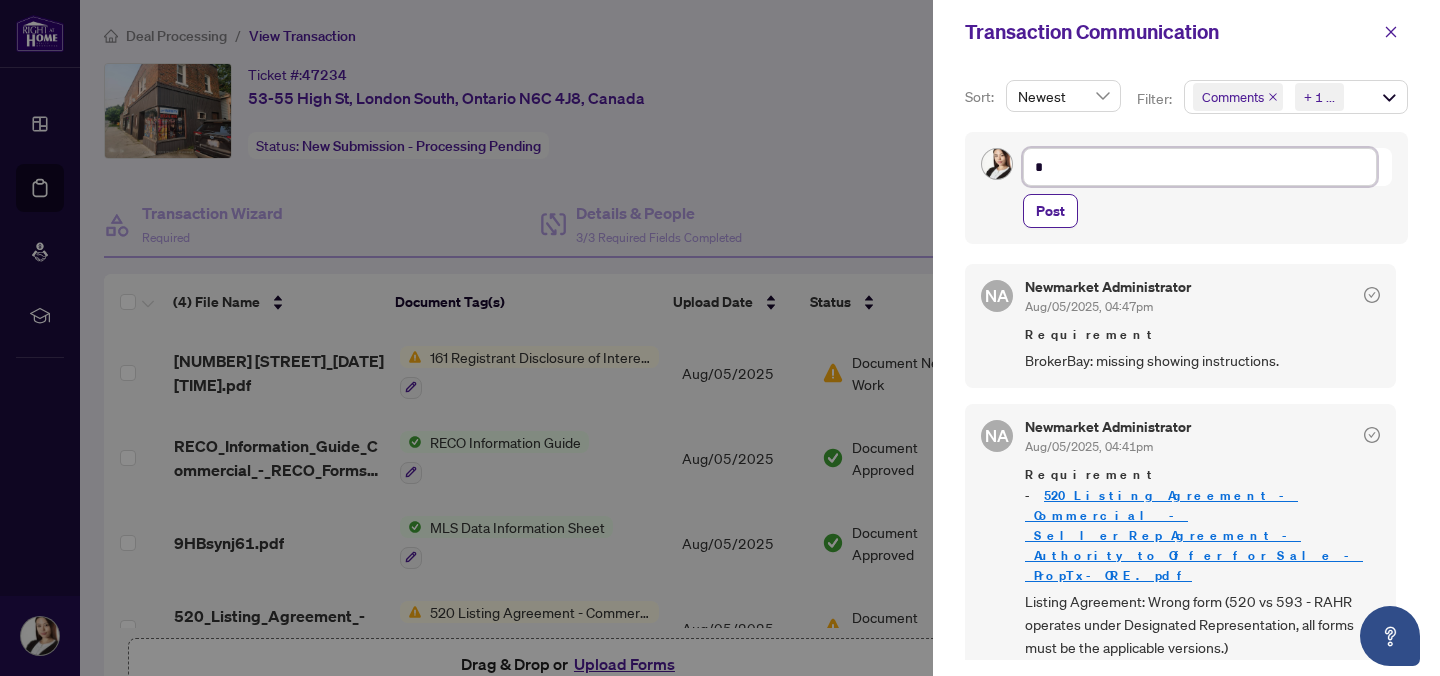 type on "**" 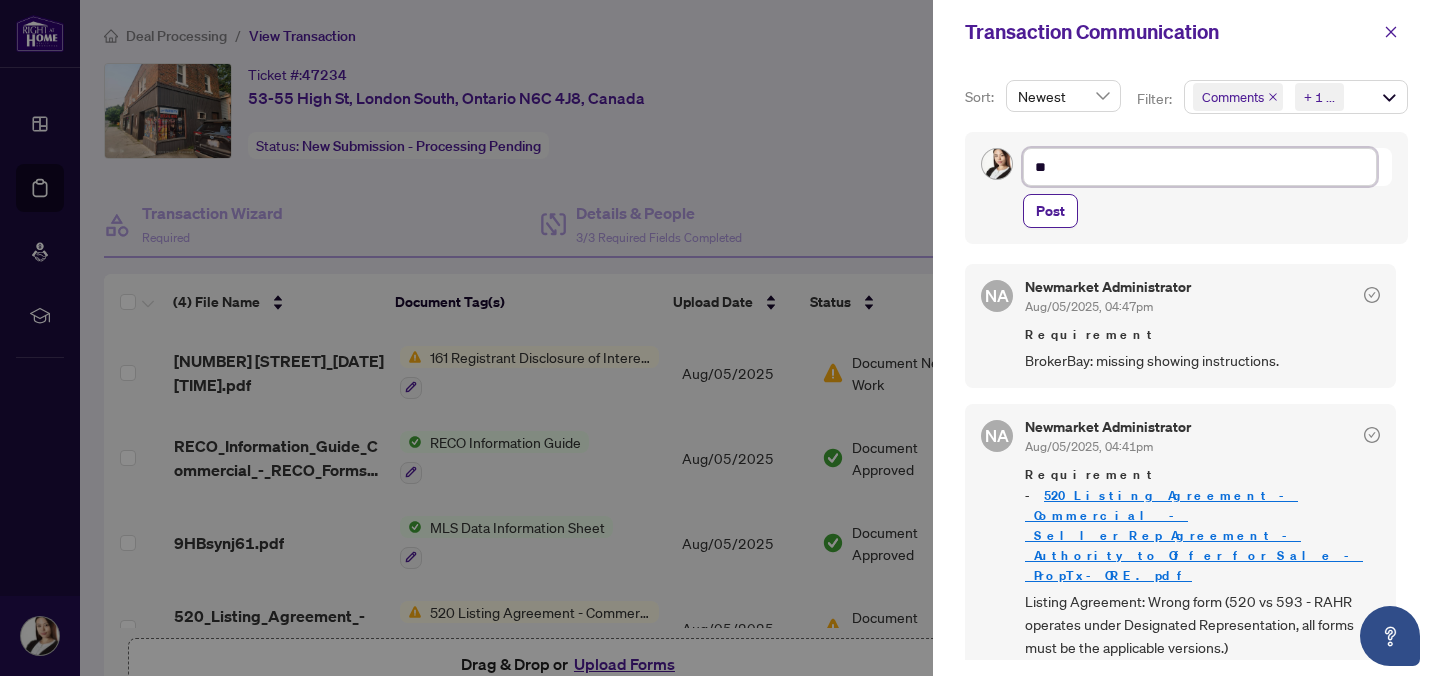 type on "***" 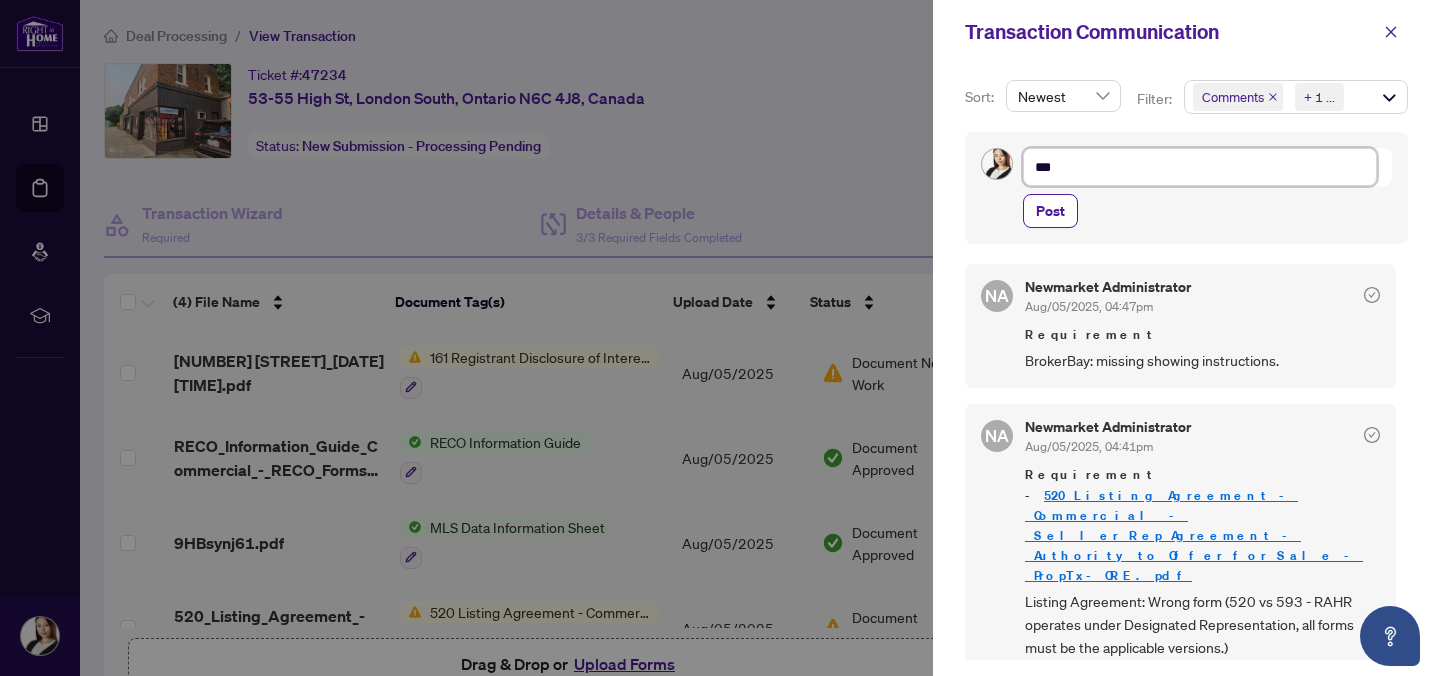 type on "***" 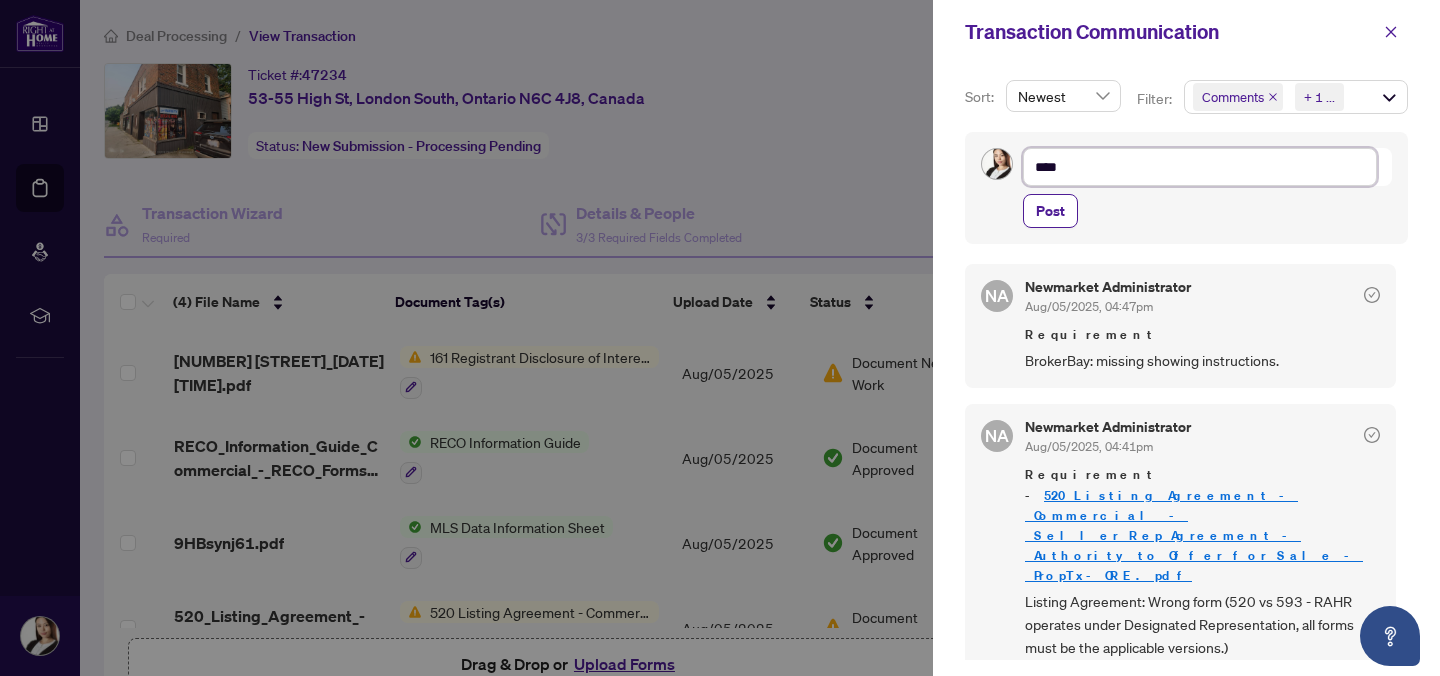 type on "*****" 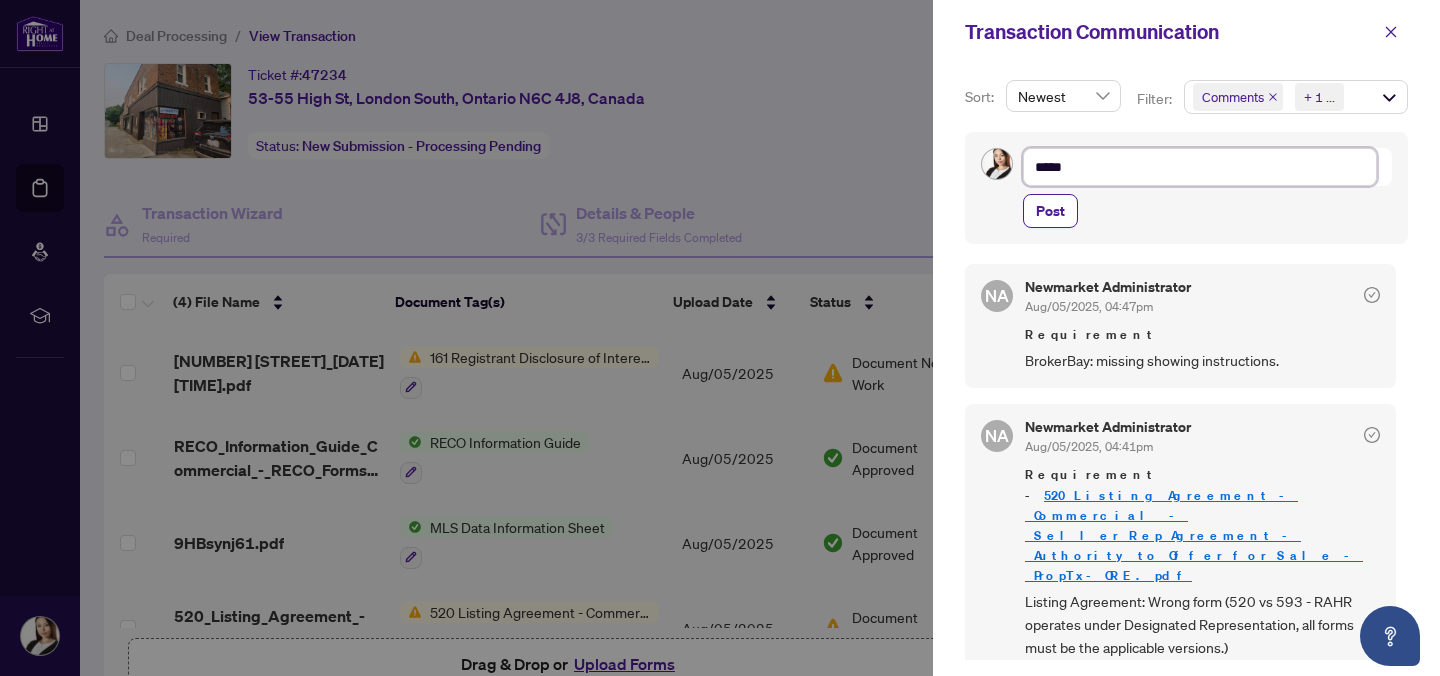 type on "*****" 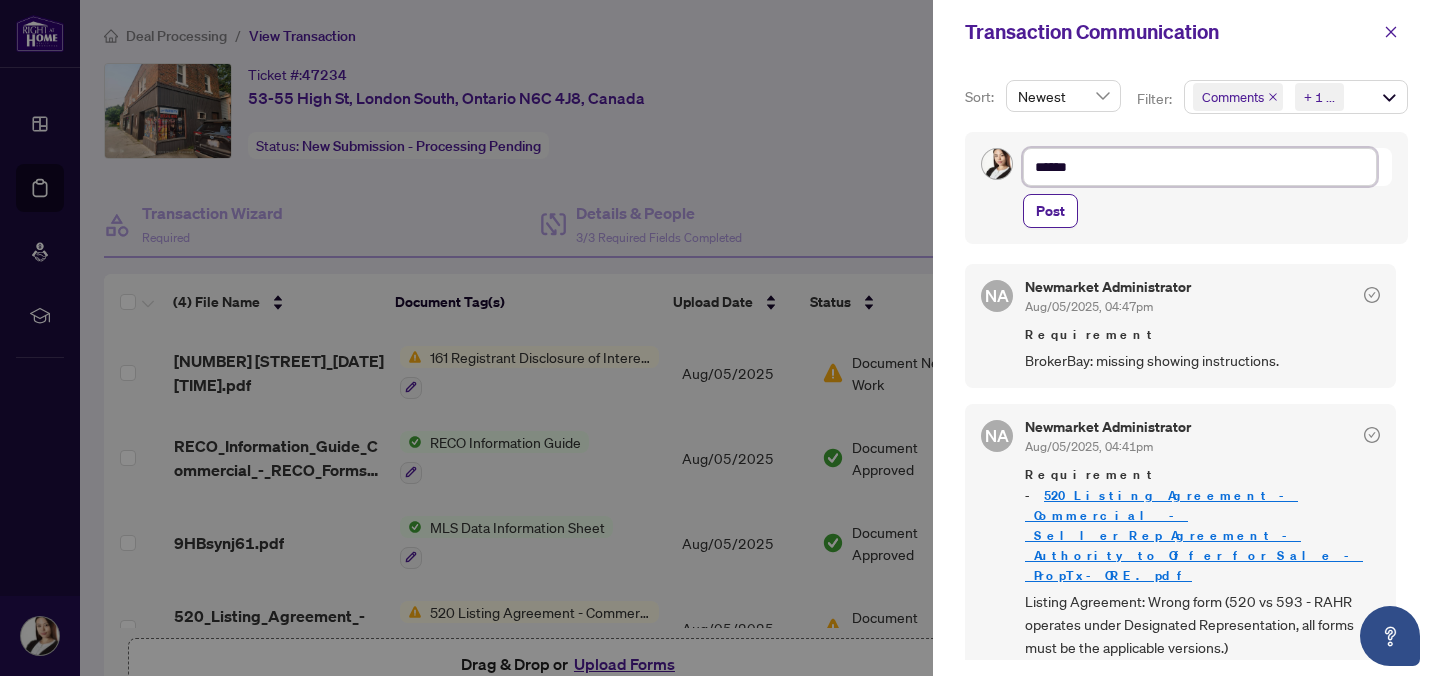 type on "*******" 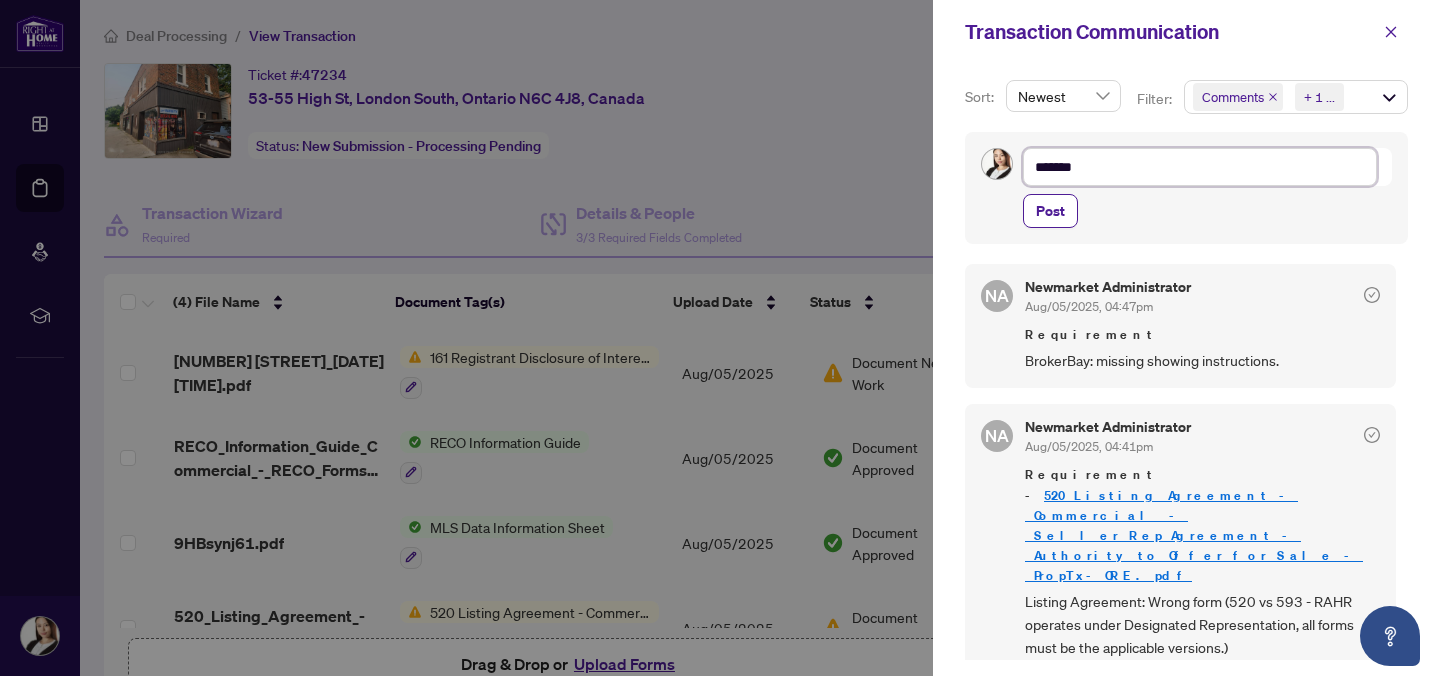 type on "********" 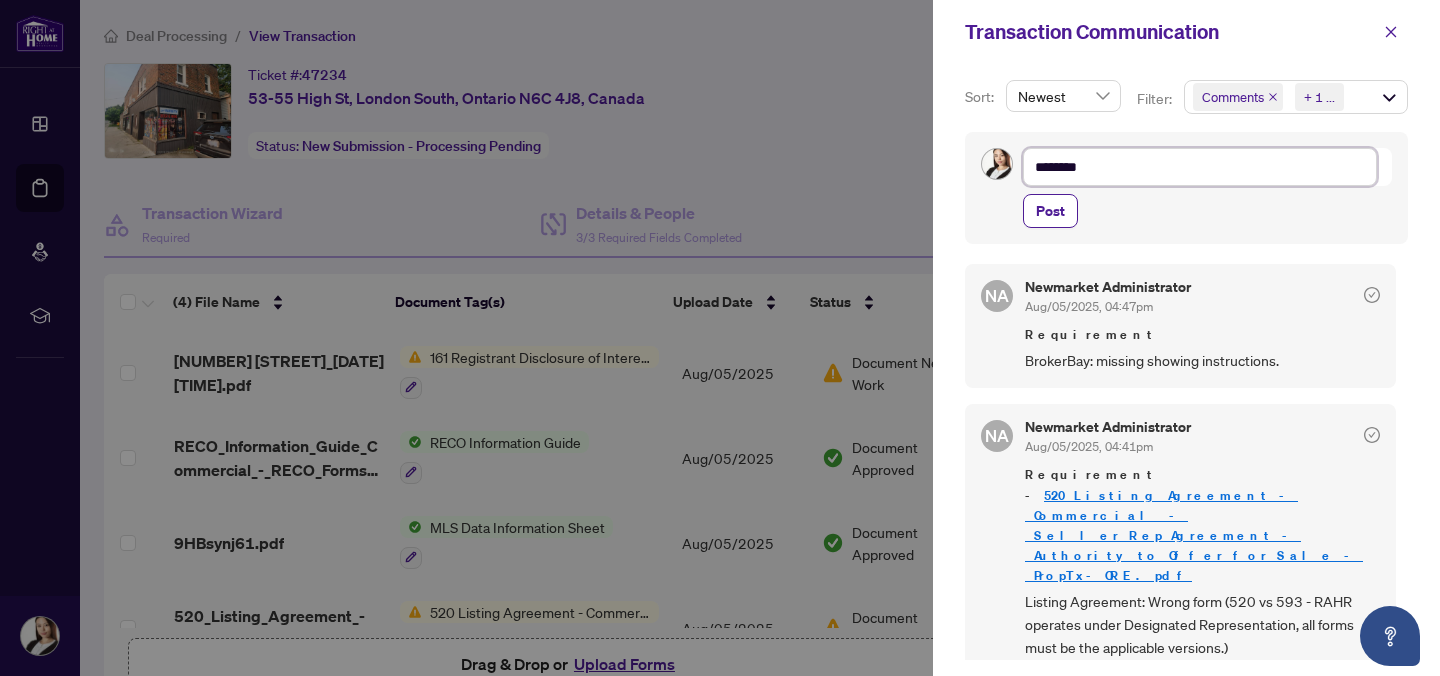 type on "*********" 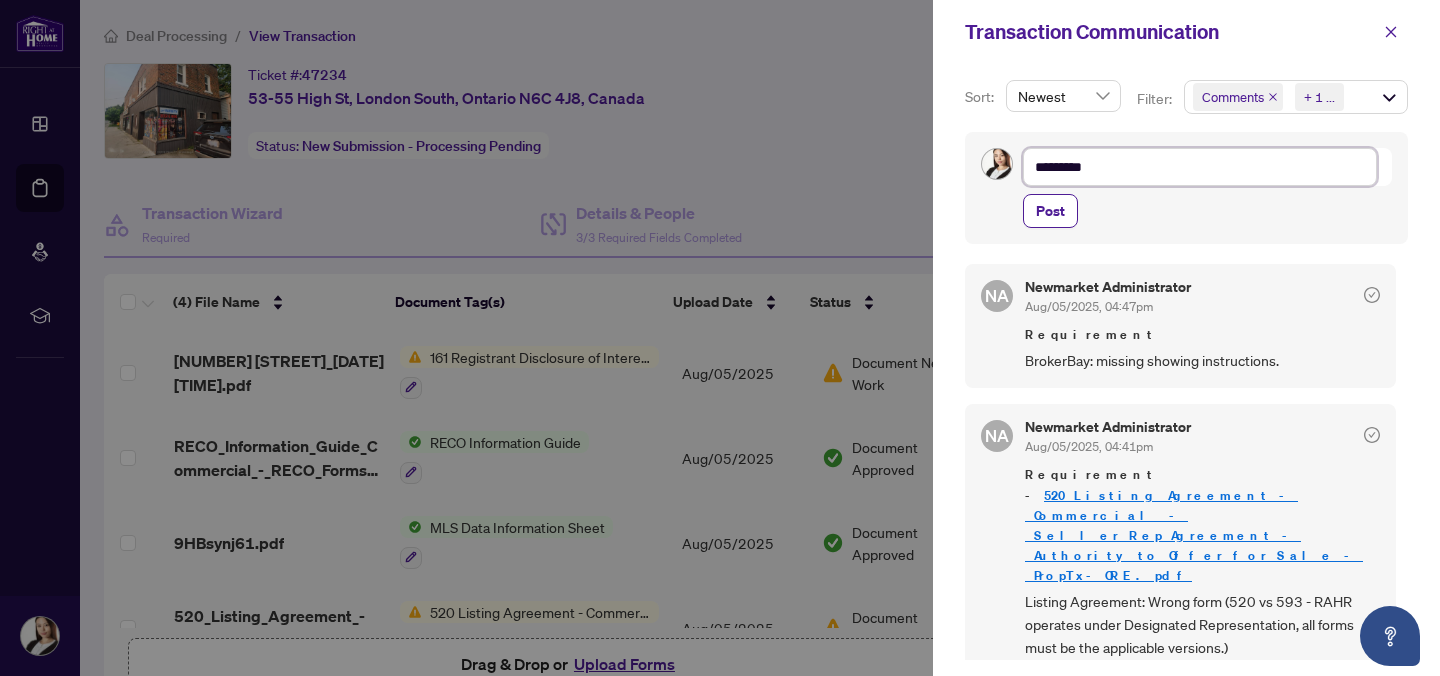 type on "**********" 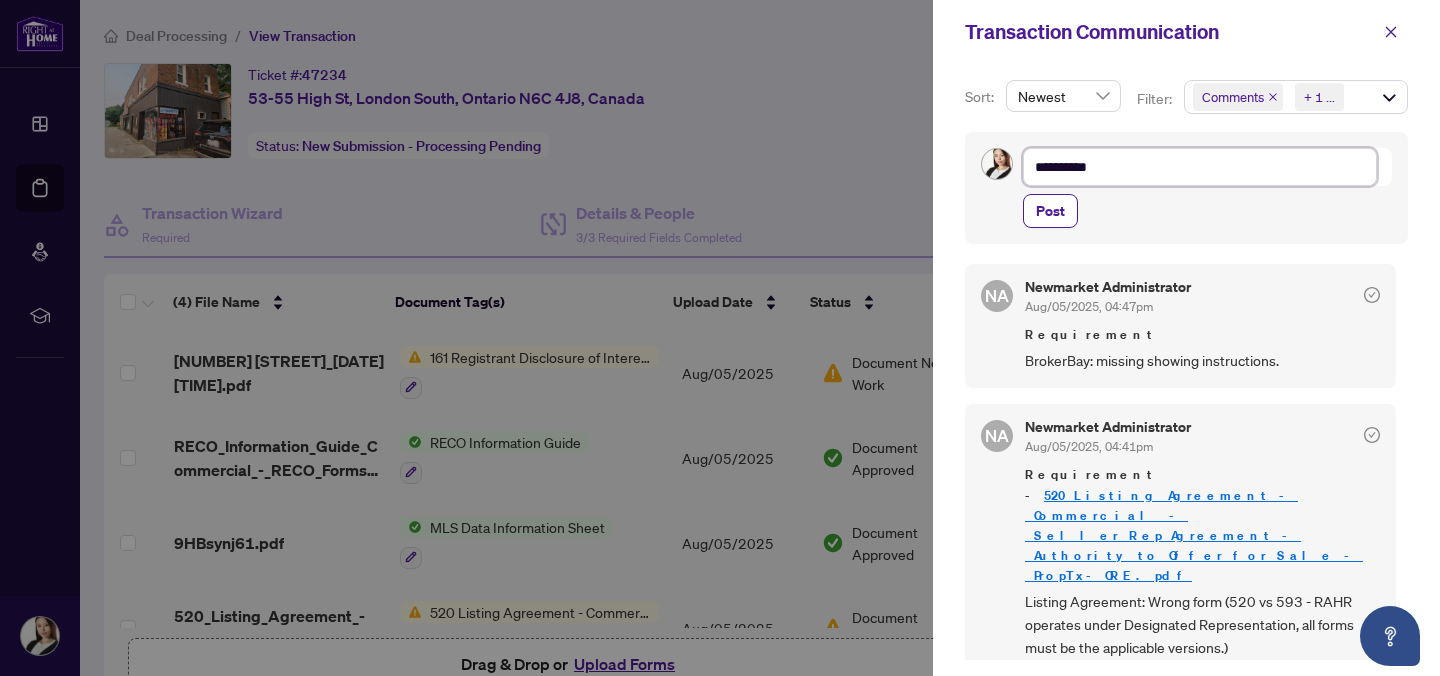 type on "**********" 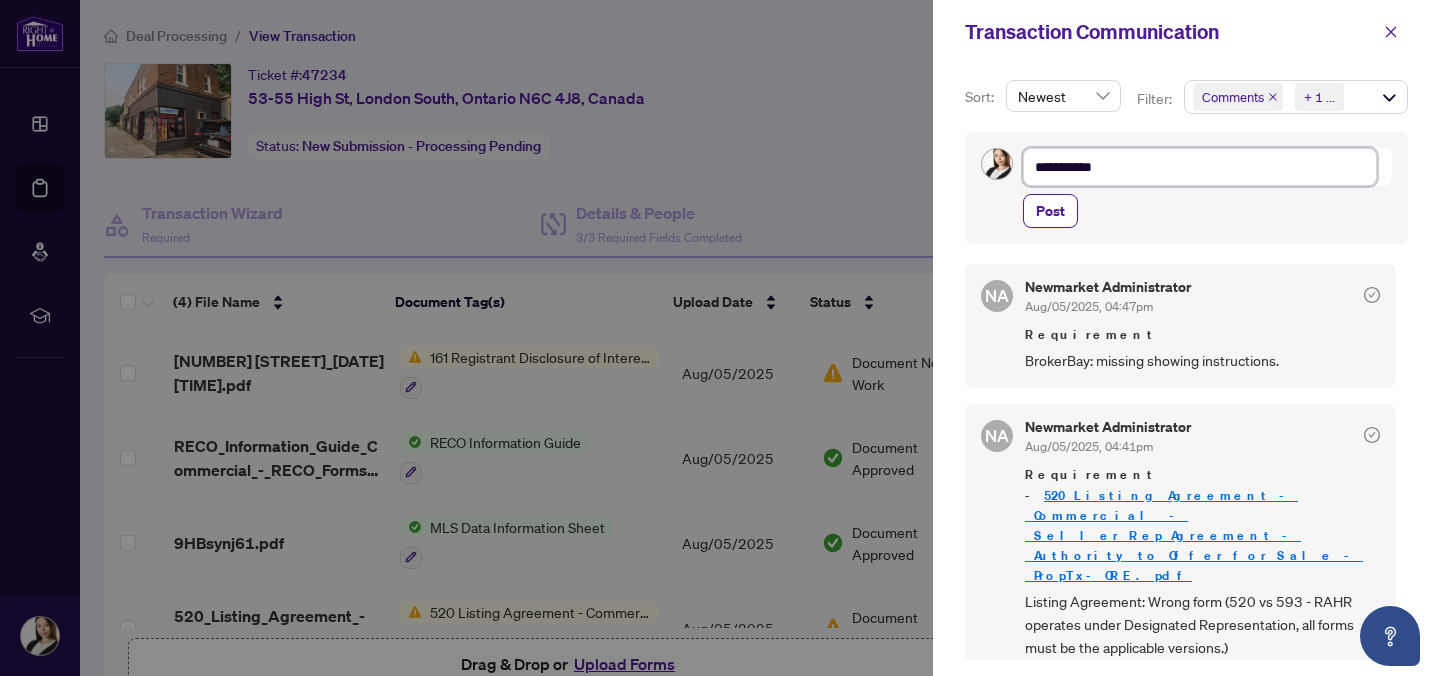 type on "**********" 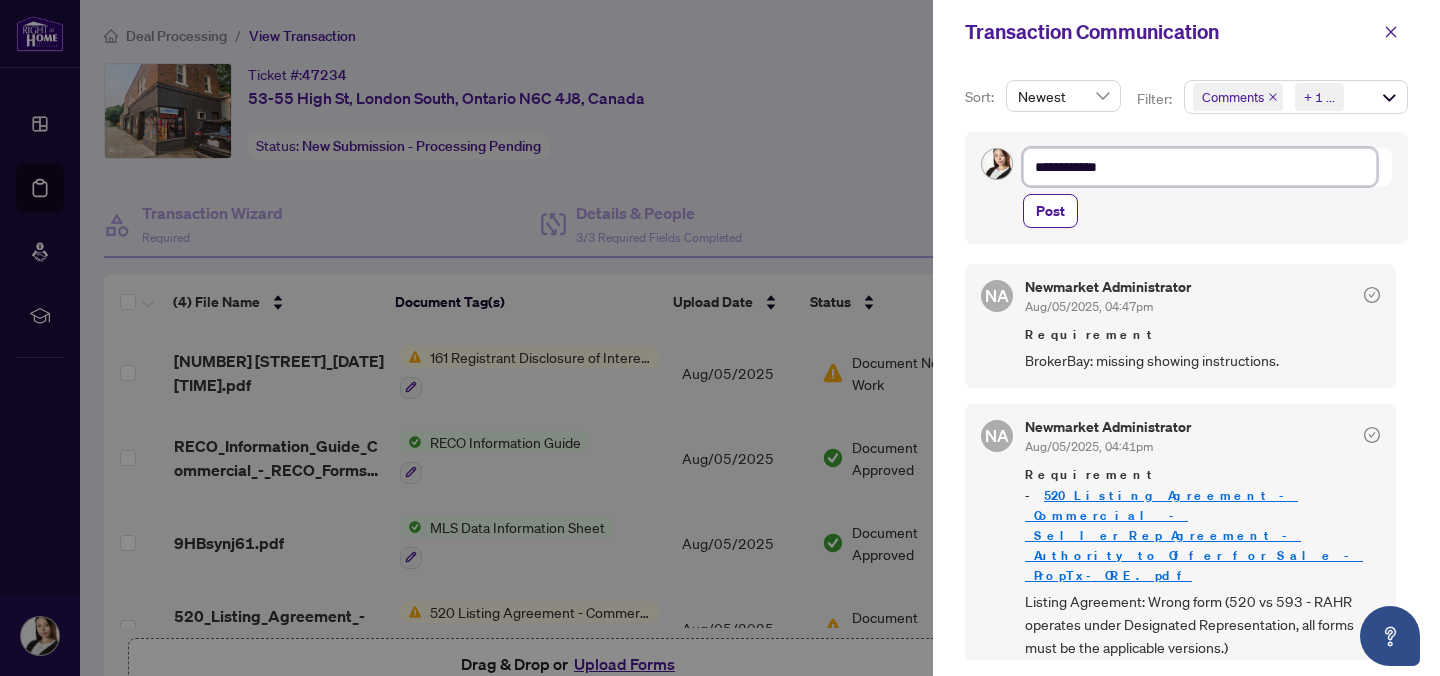 type on "**********" 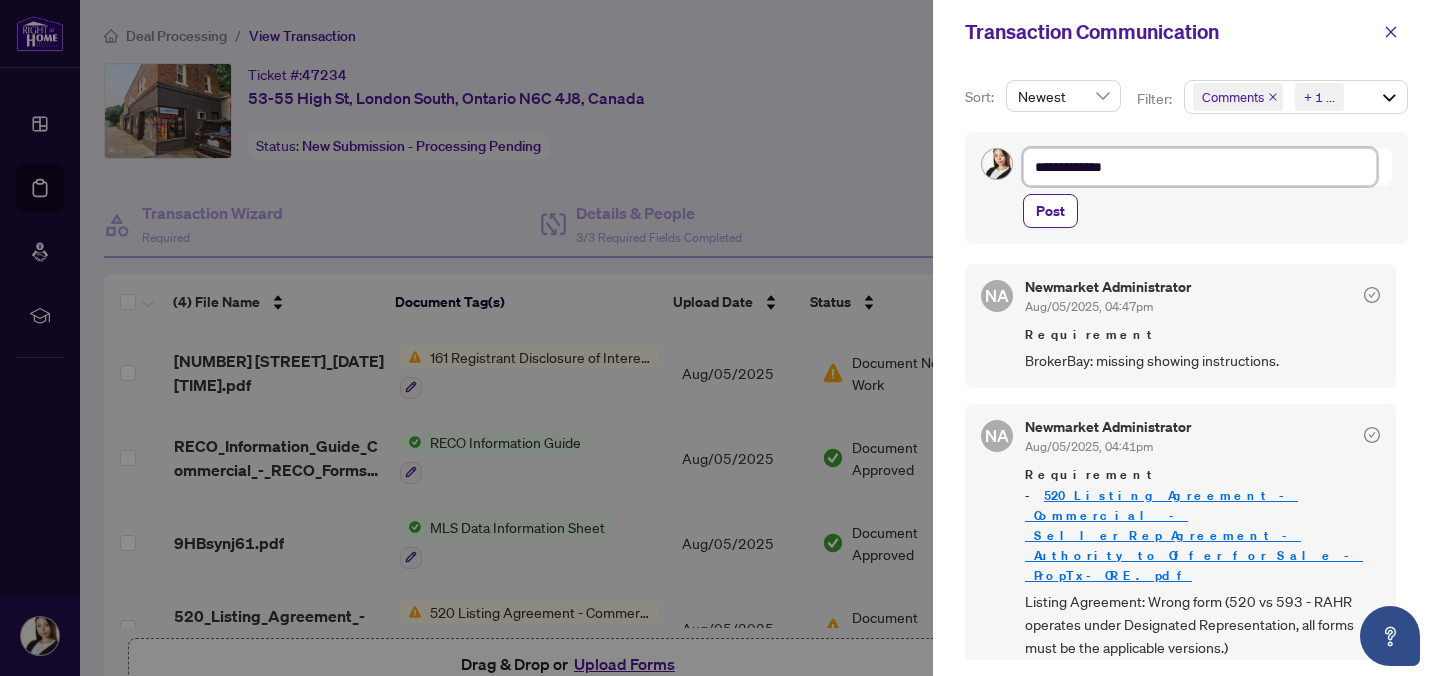 type on "**********" 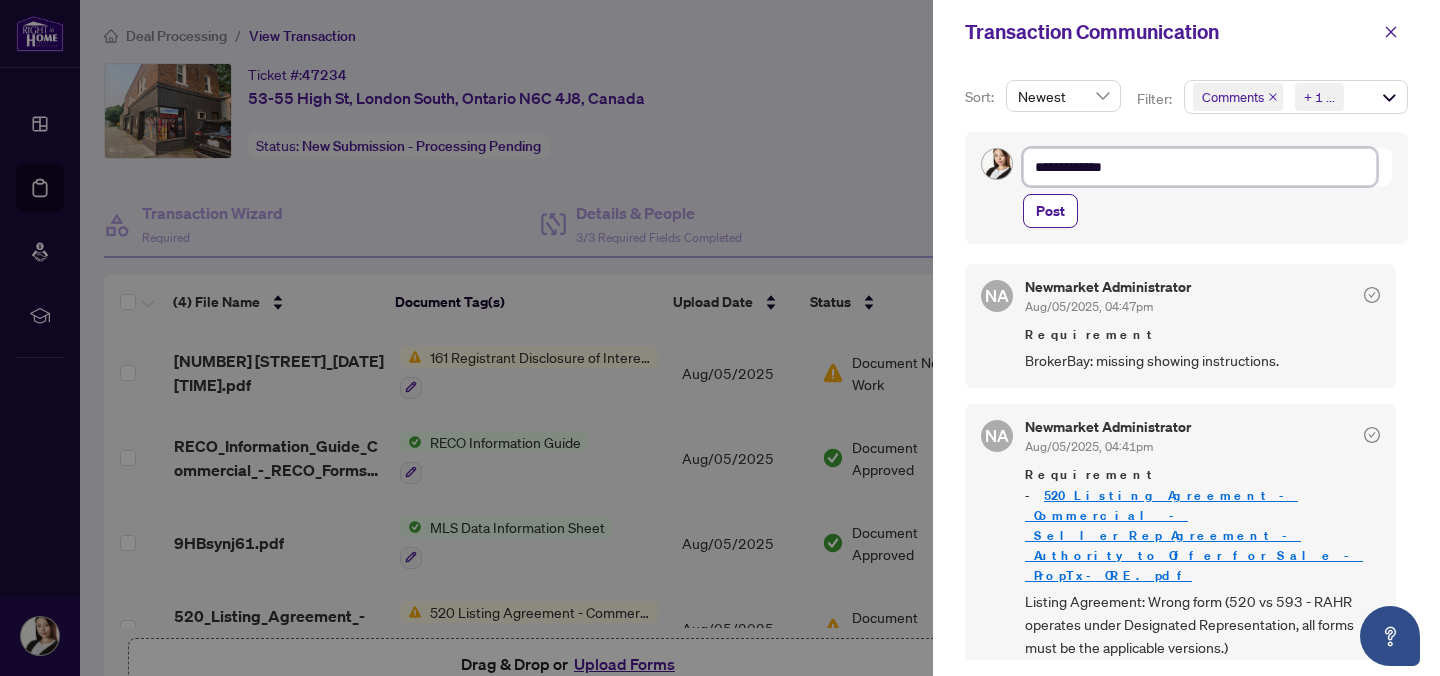 type on "**********" 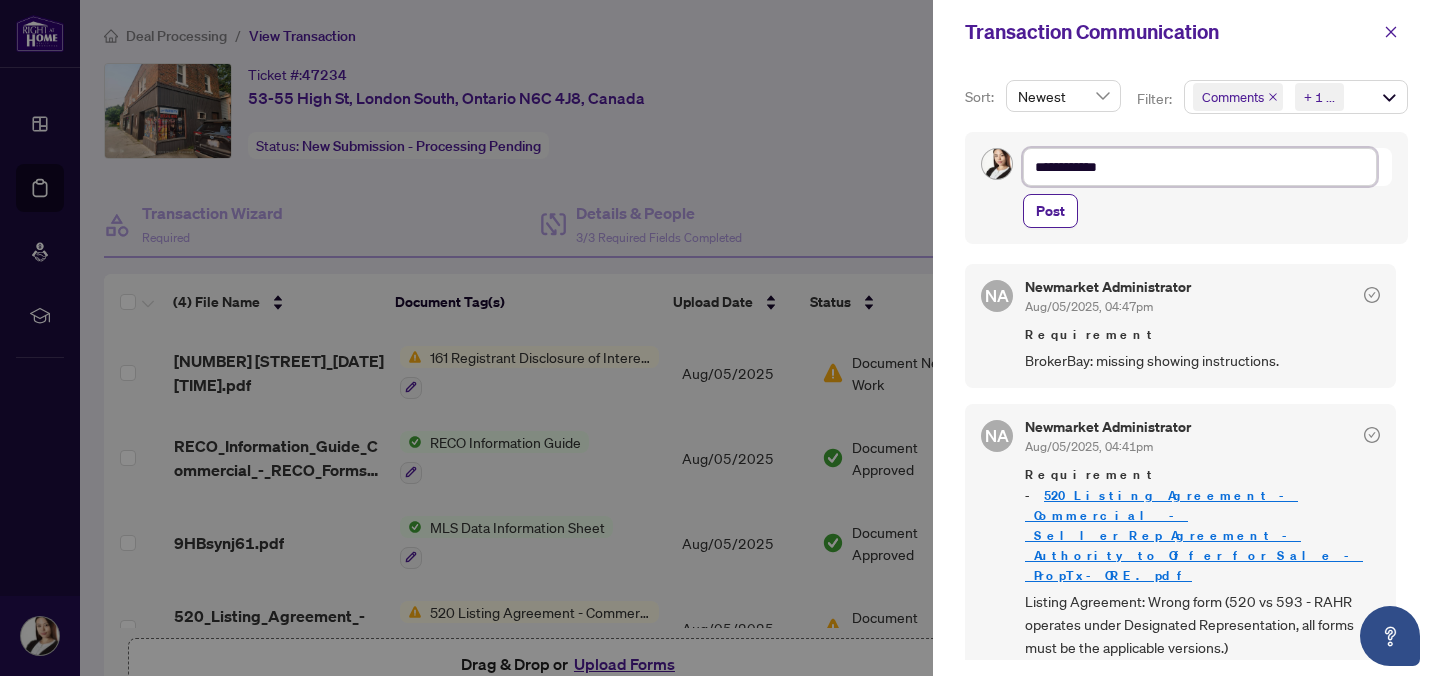 type on "**********" 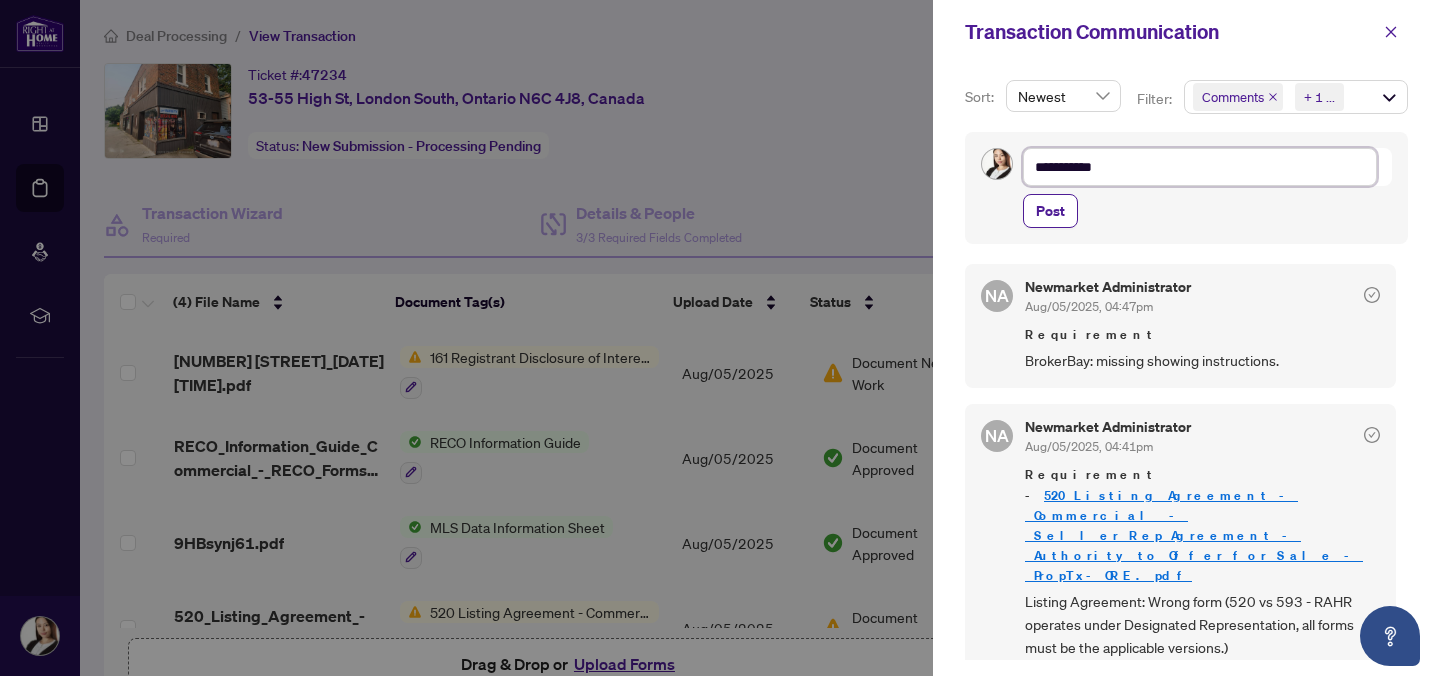 type on "**********" 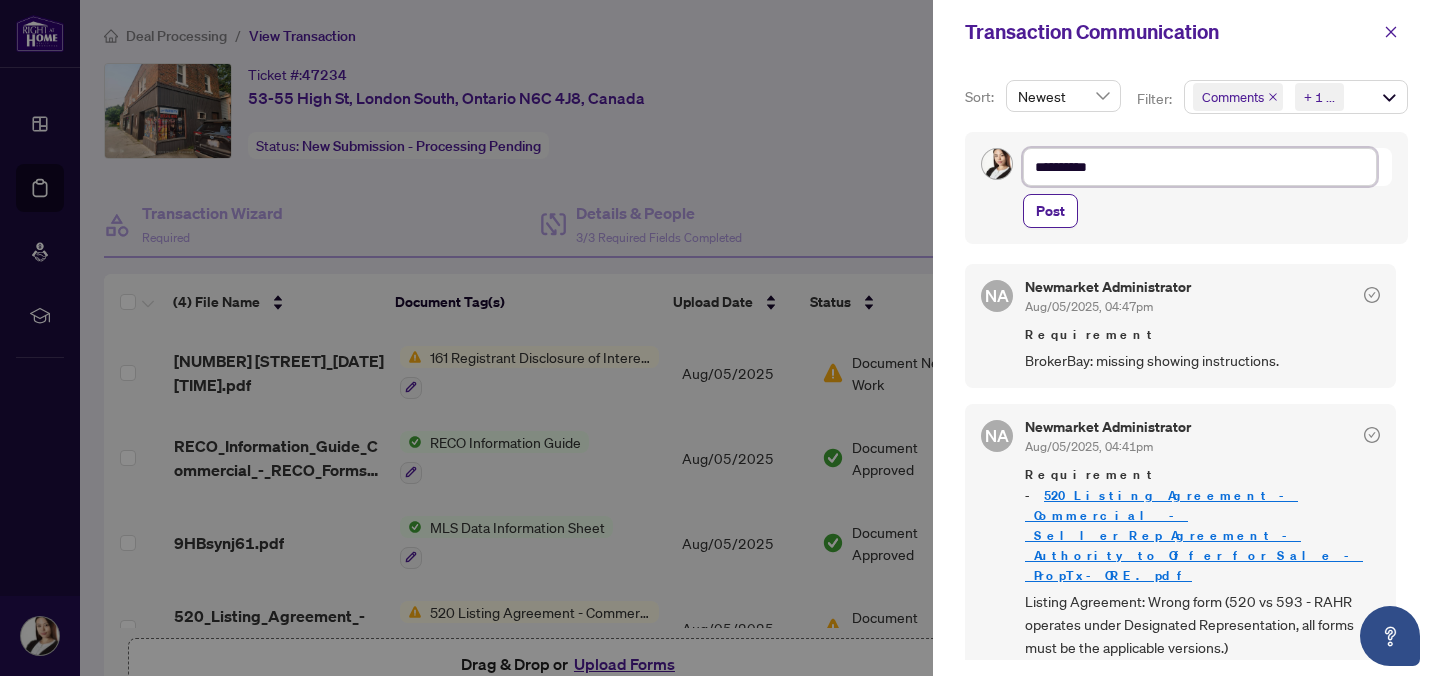 type on "*********" 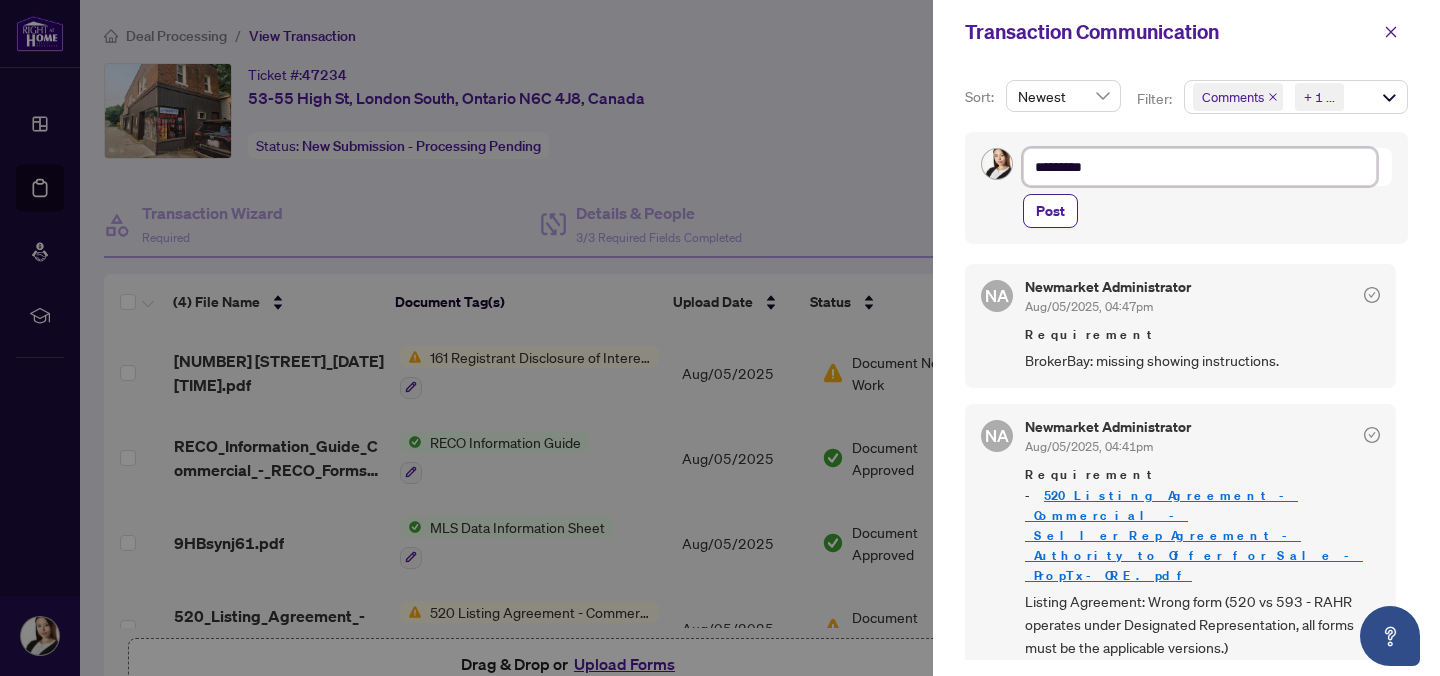 type on "********" 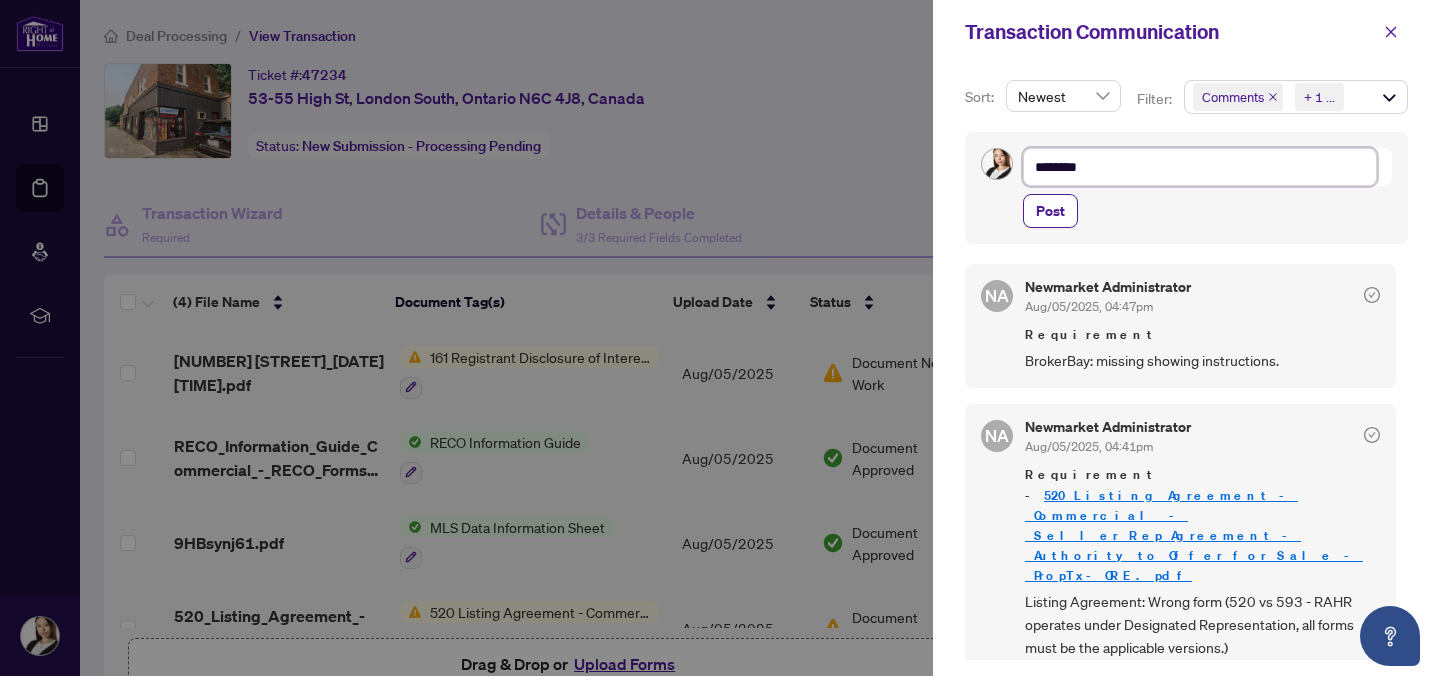 type on "*******" 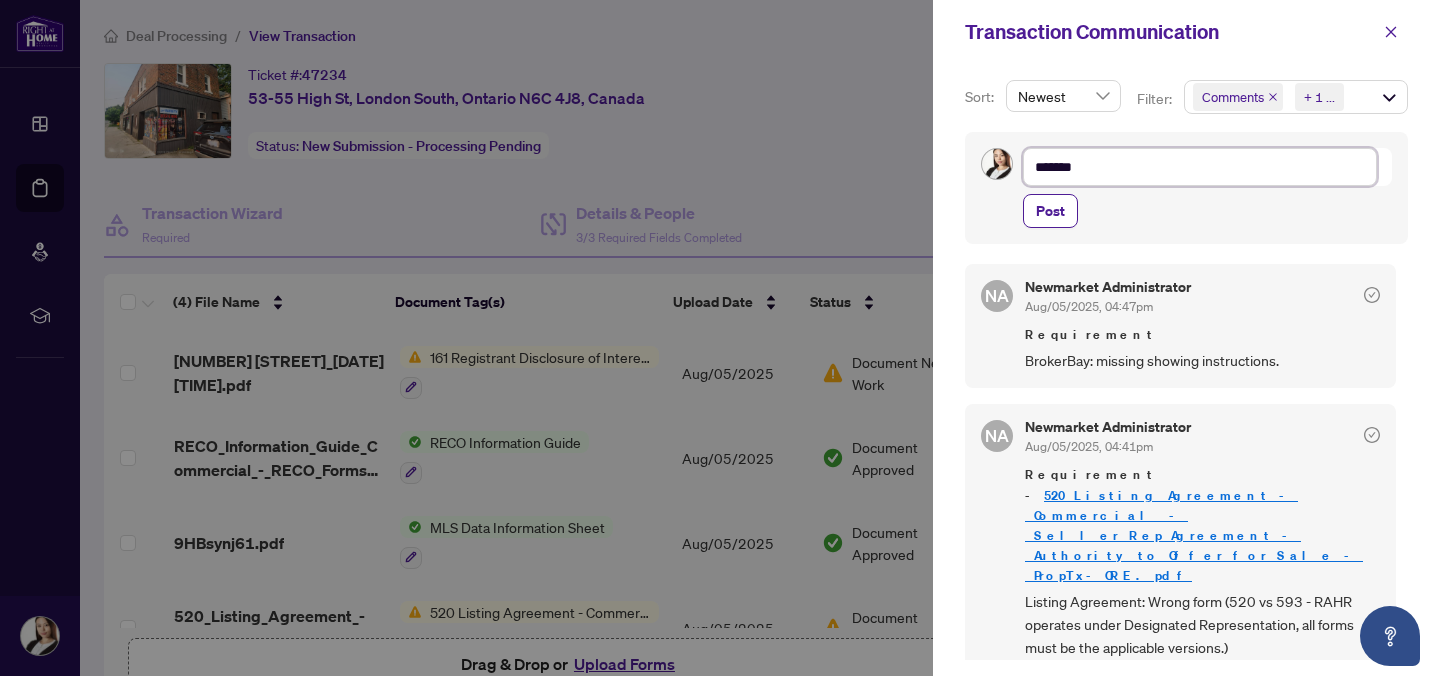 type on "*****" 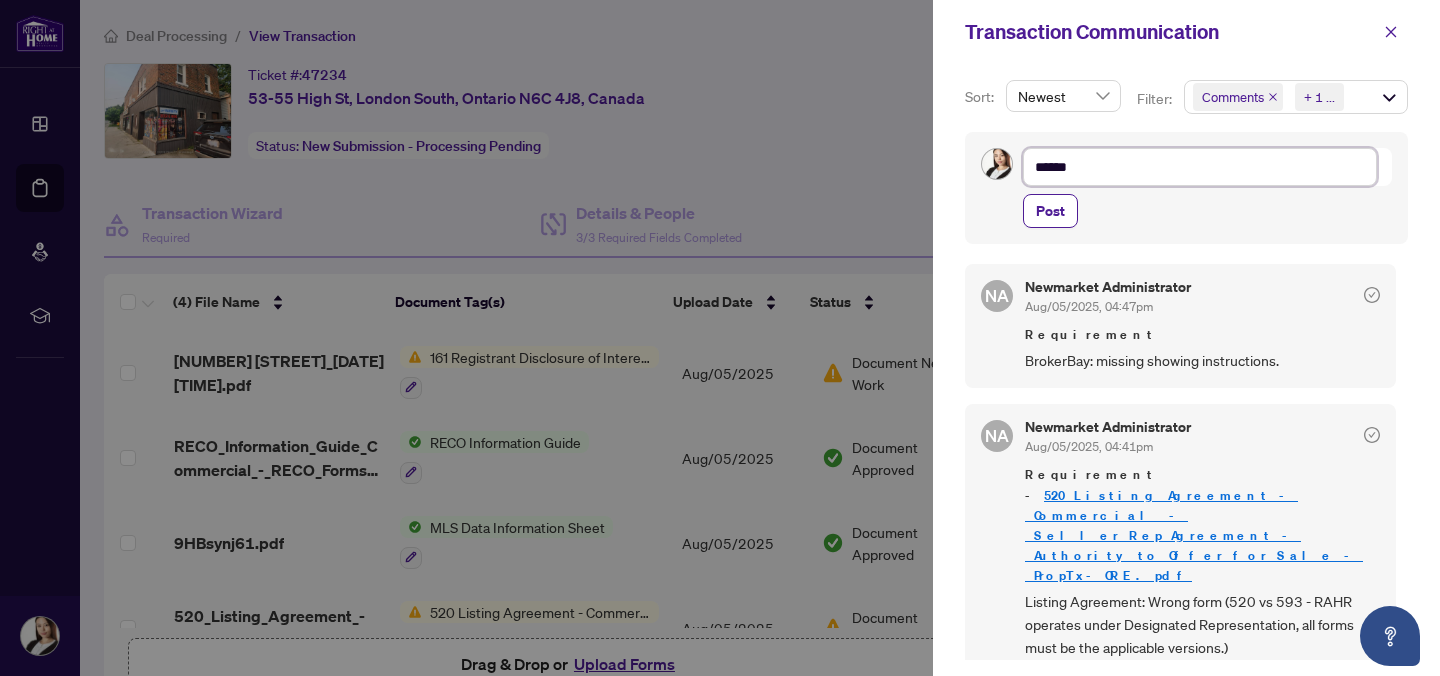 type on "*****" 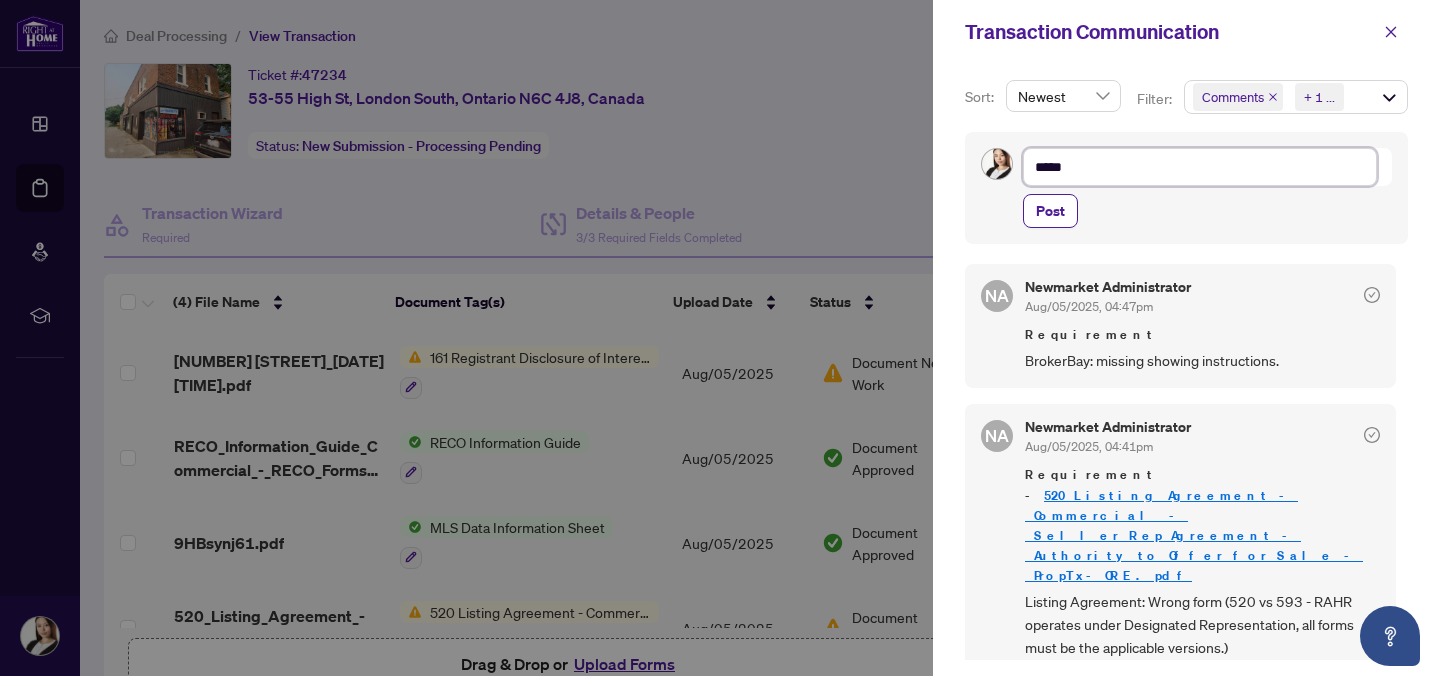 type on "****" 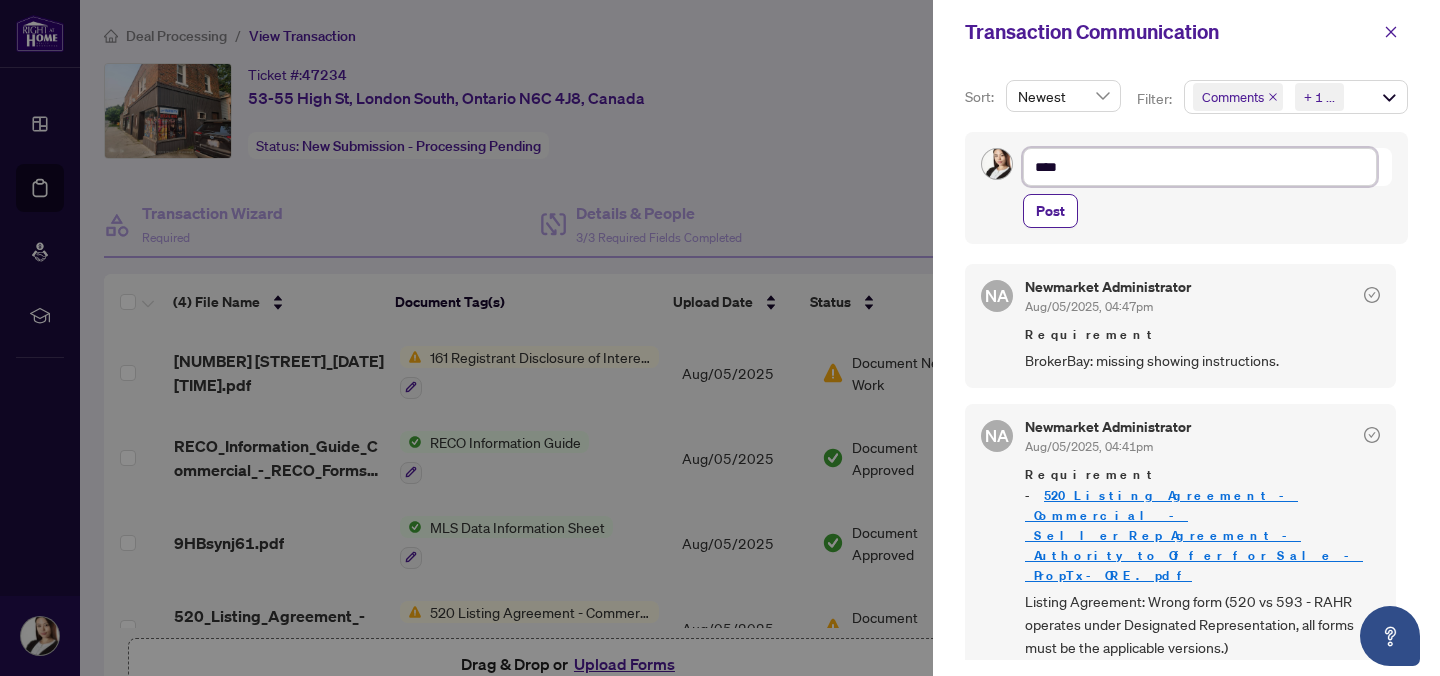 type on "***" 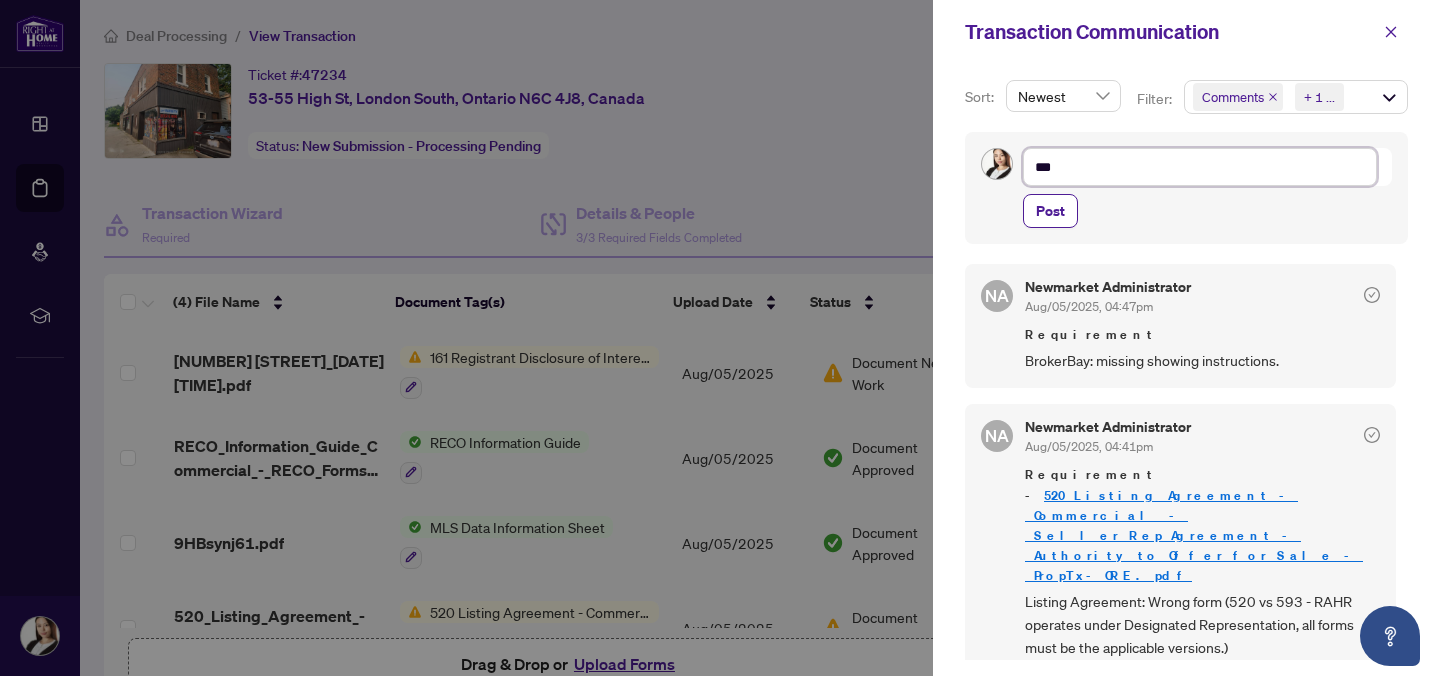 type on "**" 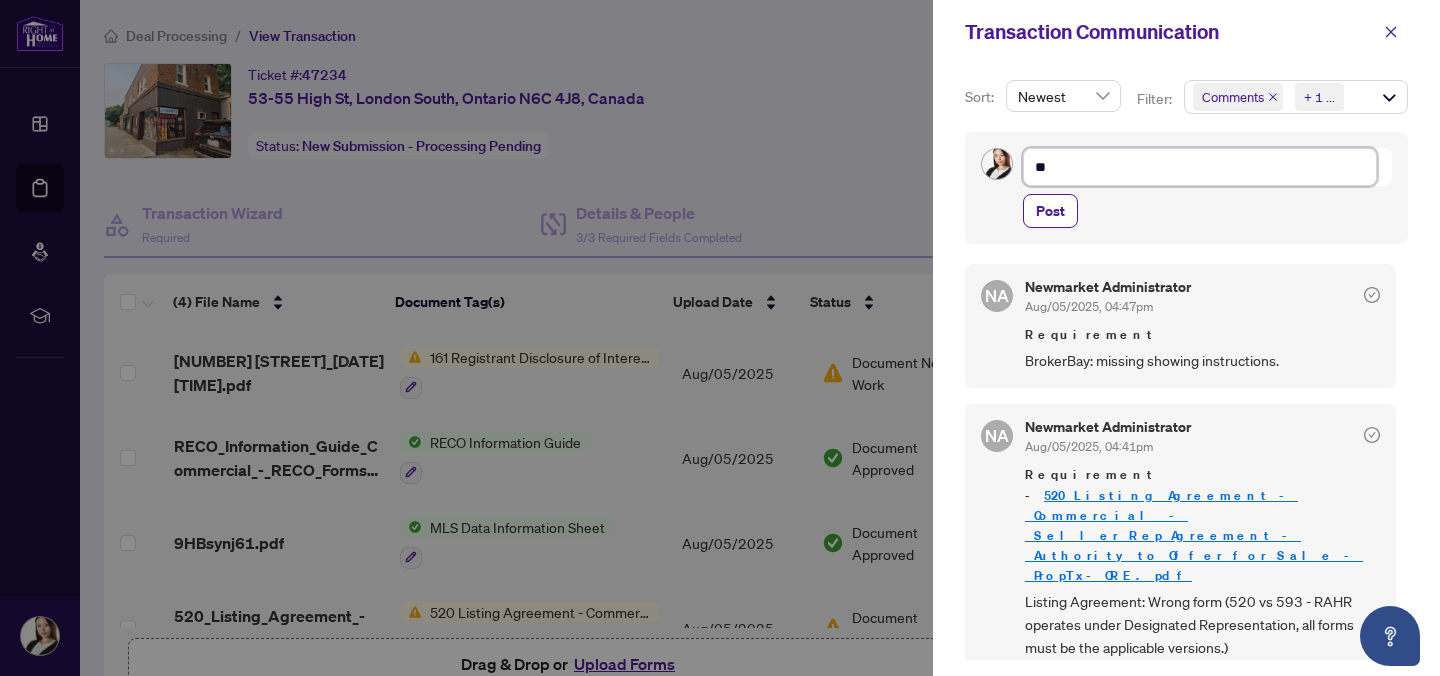 type on "*" 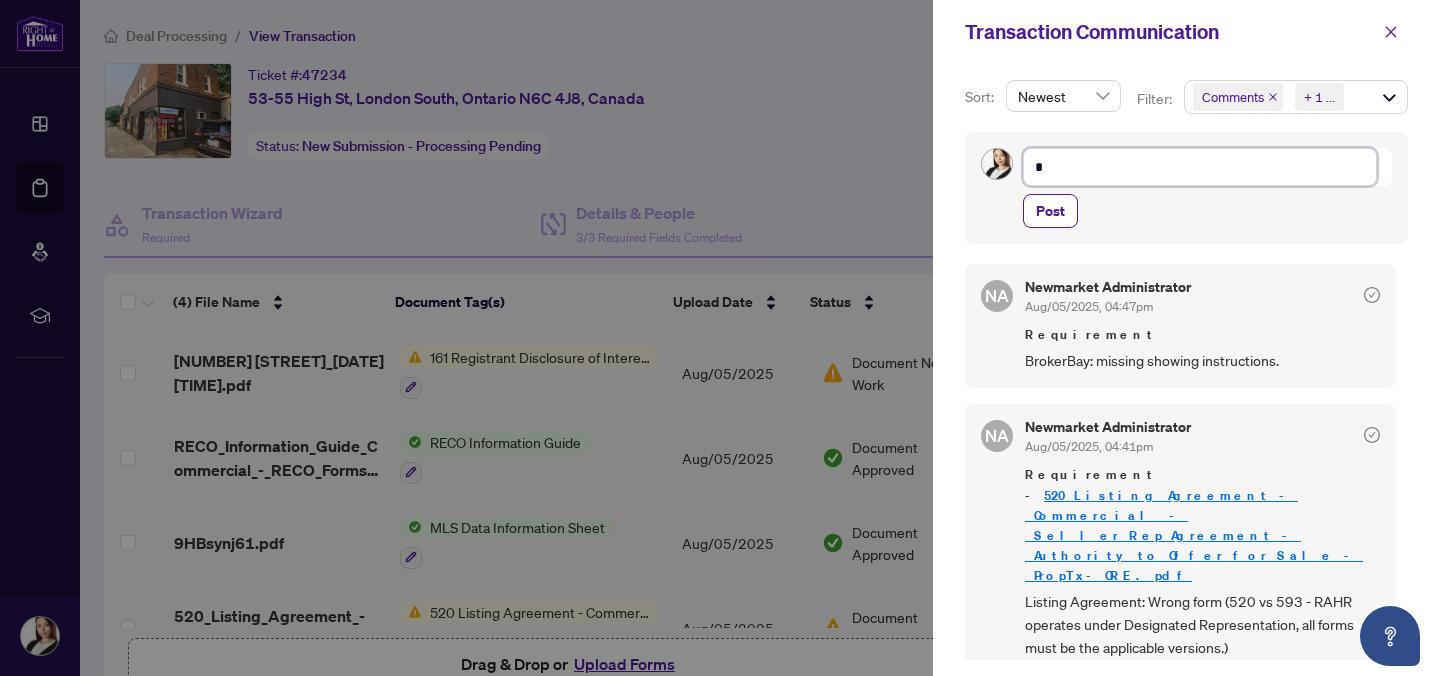 type 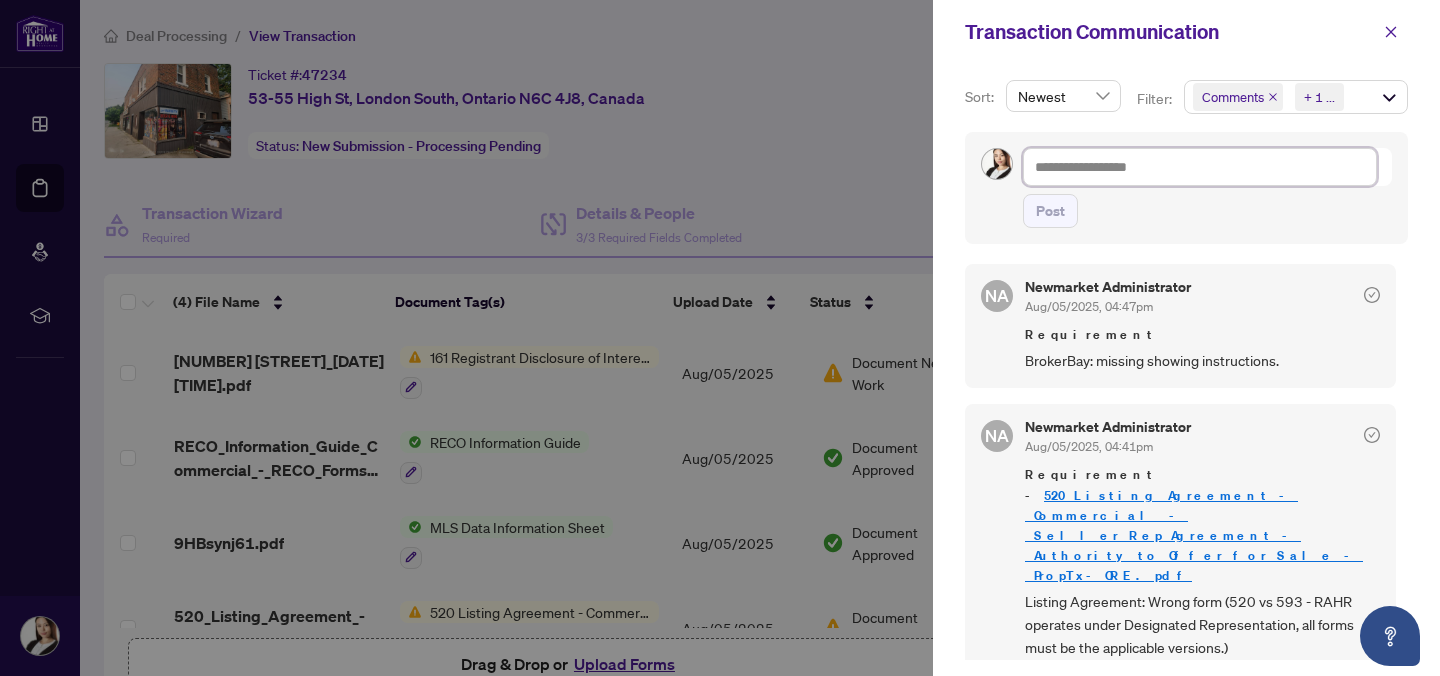 type on "*" 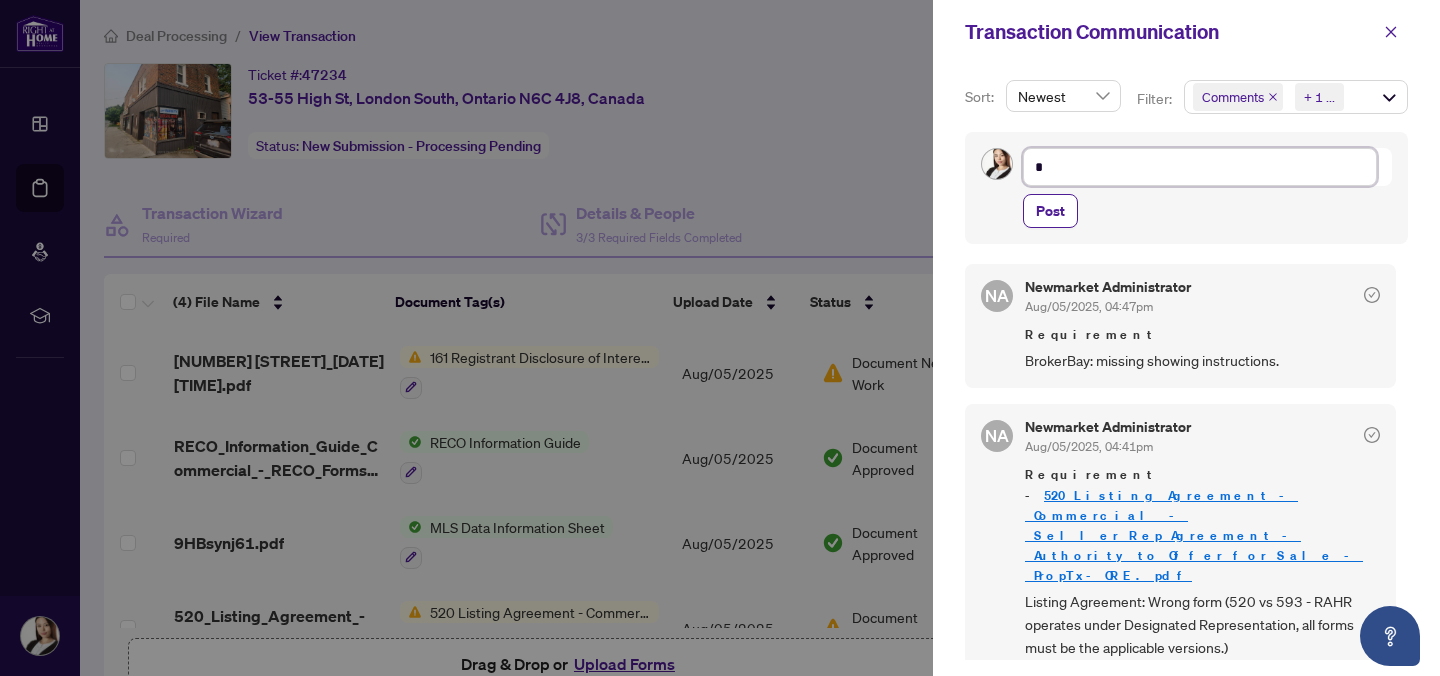 type on "**" 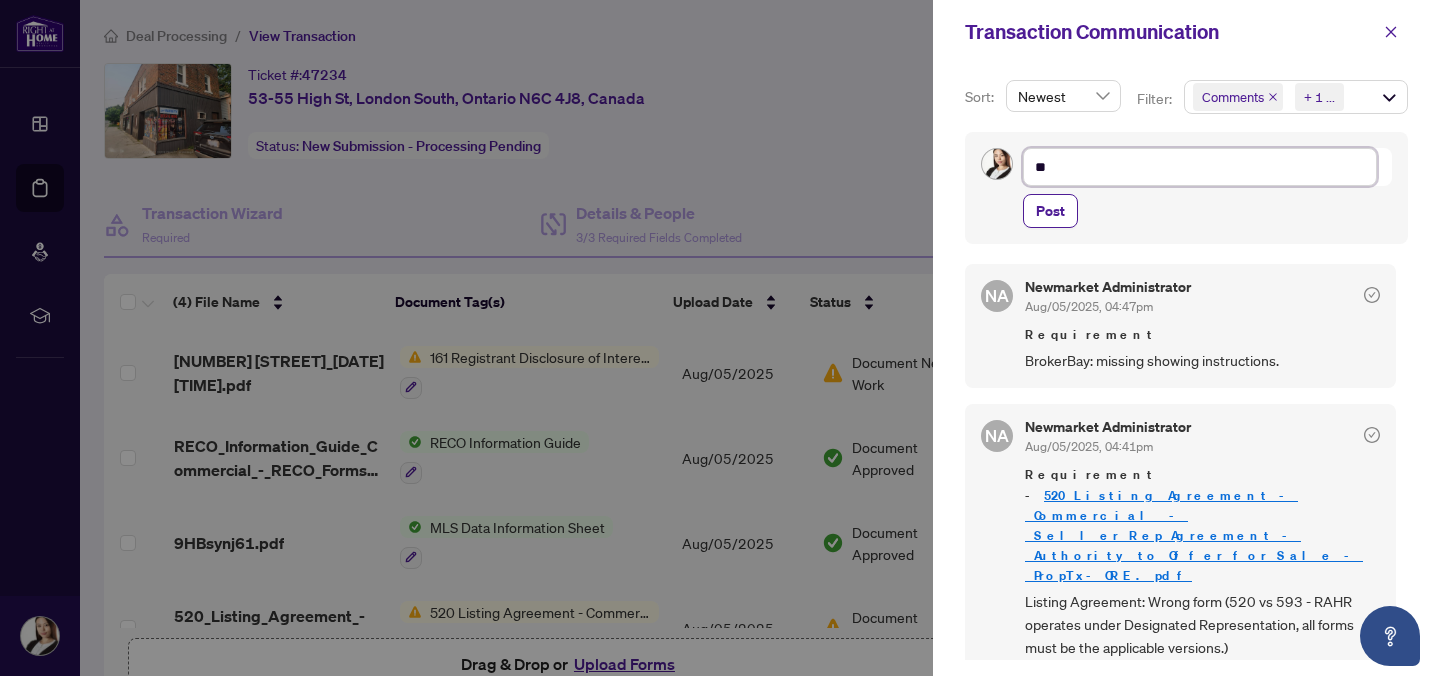 type on "**" 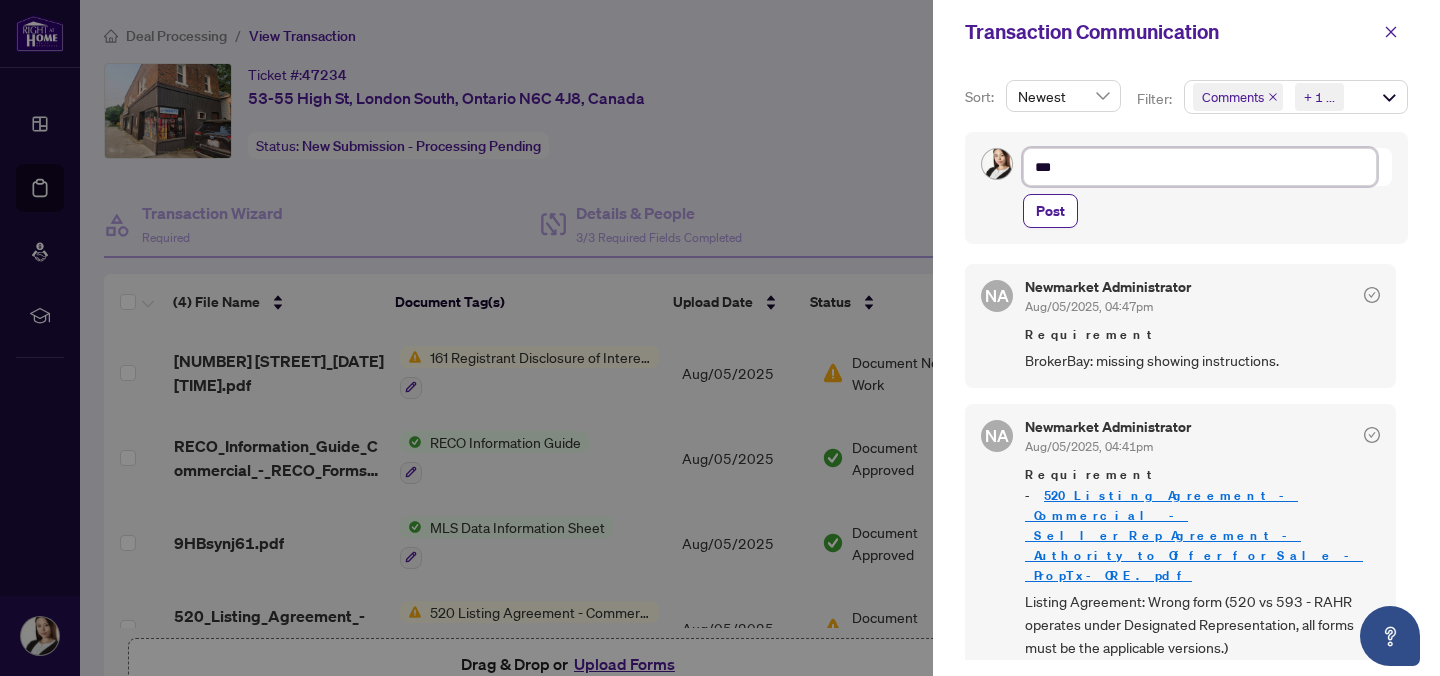 type on "****" 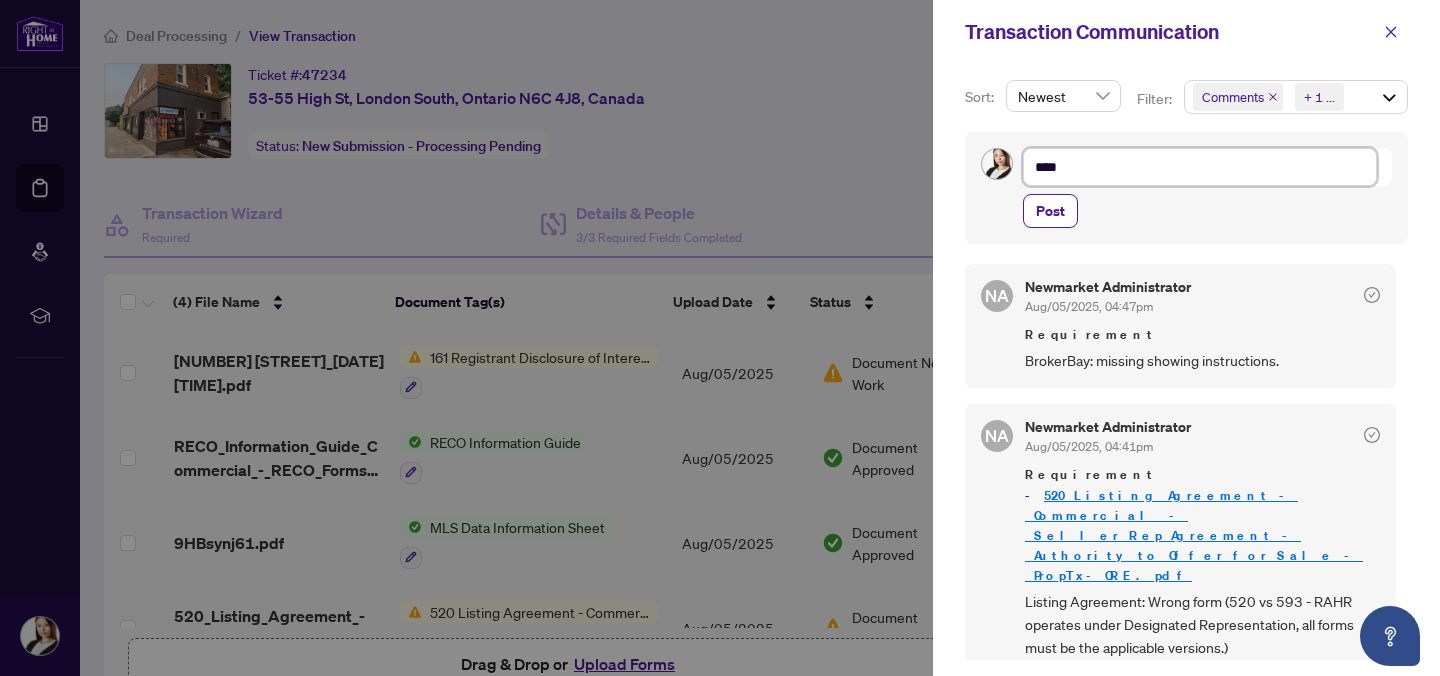 type on "****" 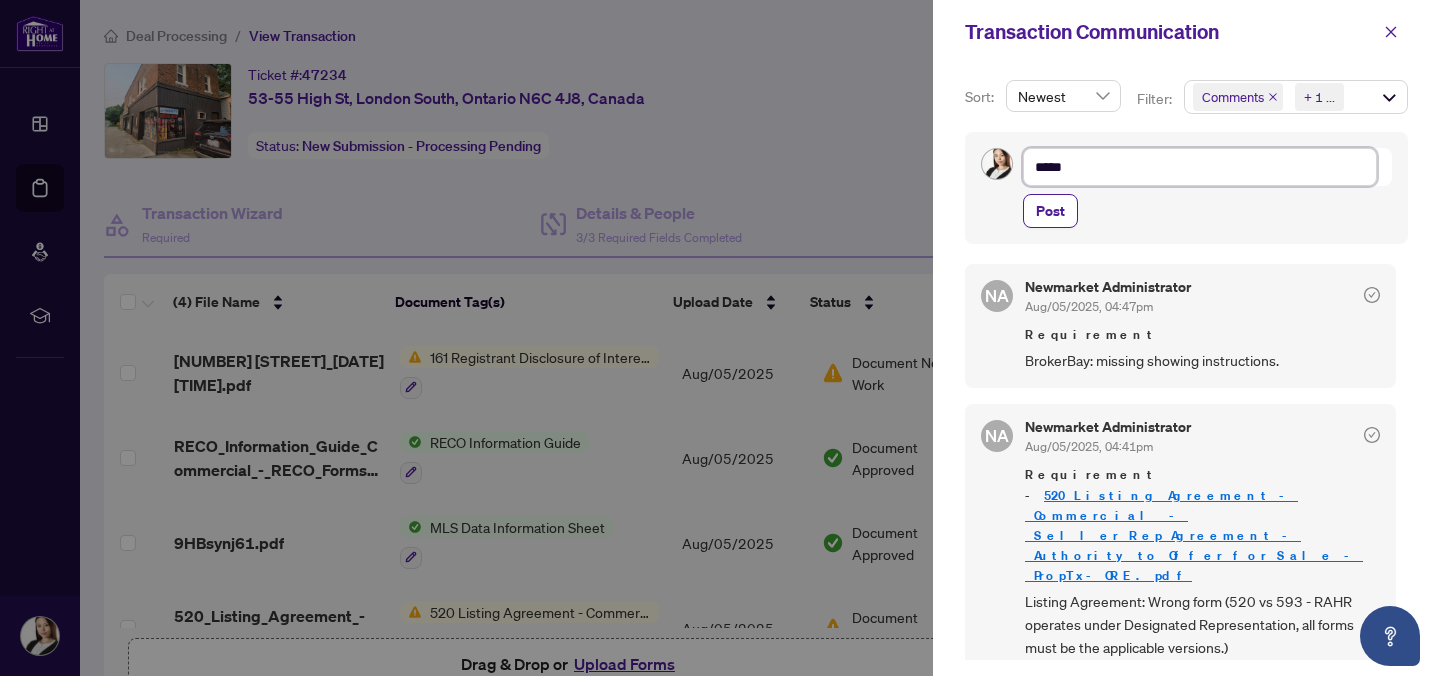 type on "******" 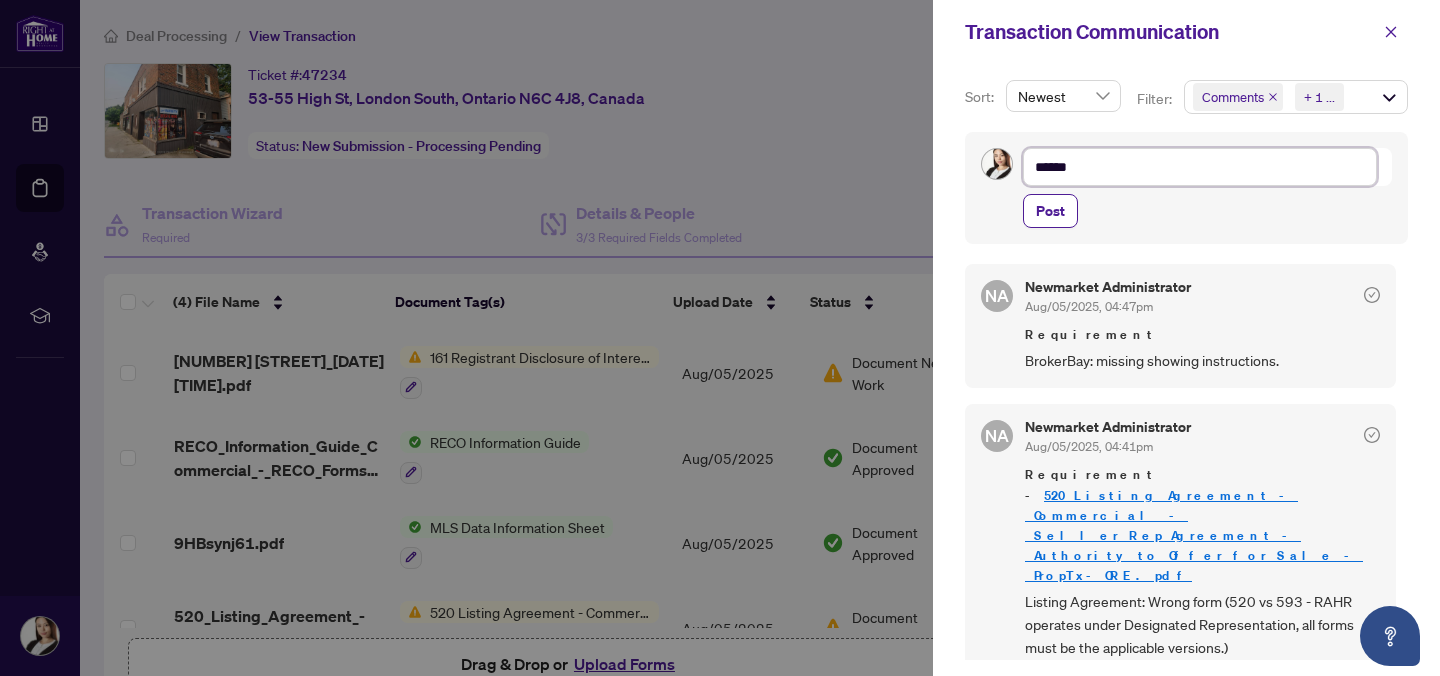 type on "*******" 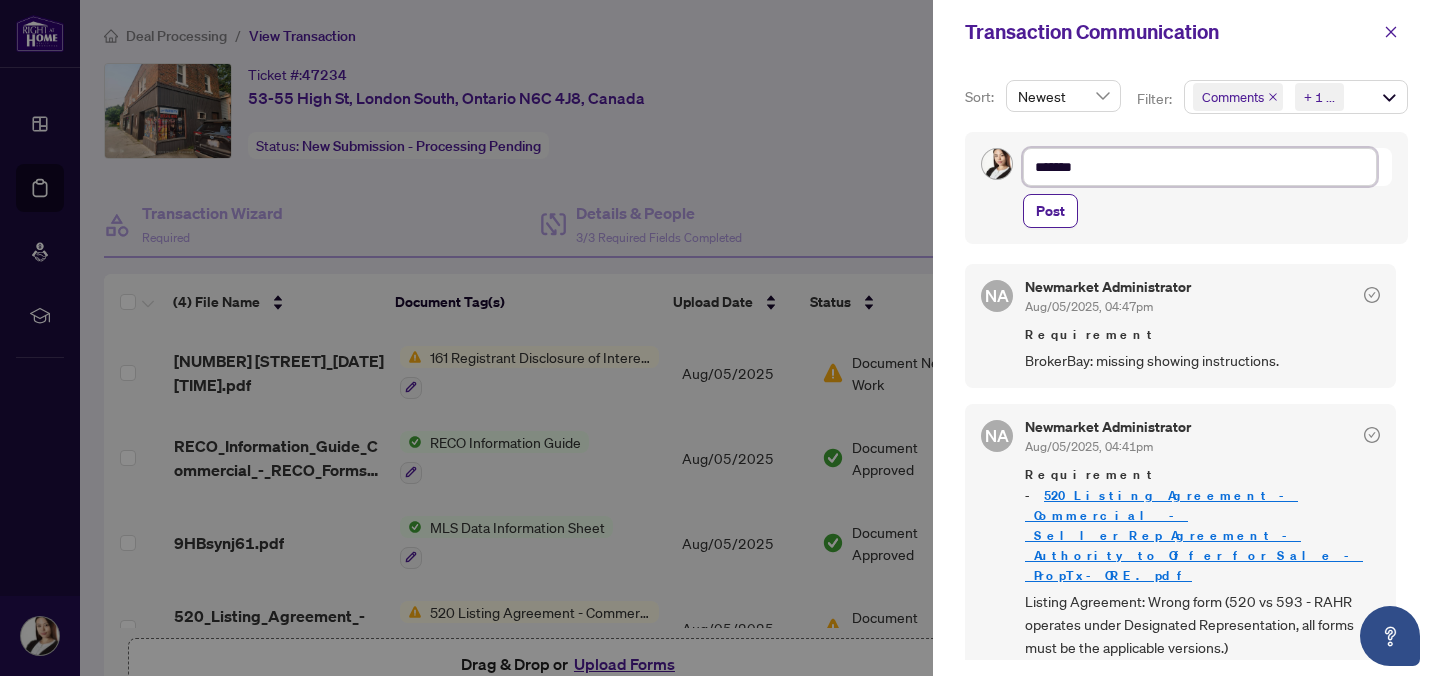 type on "********" 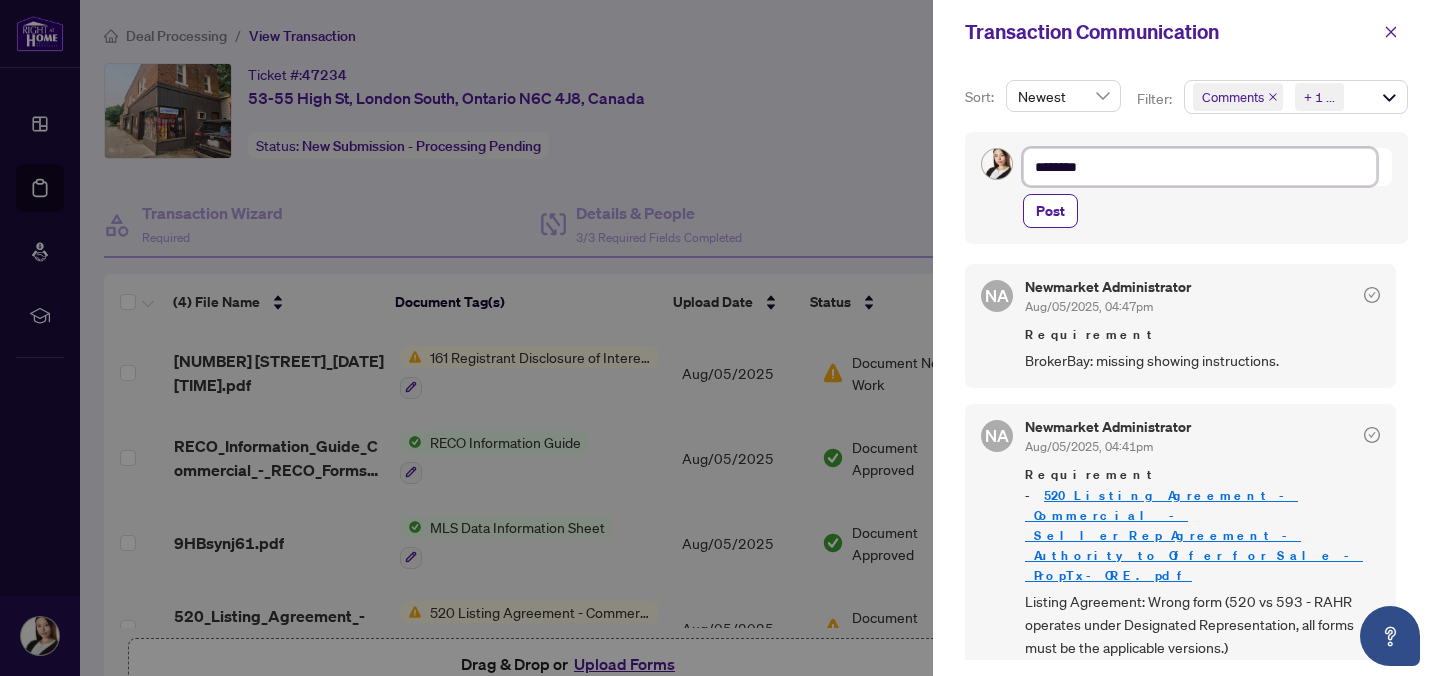 type on "*********" 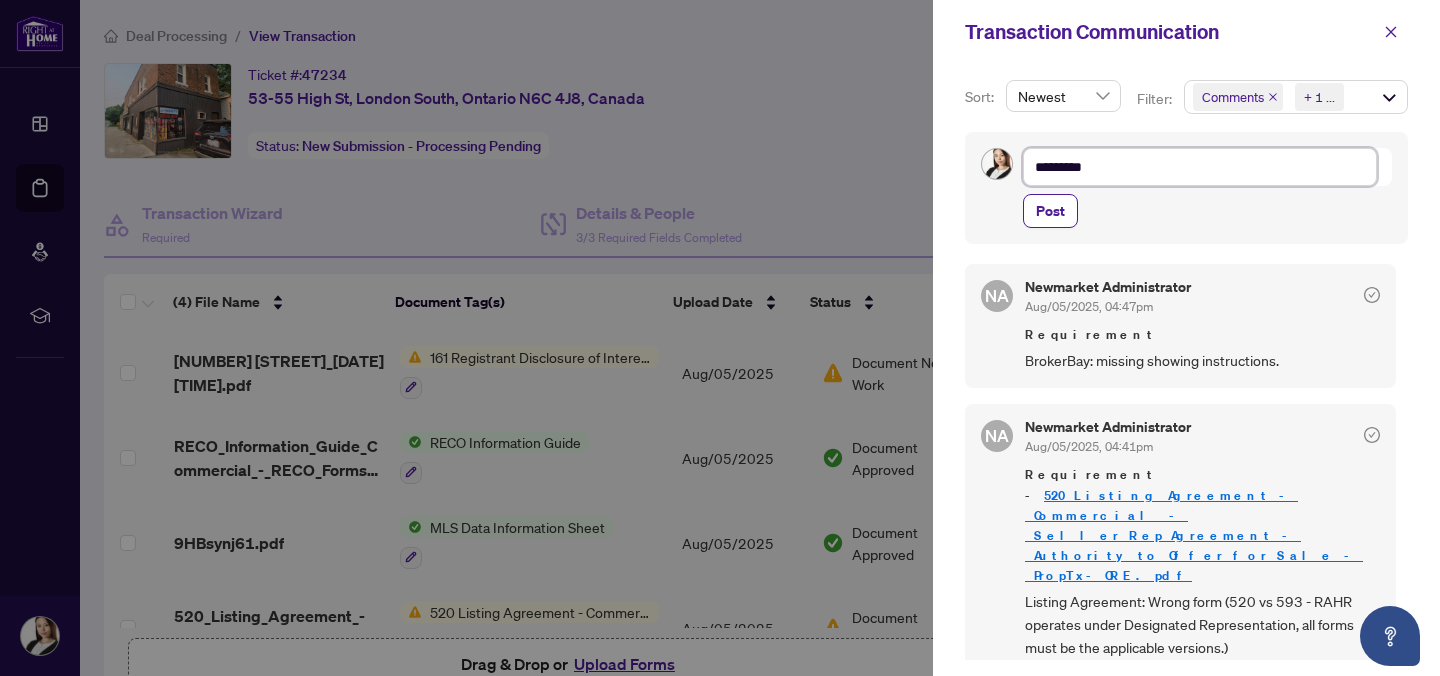 type on "**********" 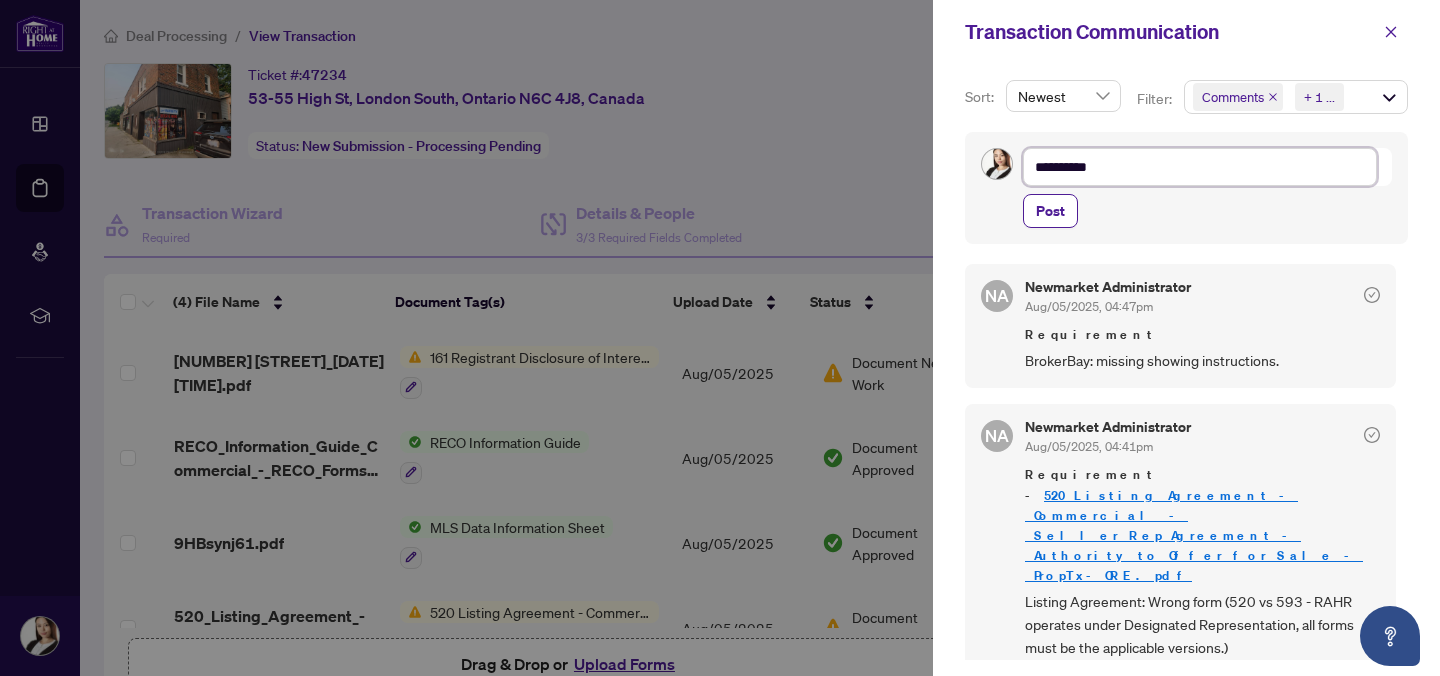 type on "**********" 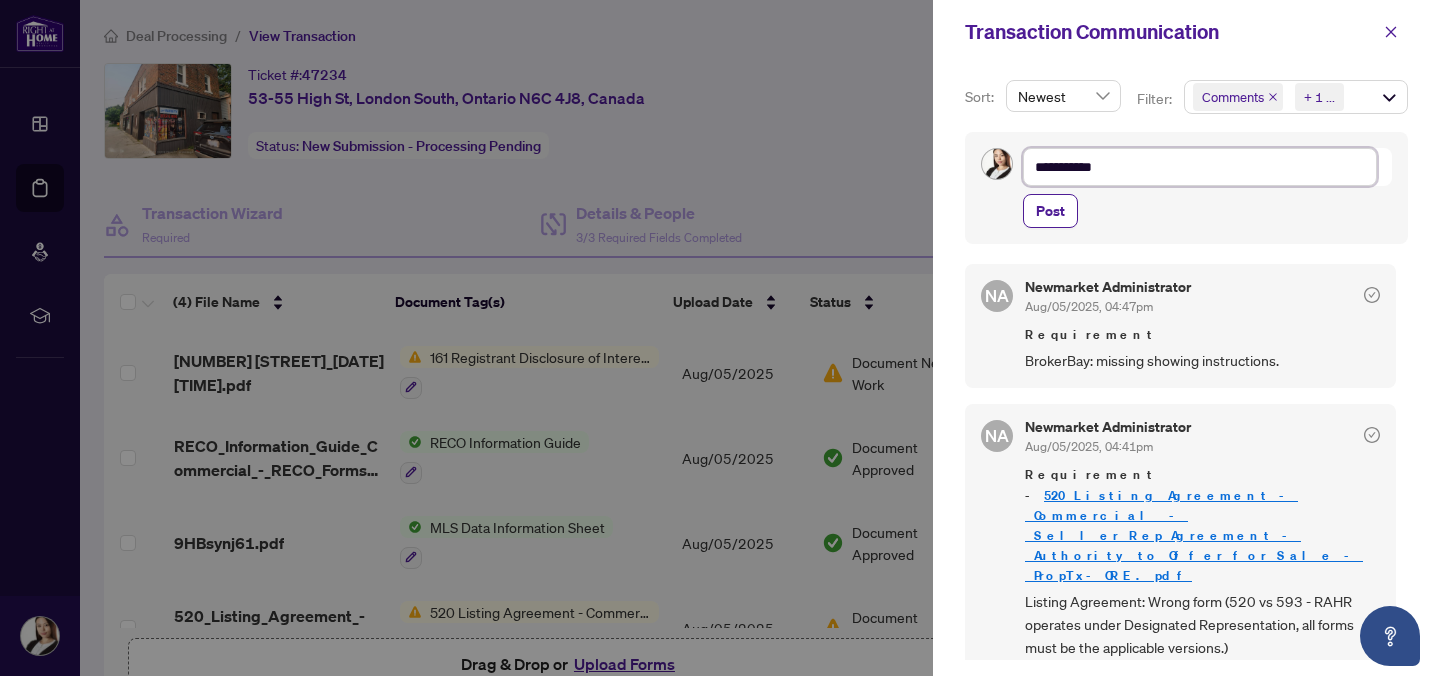 type on "**********" 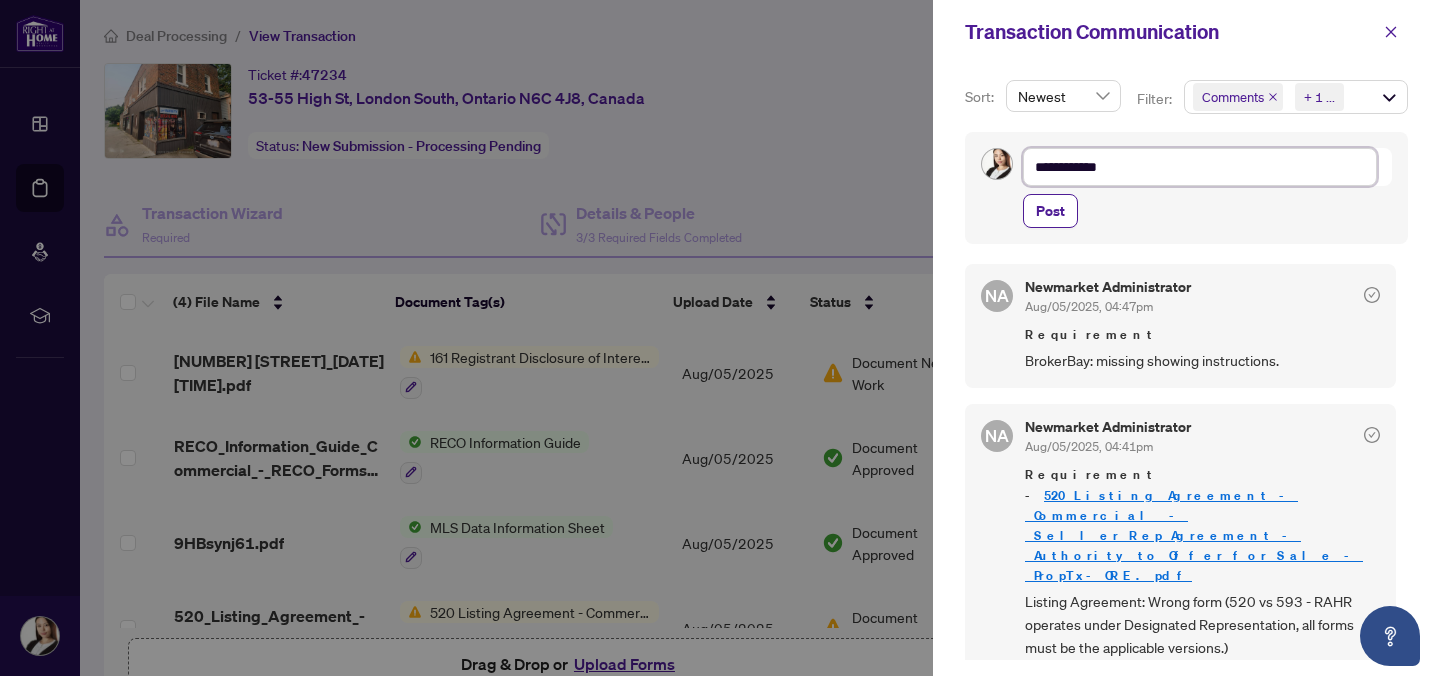 type on "**********" 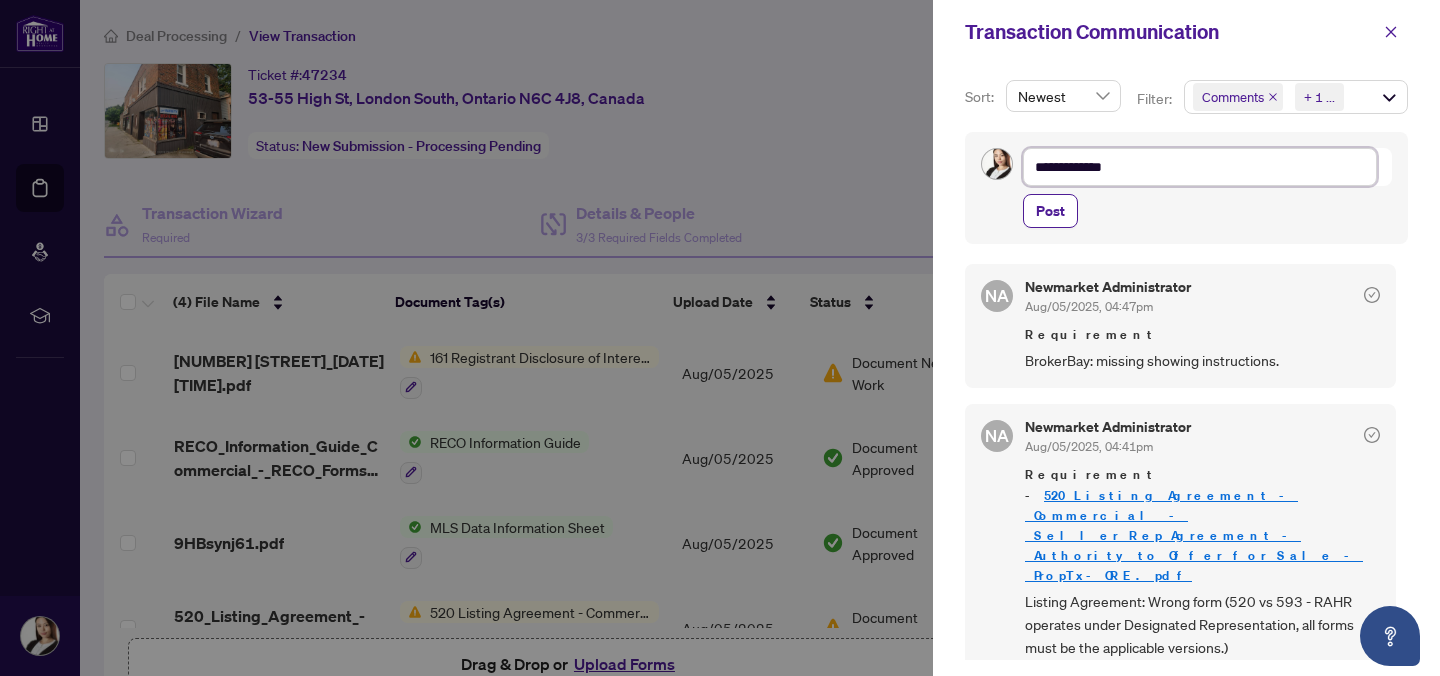 type on "**********" 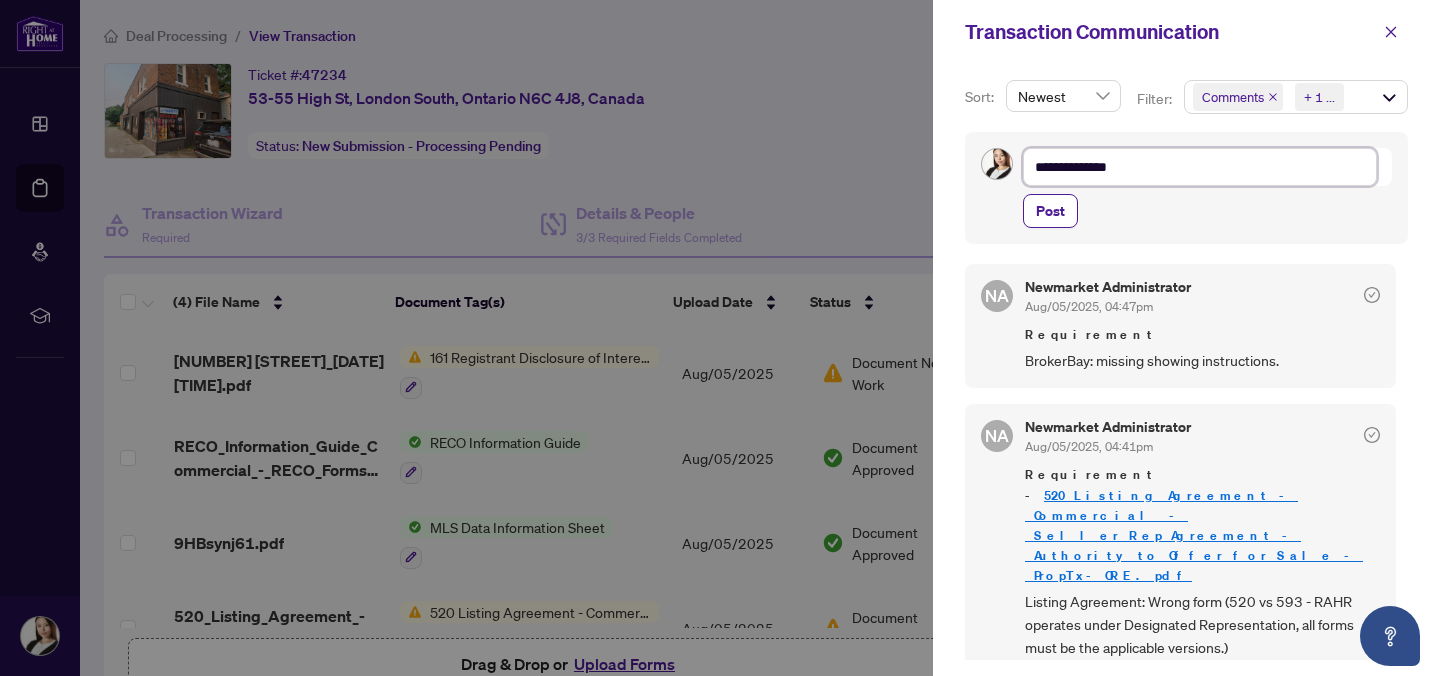 type on "**********" 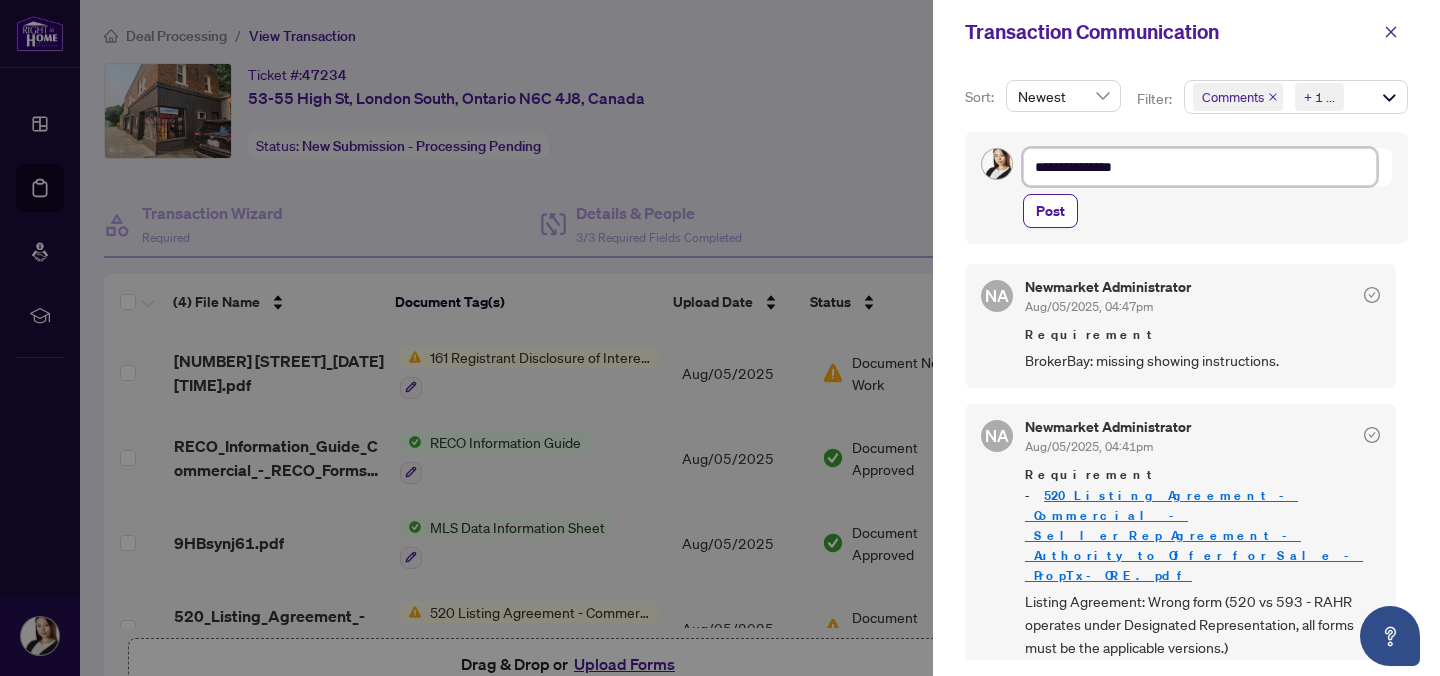 type on "**********" 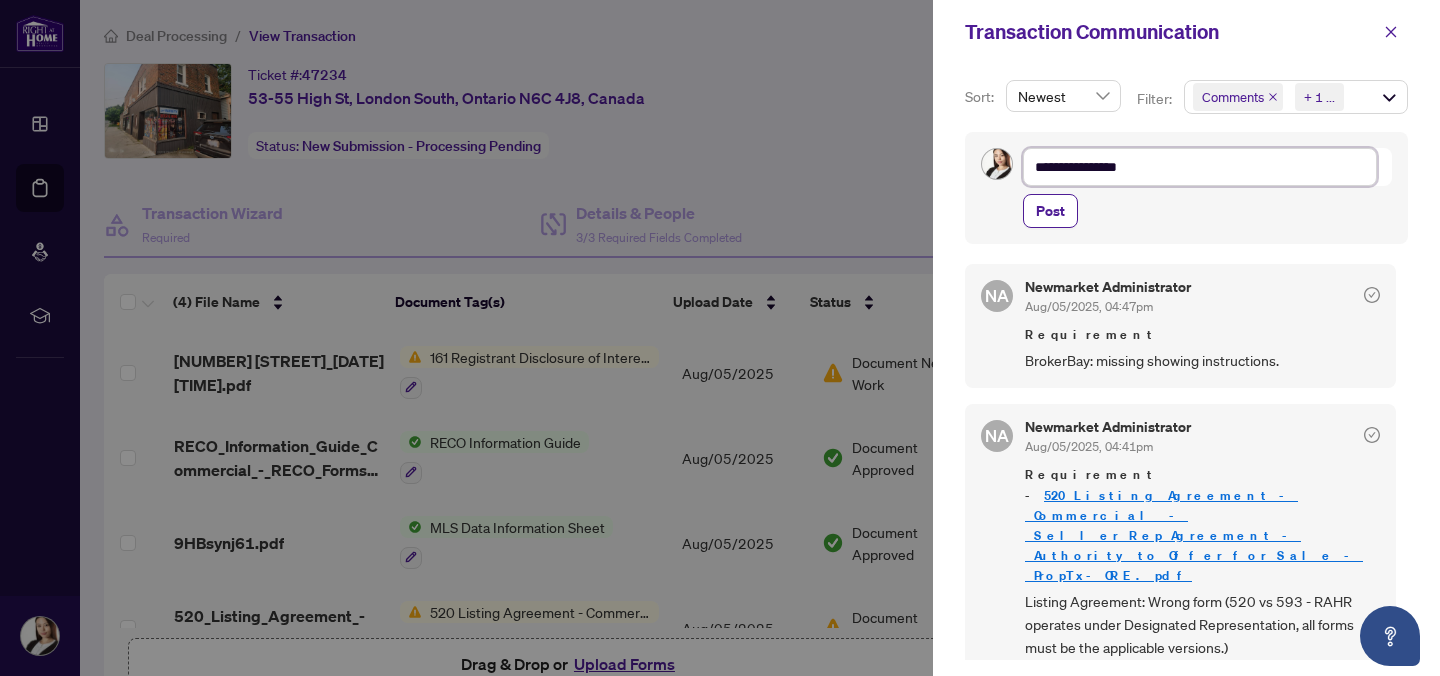 type on "**********" 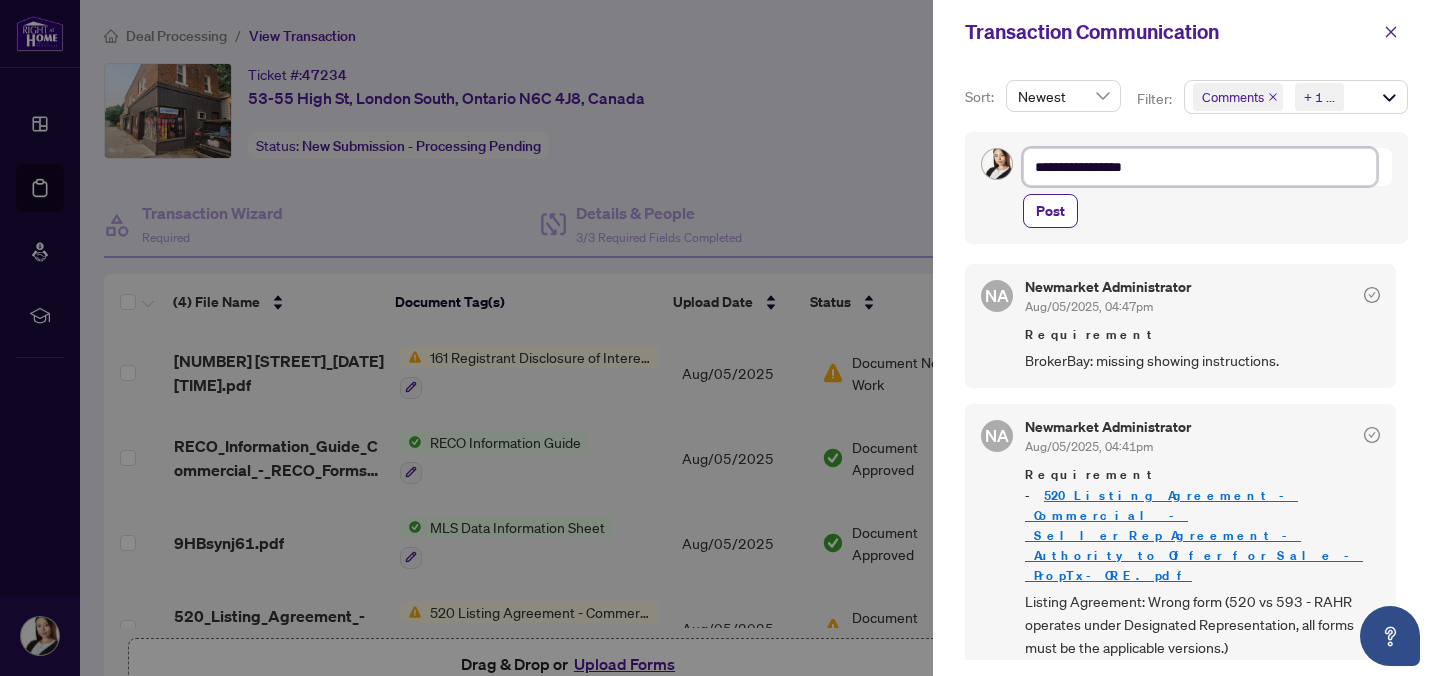 type on "**********" 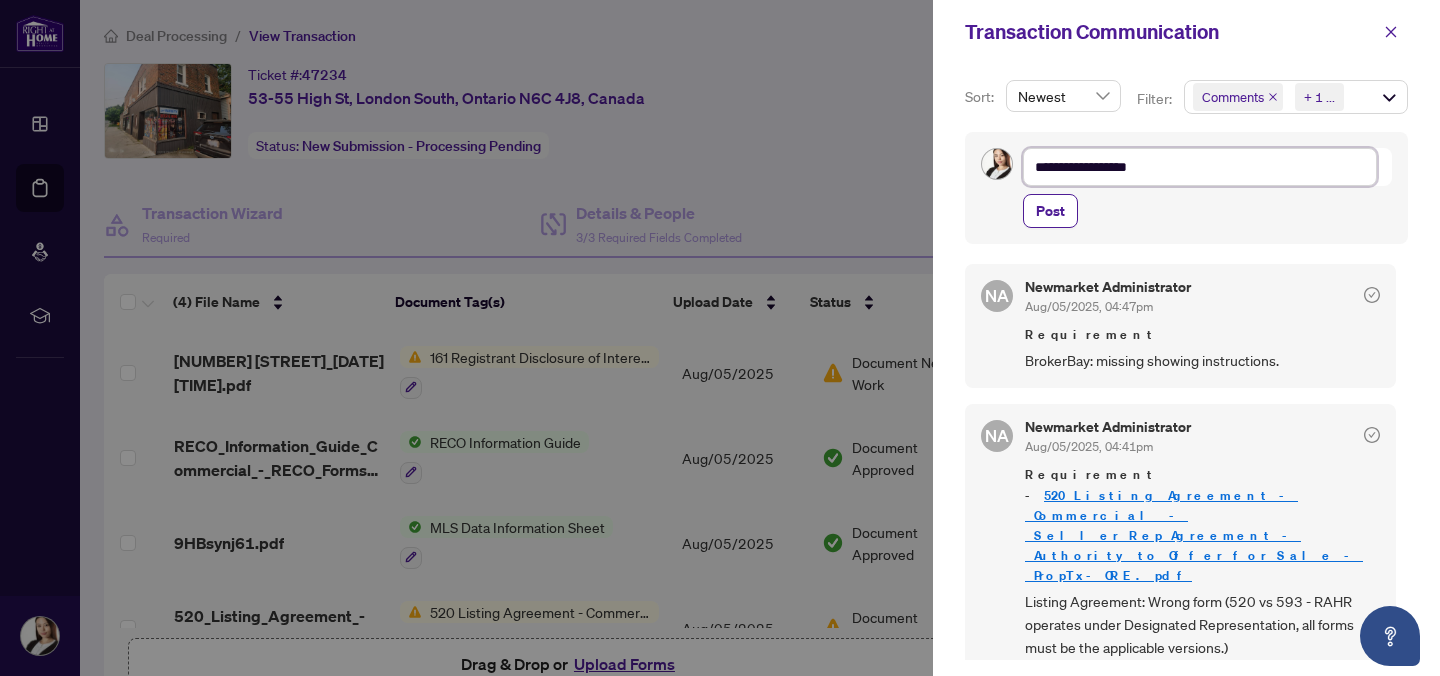 type on "**********" 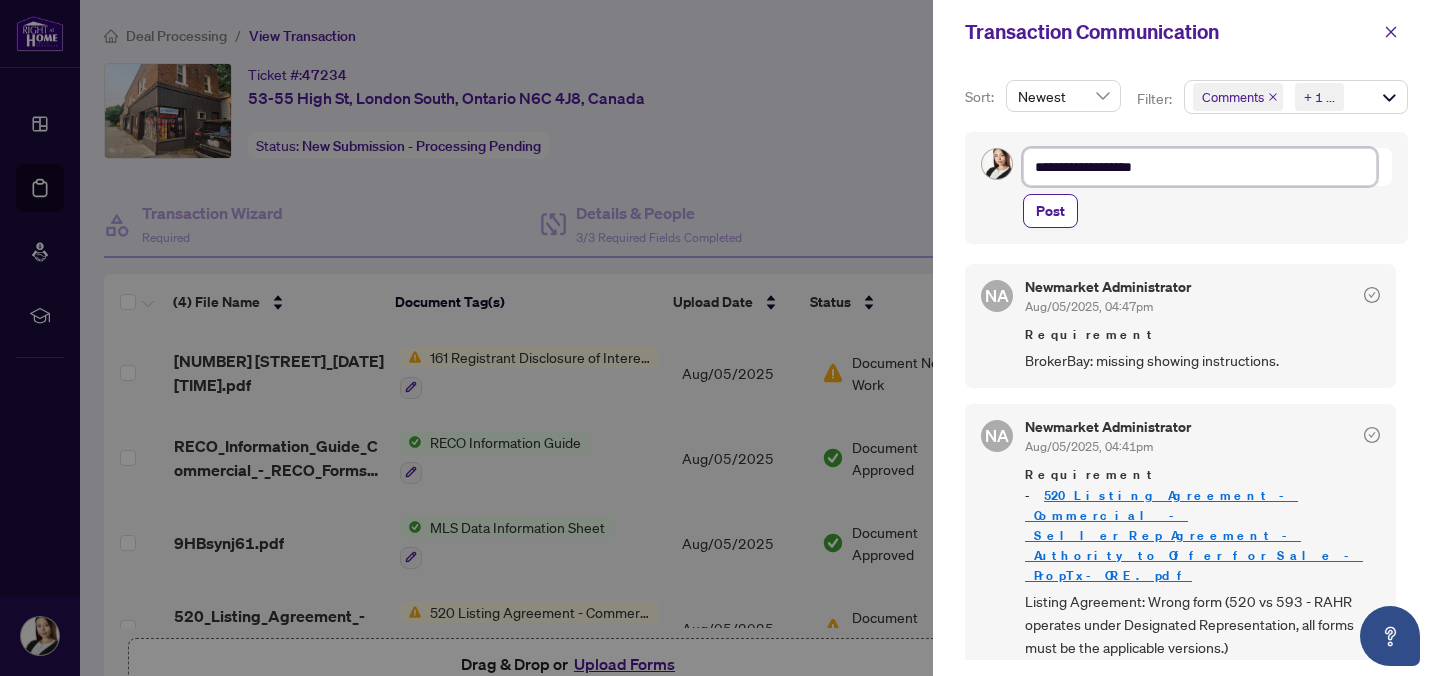 type on "**********" 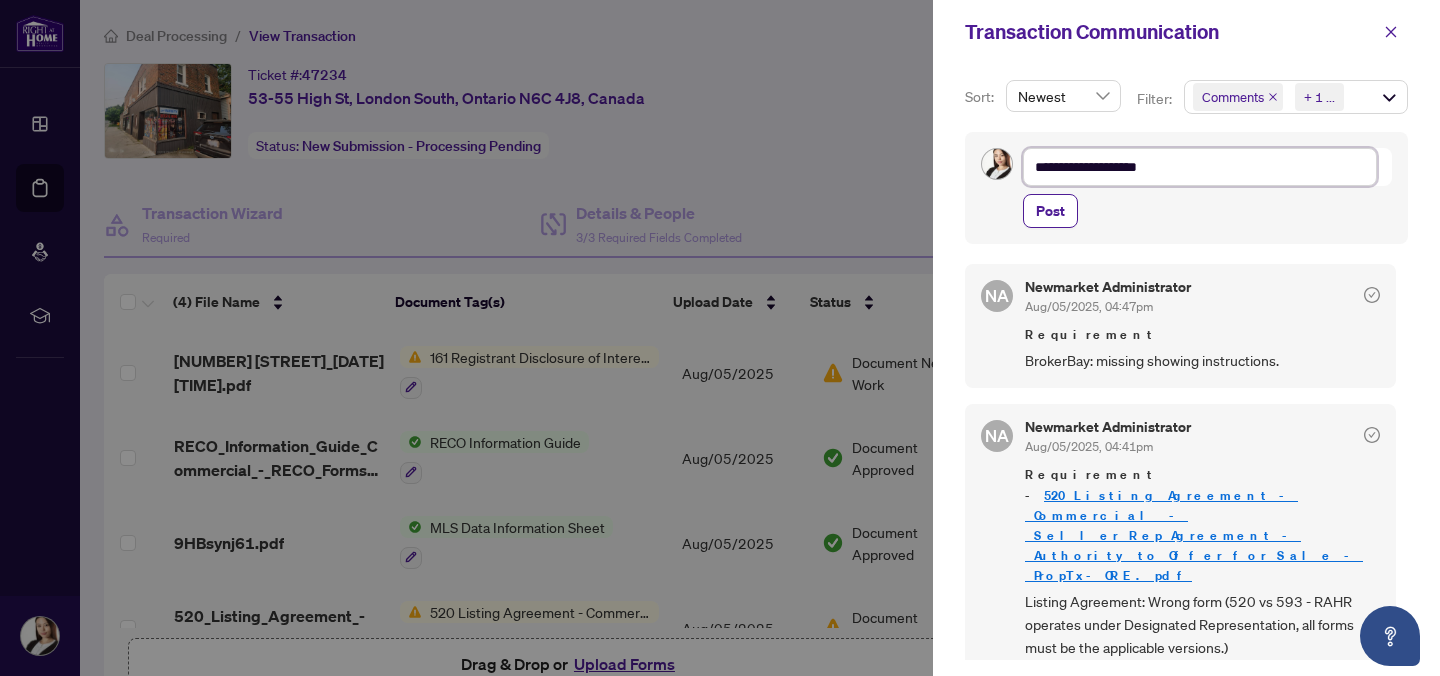 type on "**********" 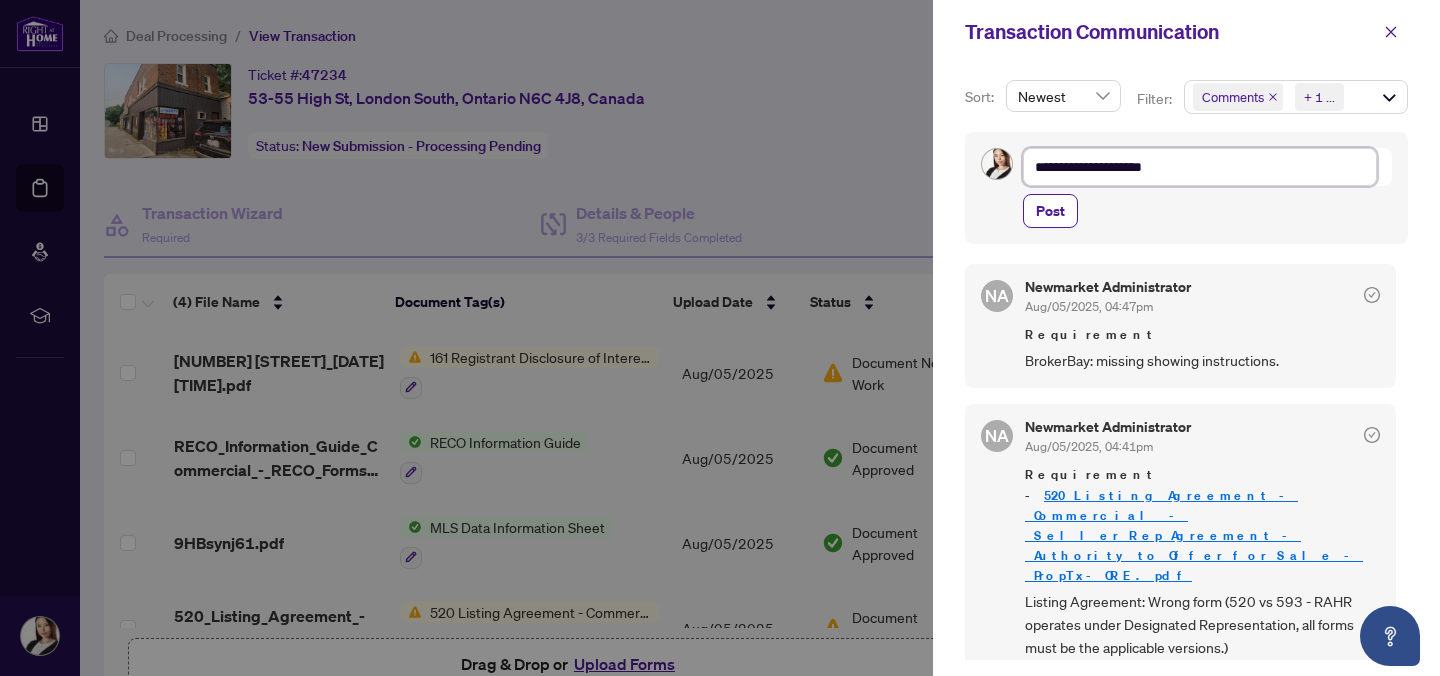 type on "**********" 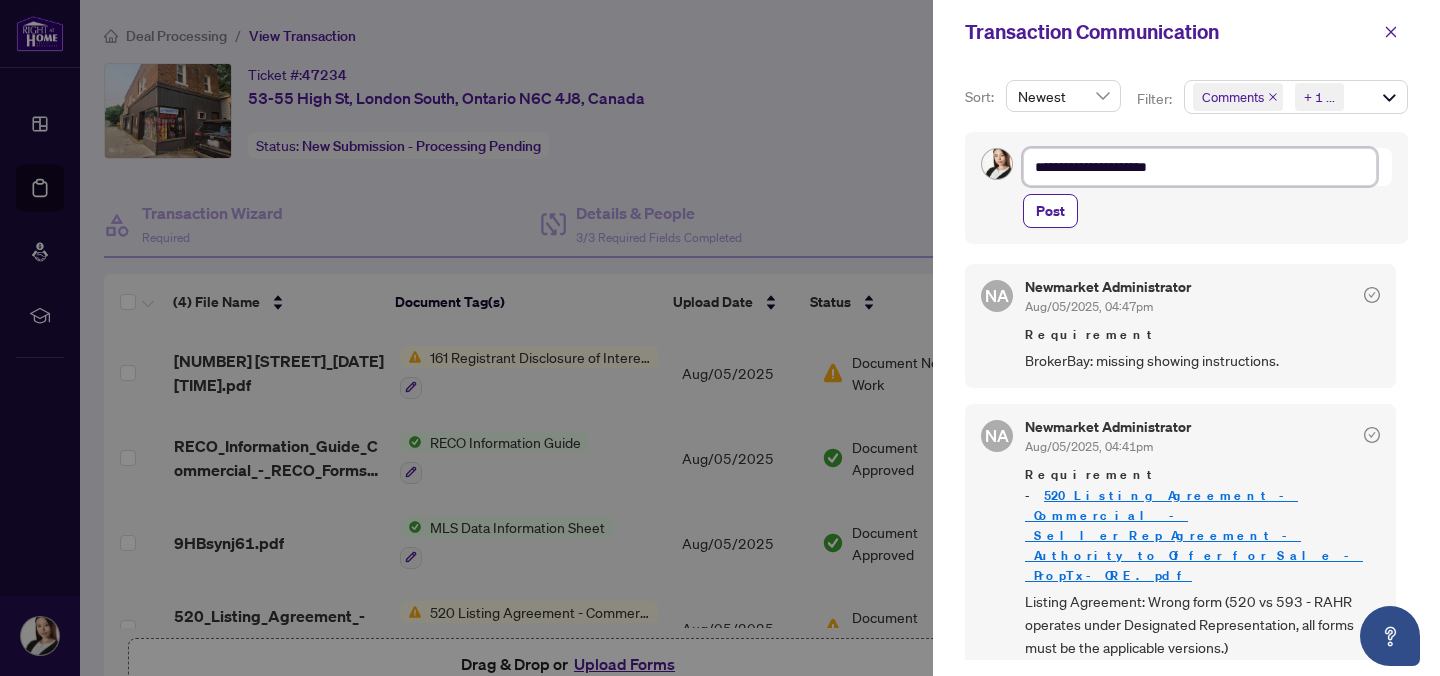 type on "**********" 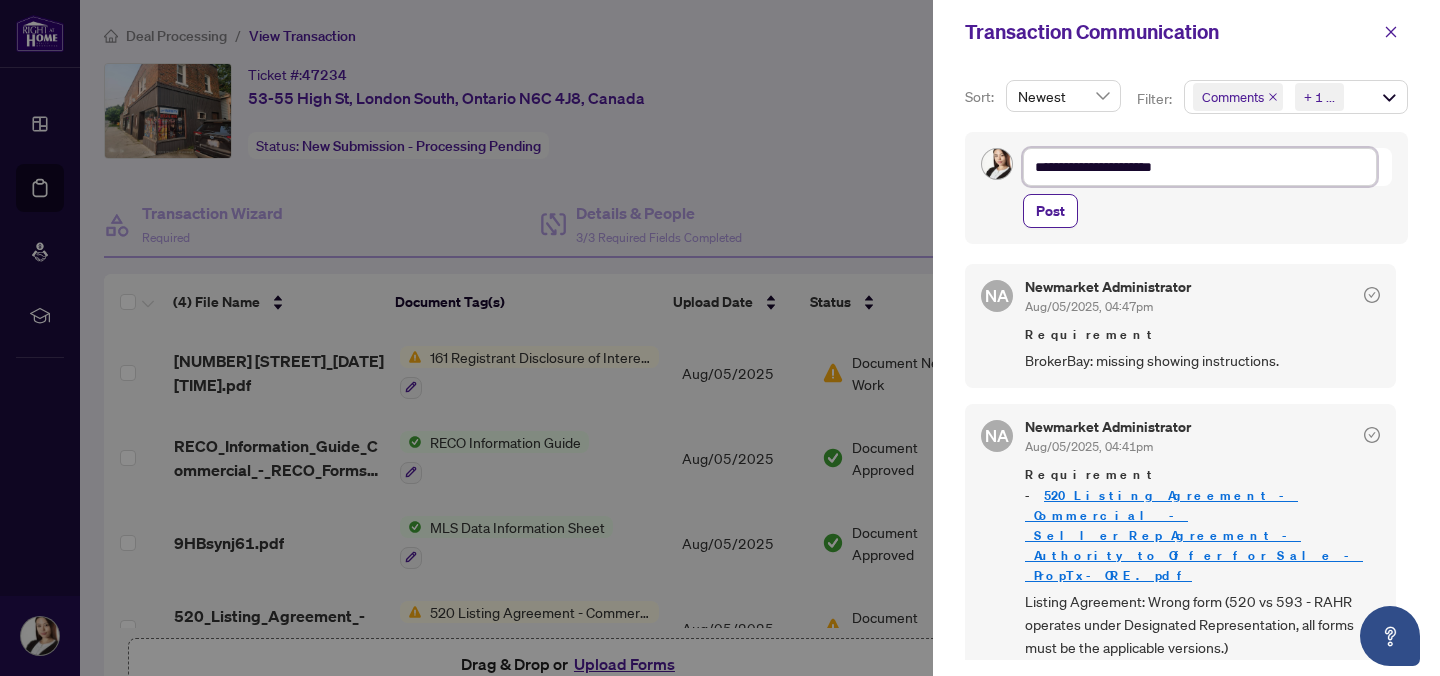 type on "**********" 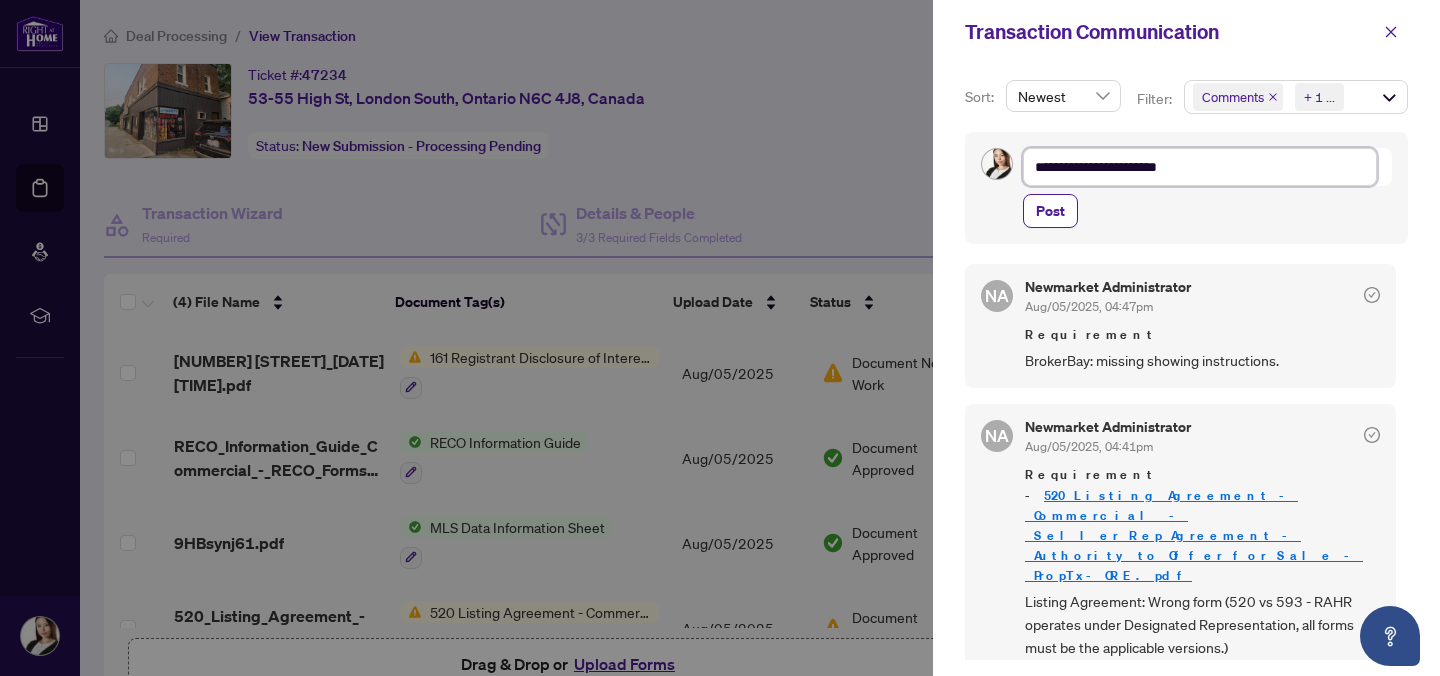 type on "**********" 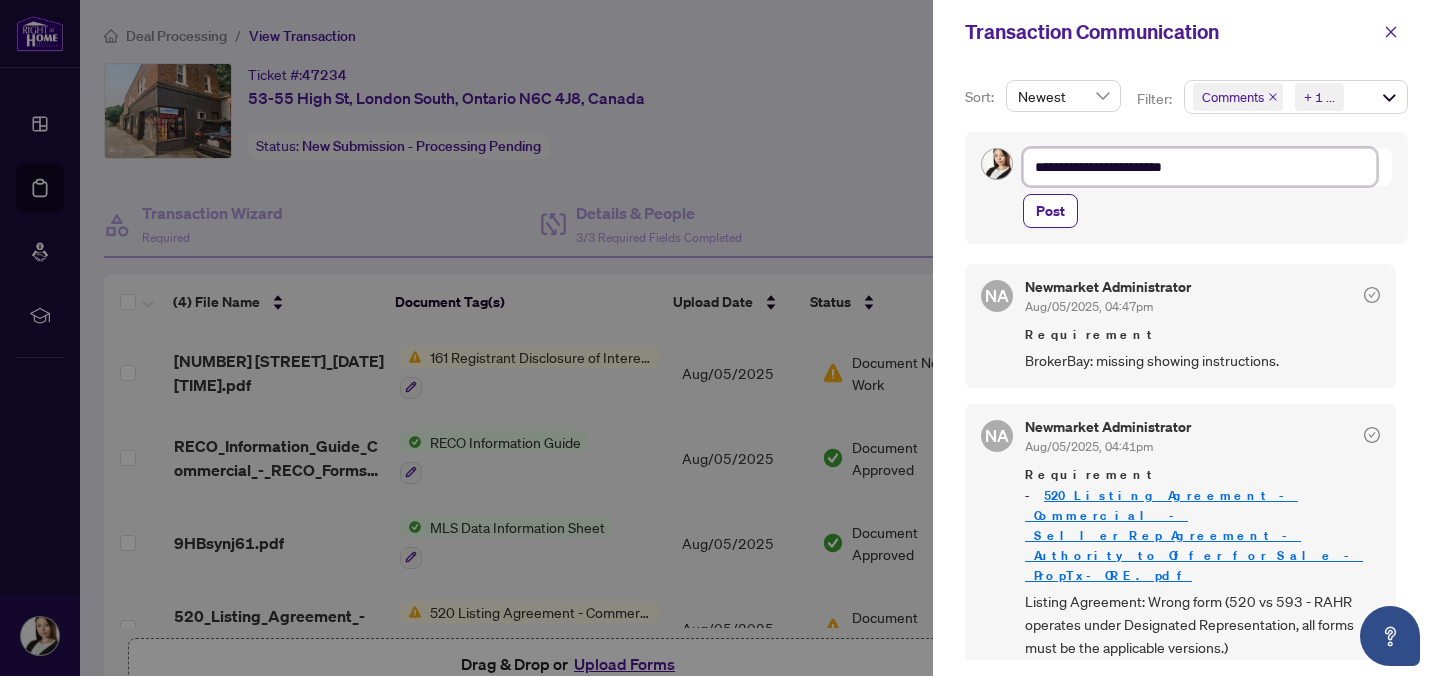 type on "**********" 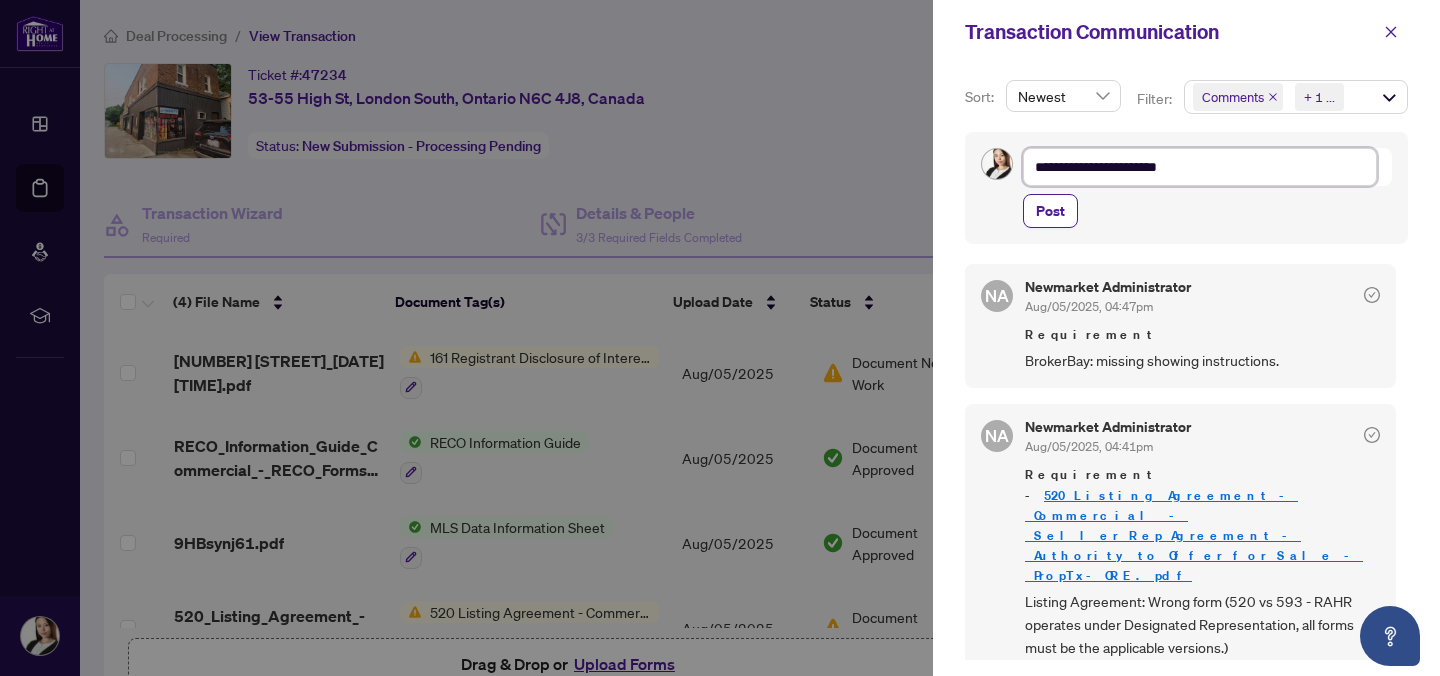 type on "**********" 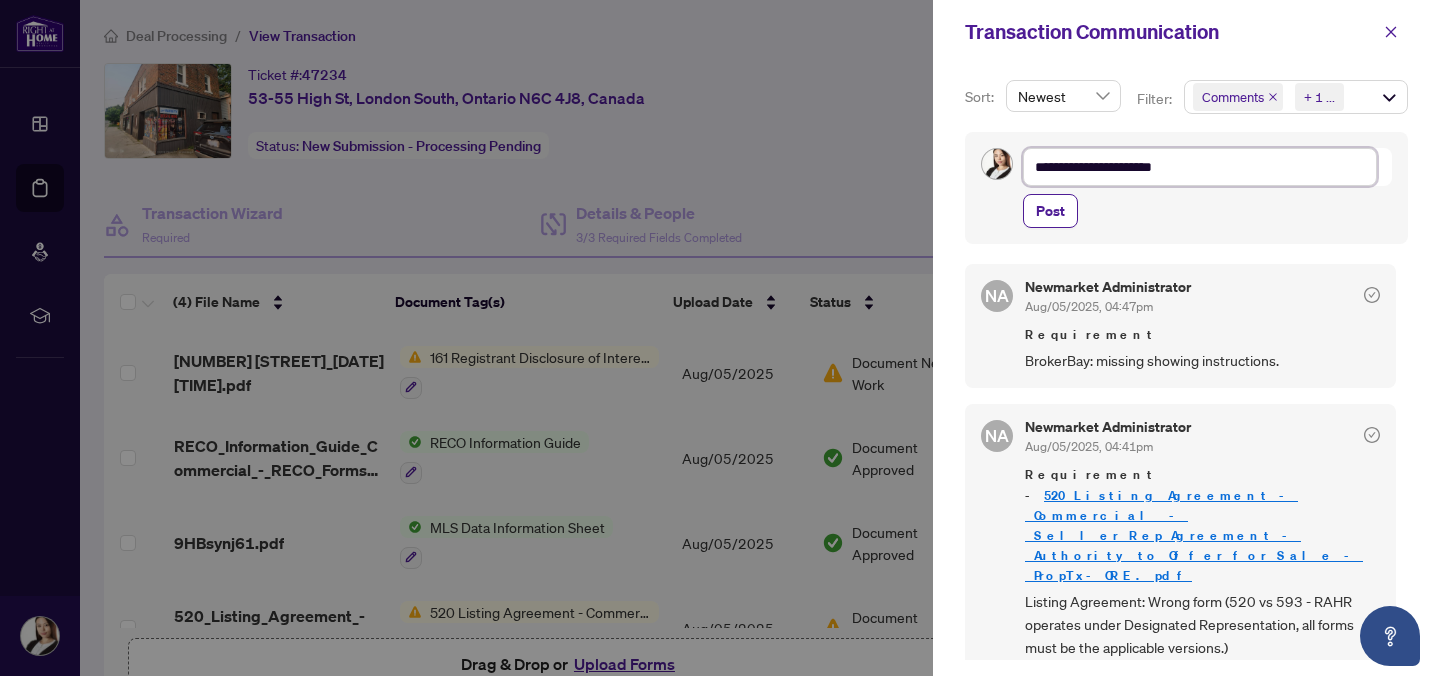 type on "**********" 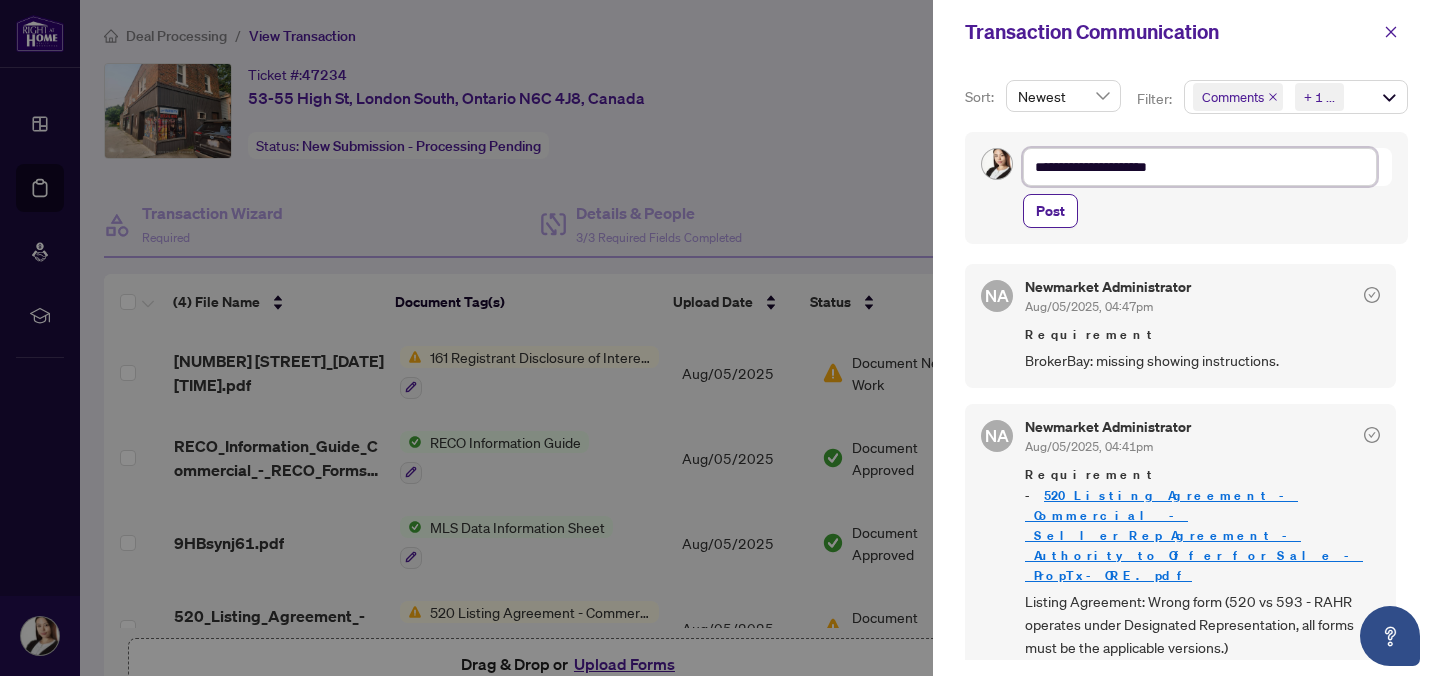 type on "**********" 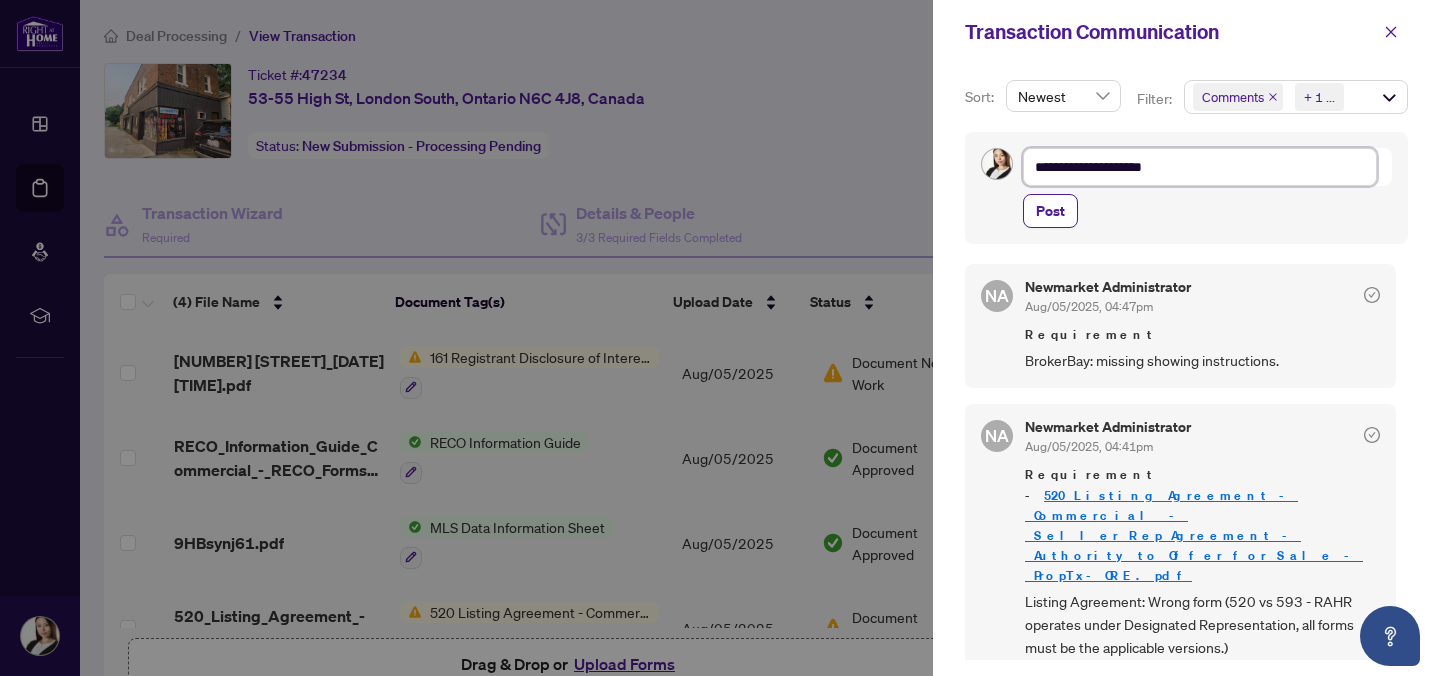 type on "**********" 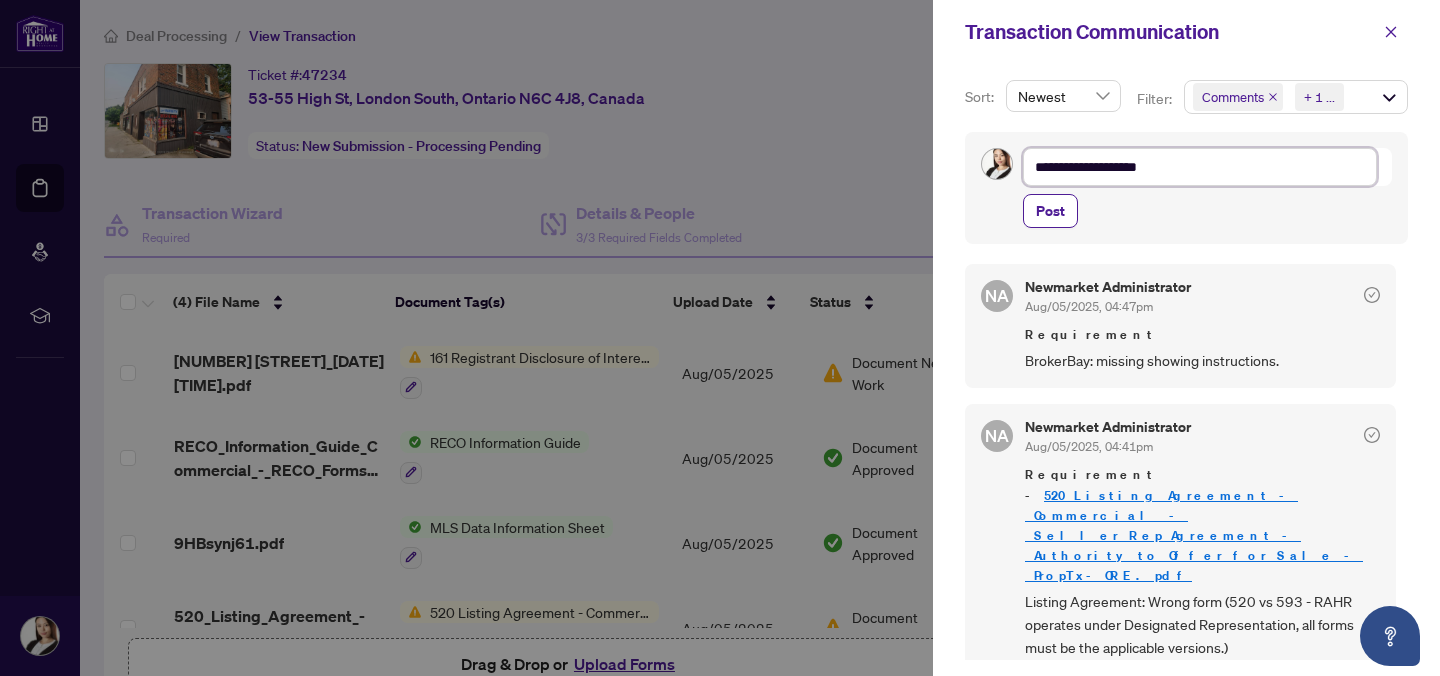 type on "**********" 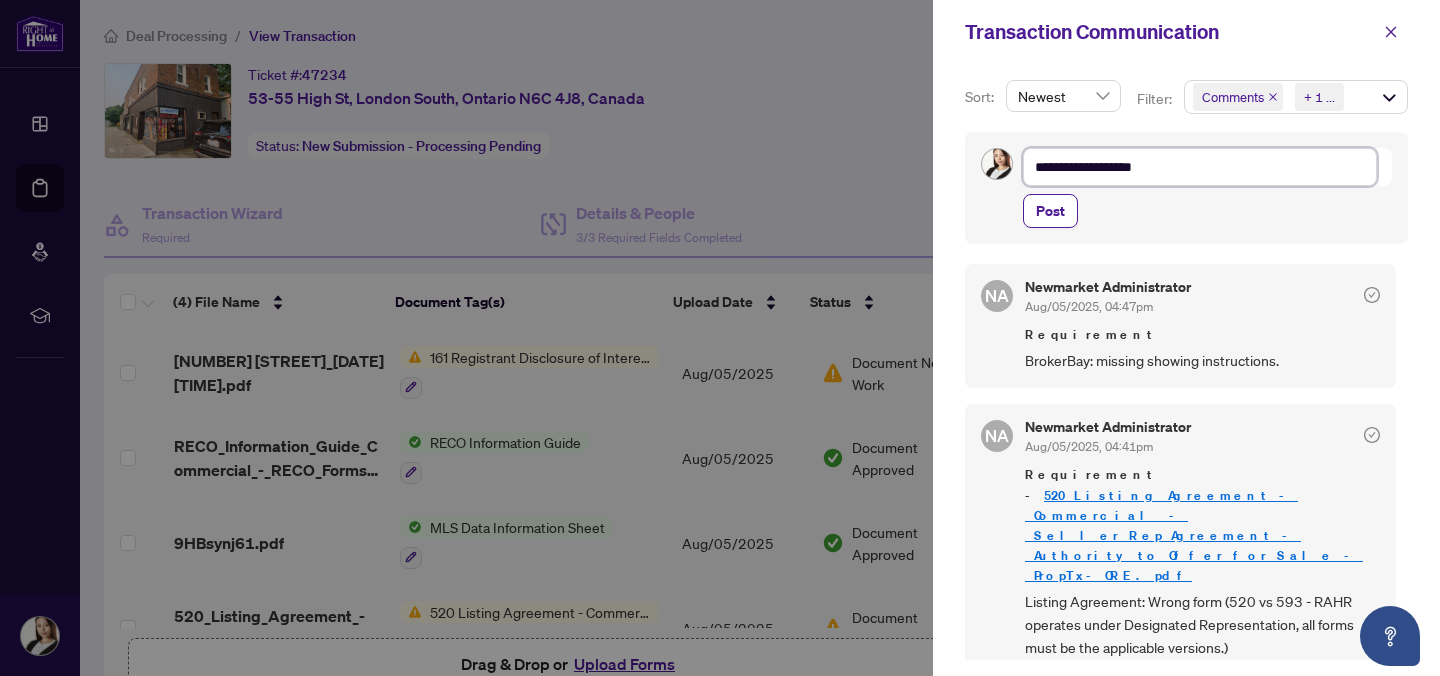 type on "**********" 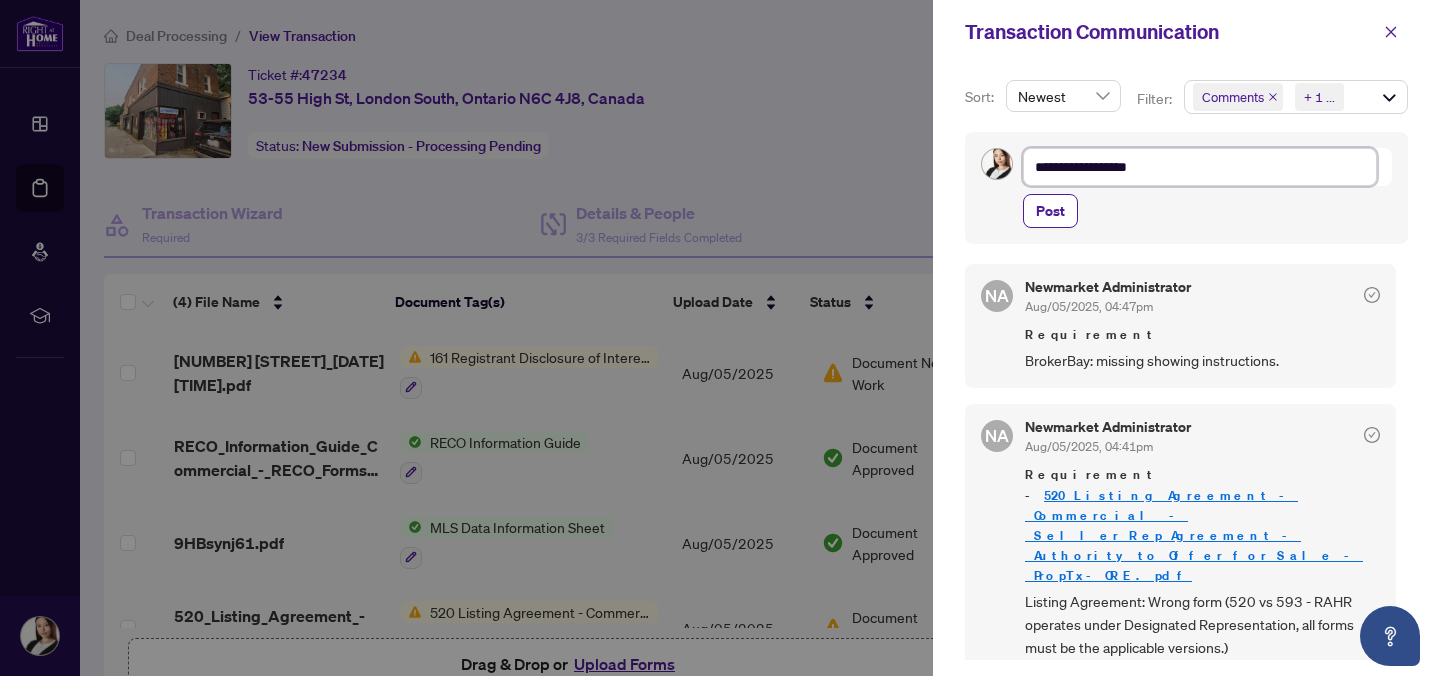 type on "**********" 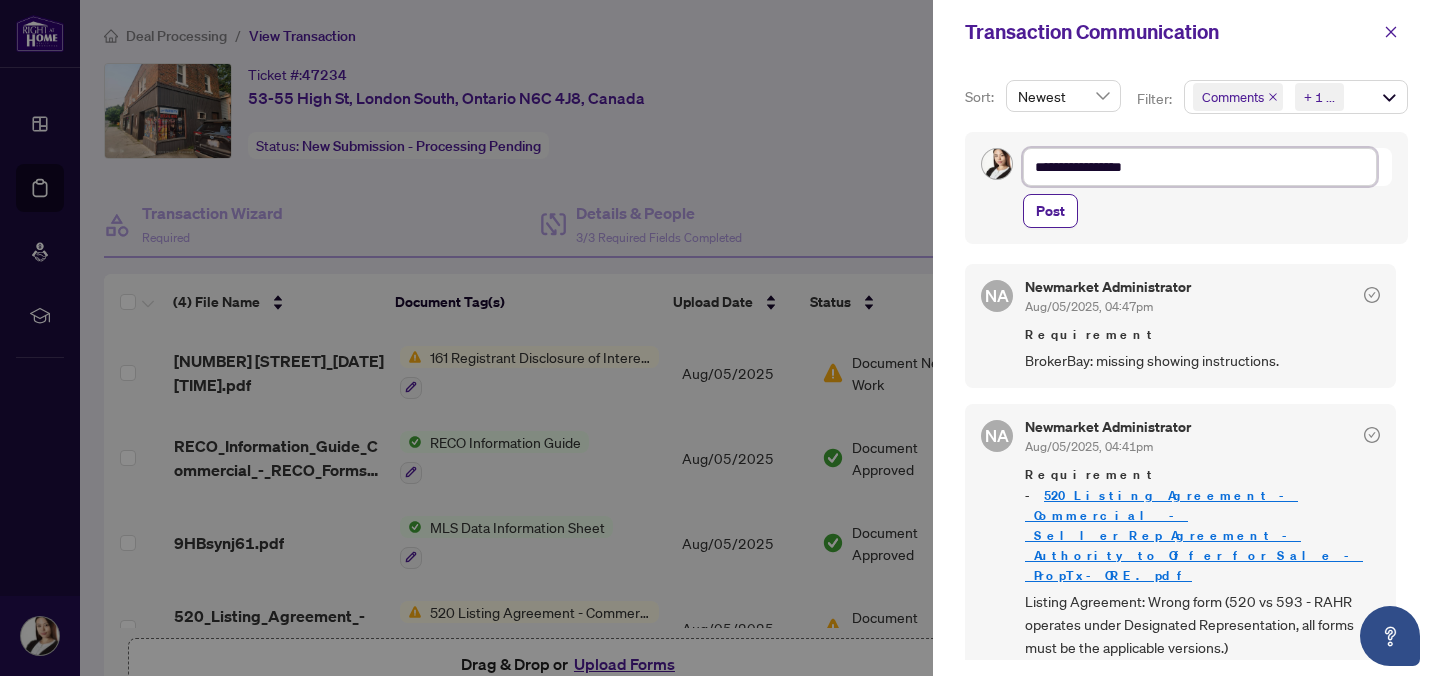 type on "**********" 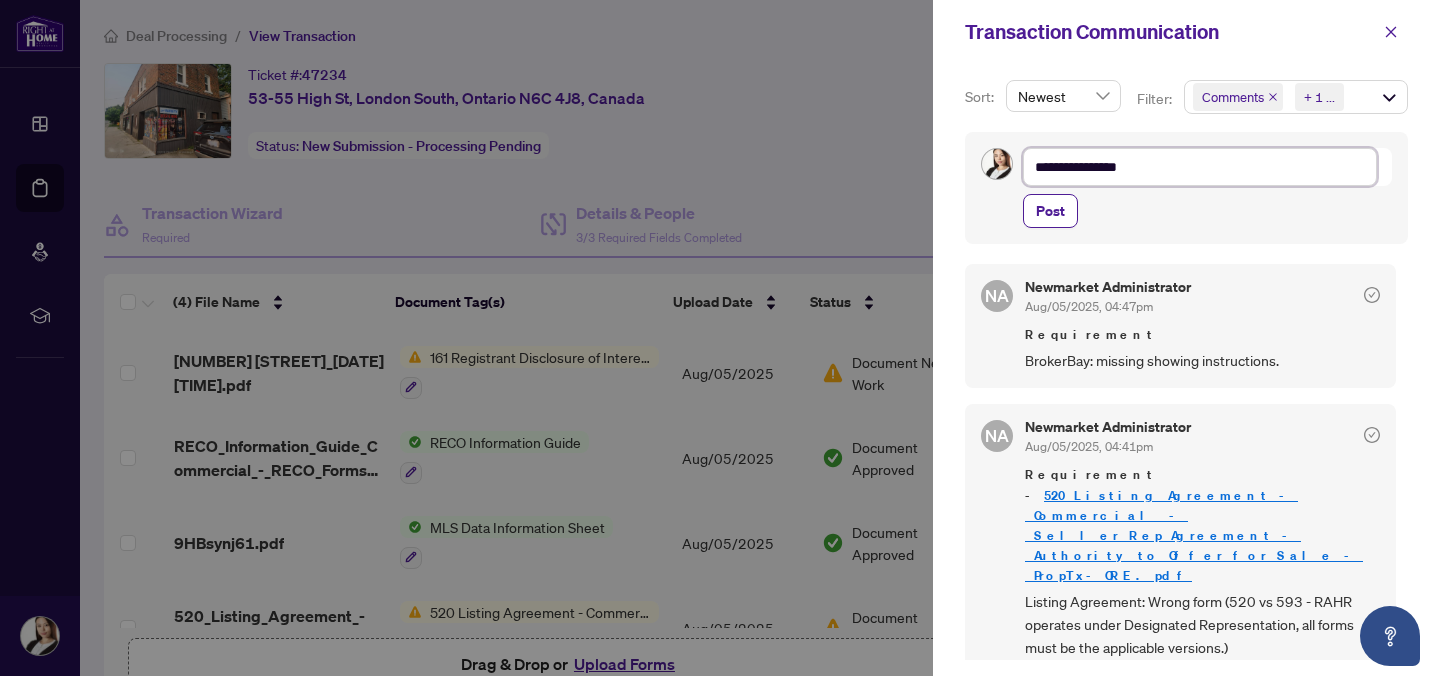 type on "**********" 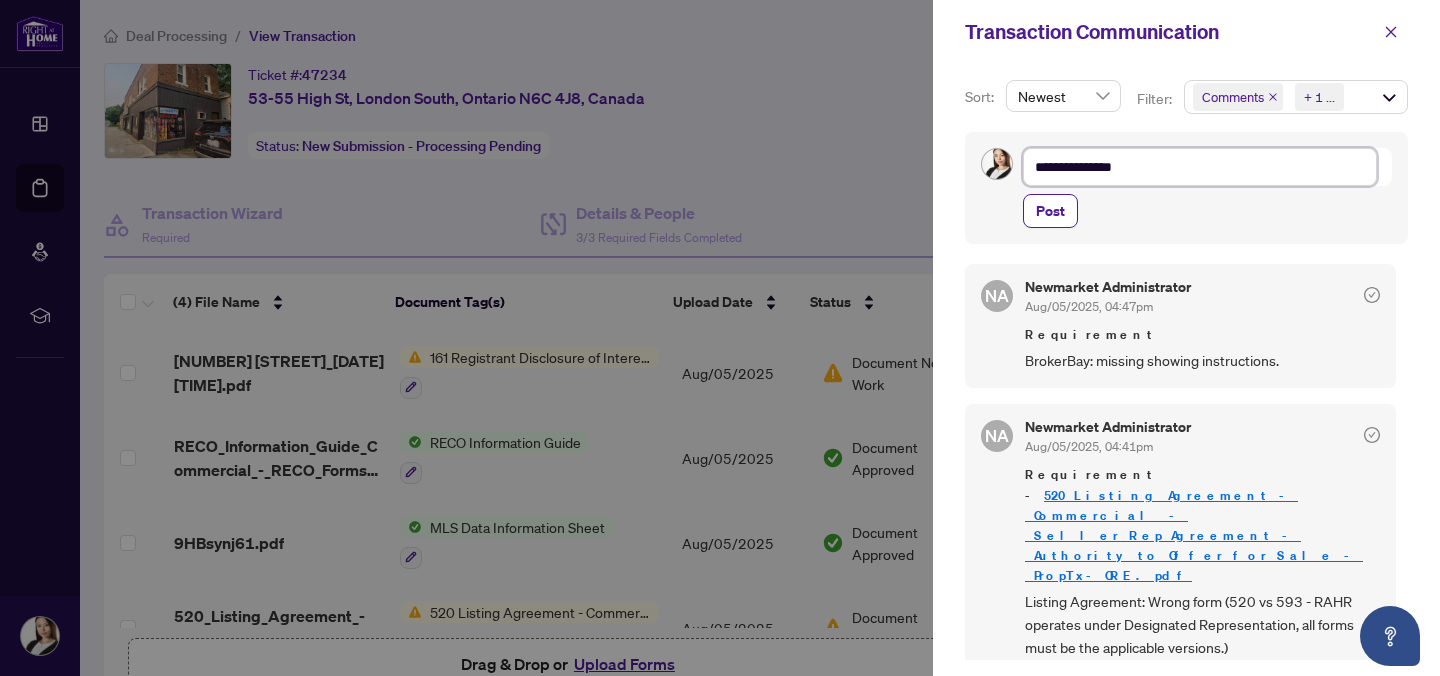 type on "**********" 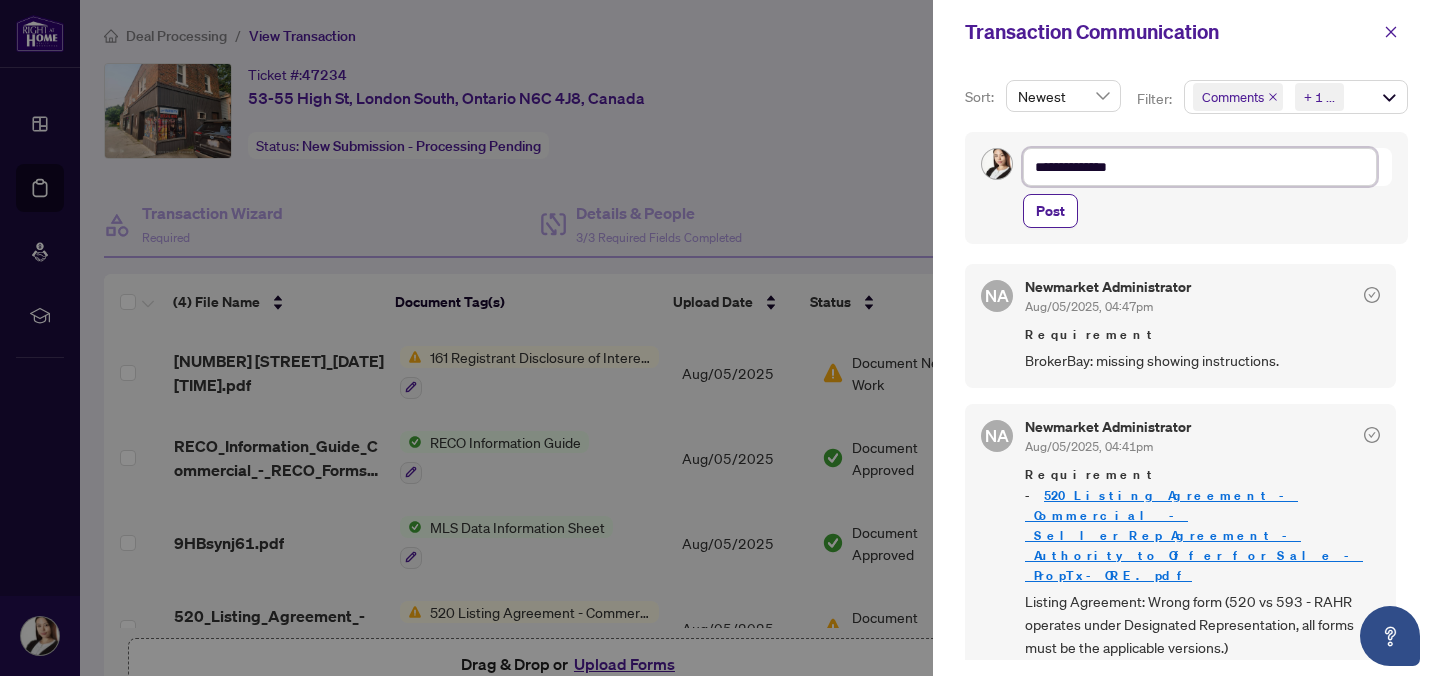 type on "**********" 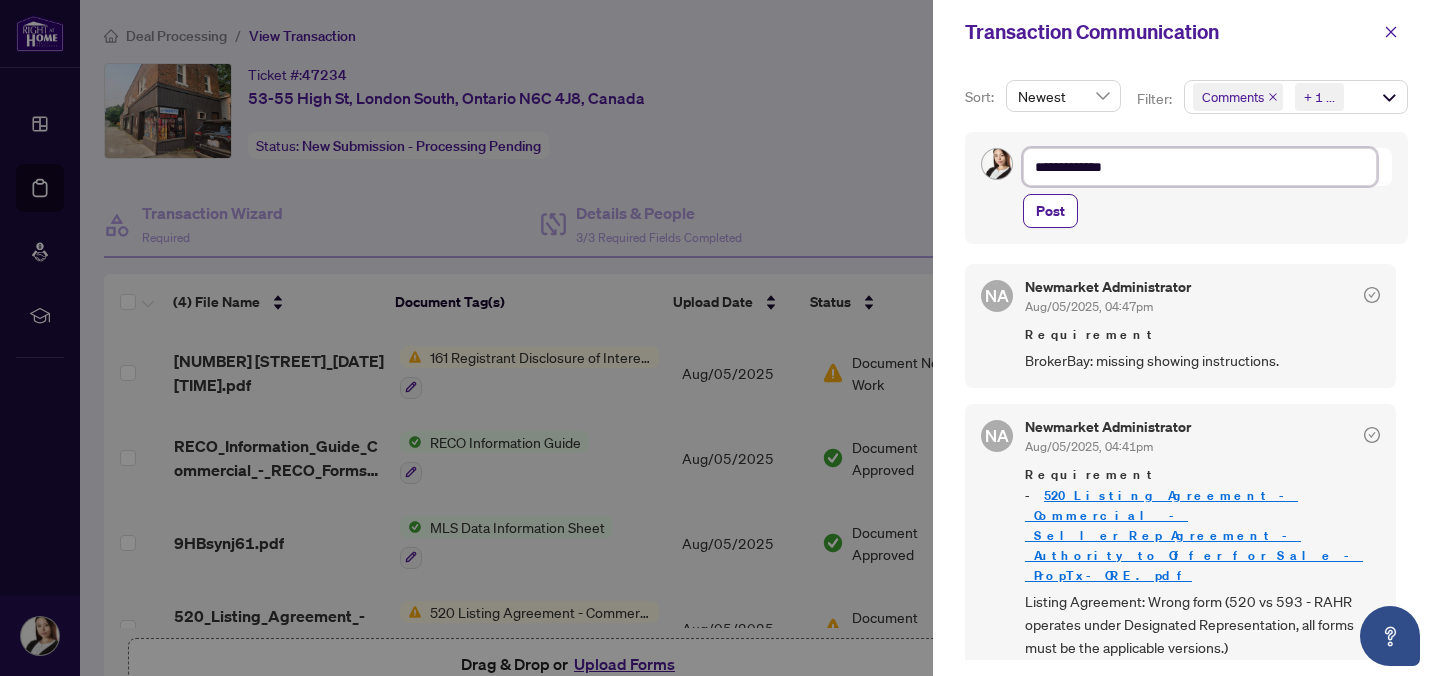 type on "**********" 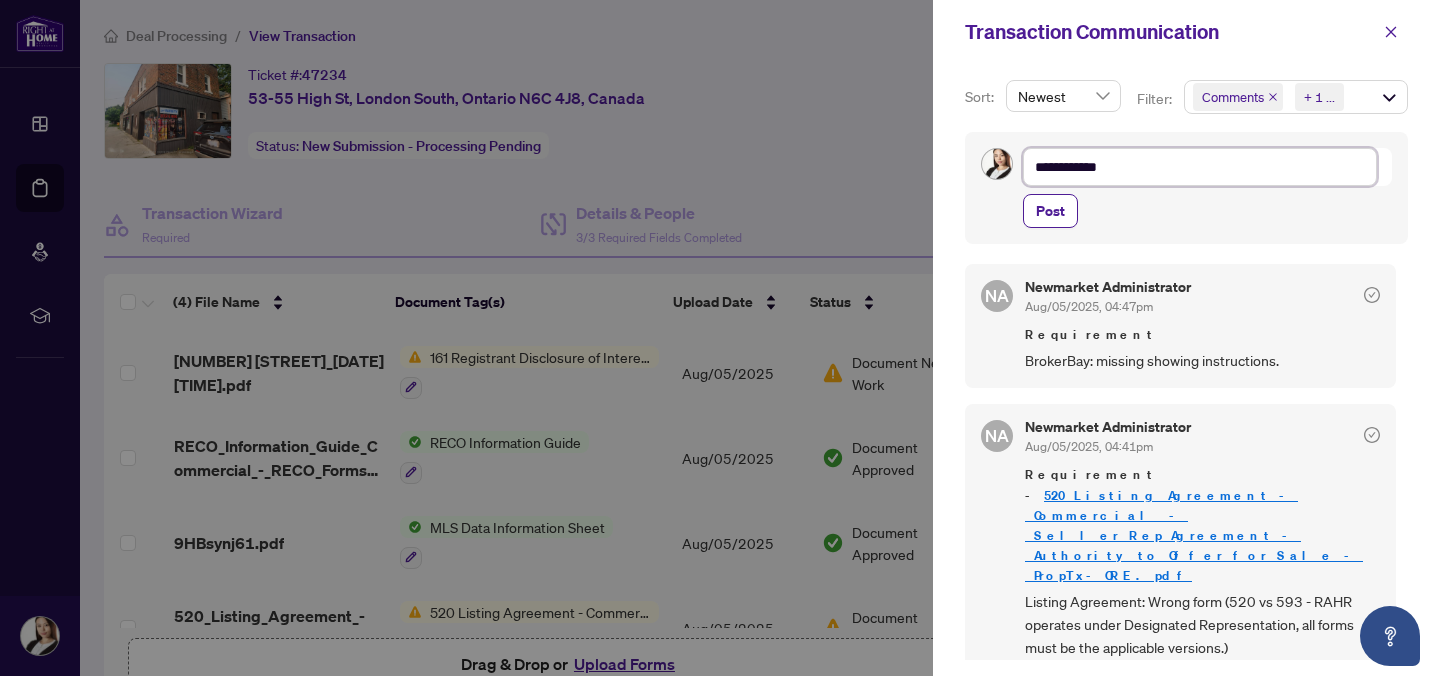 type on "**********" 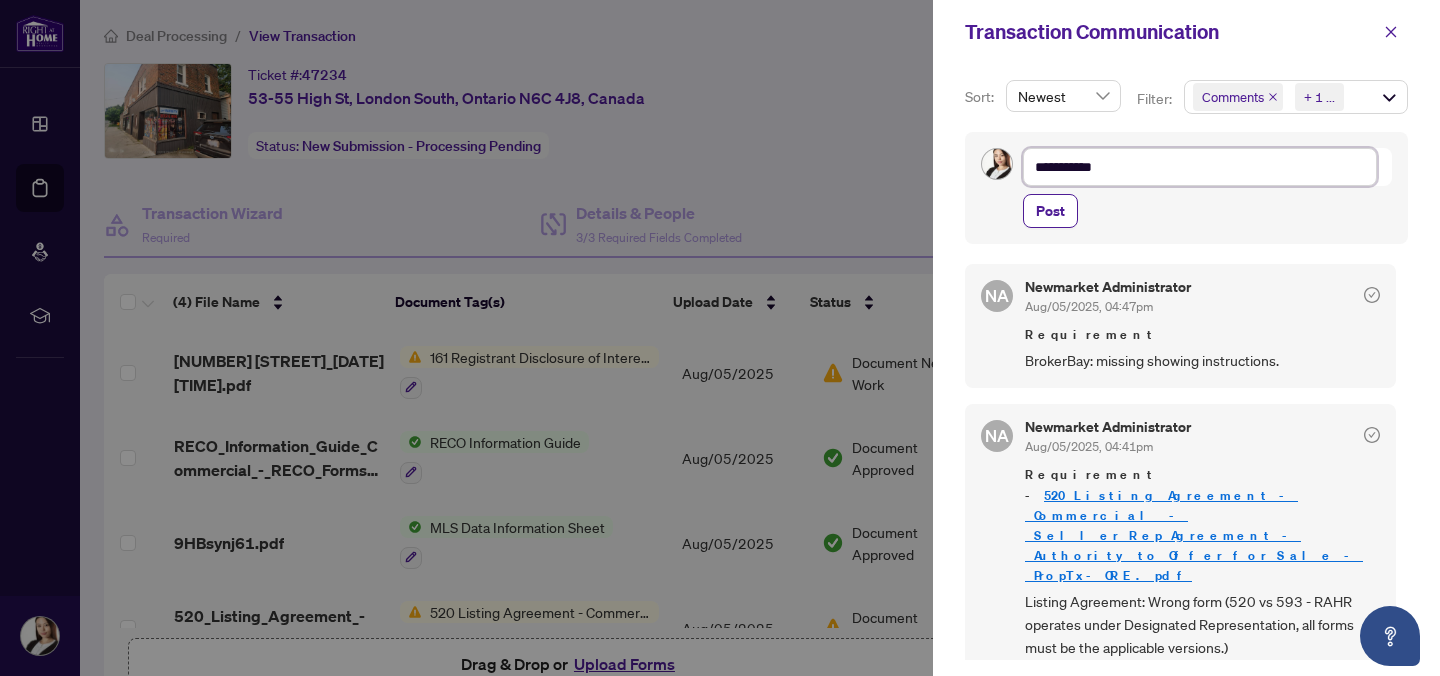type on "**********" 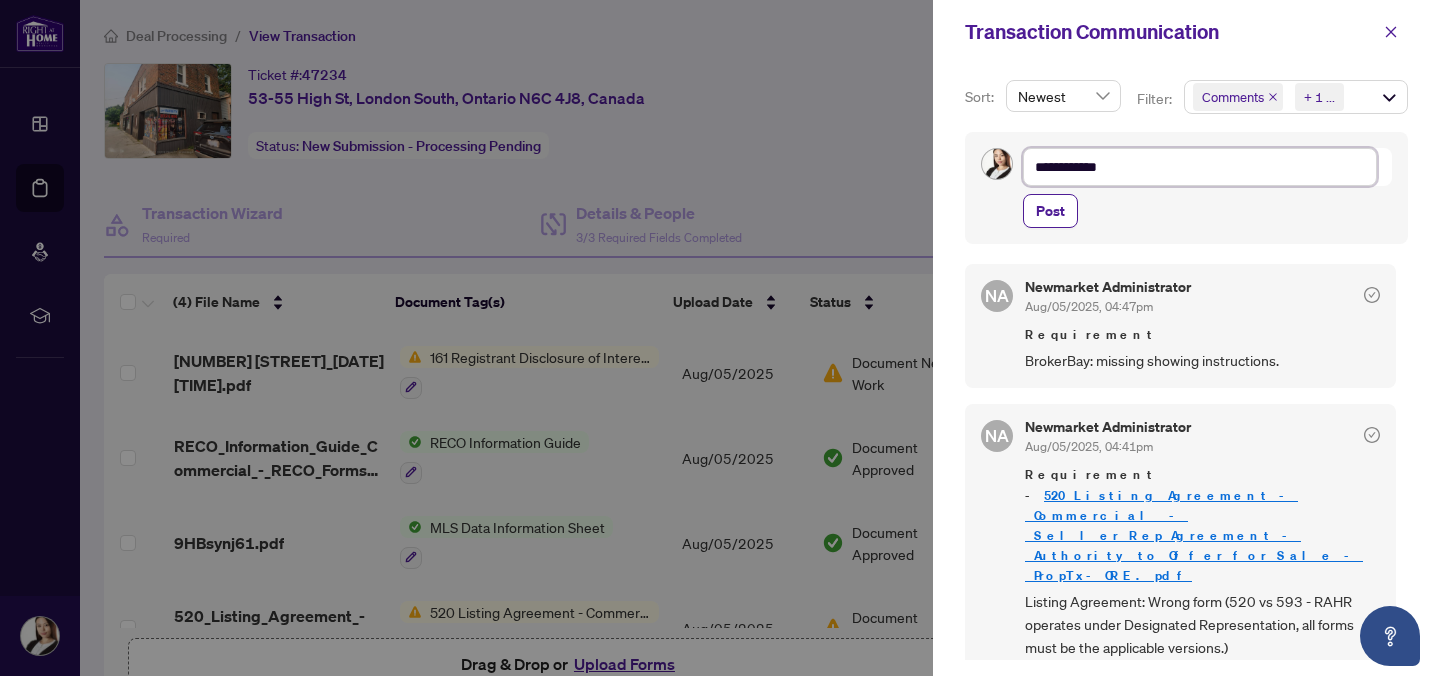 type on "**********" 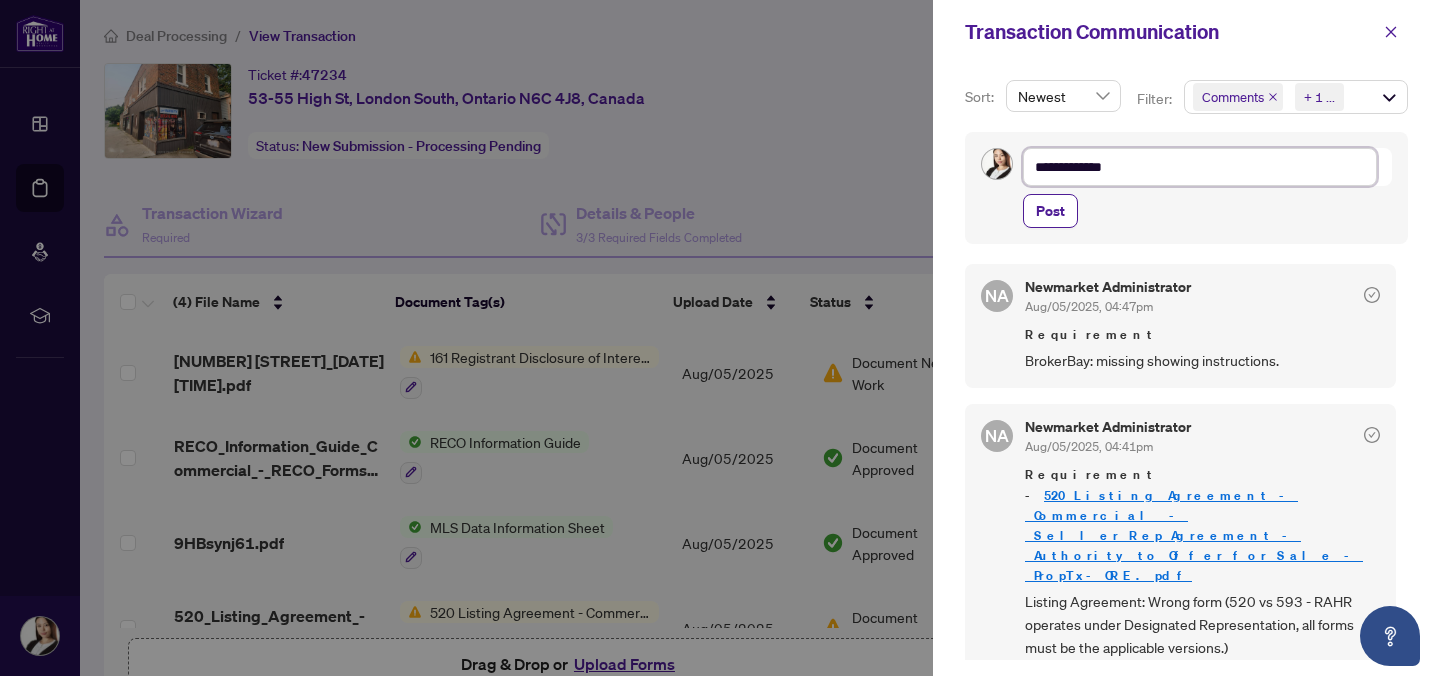type on "**********" 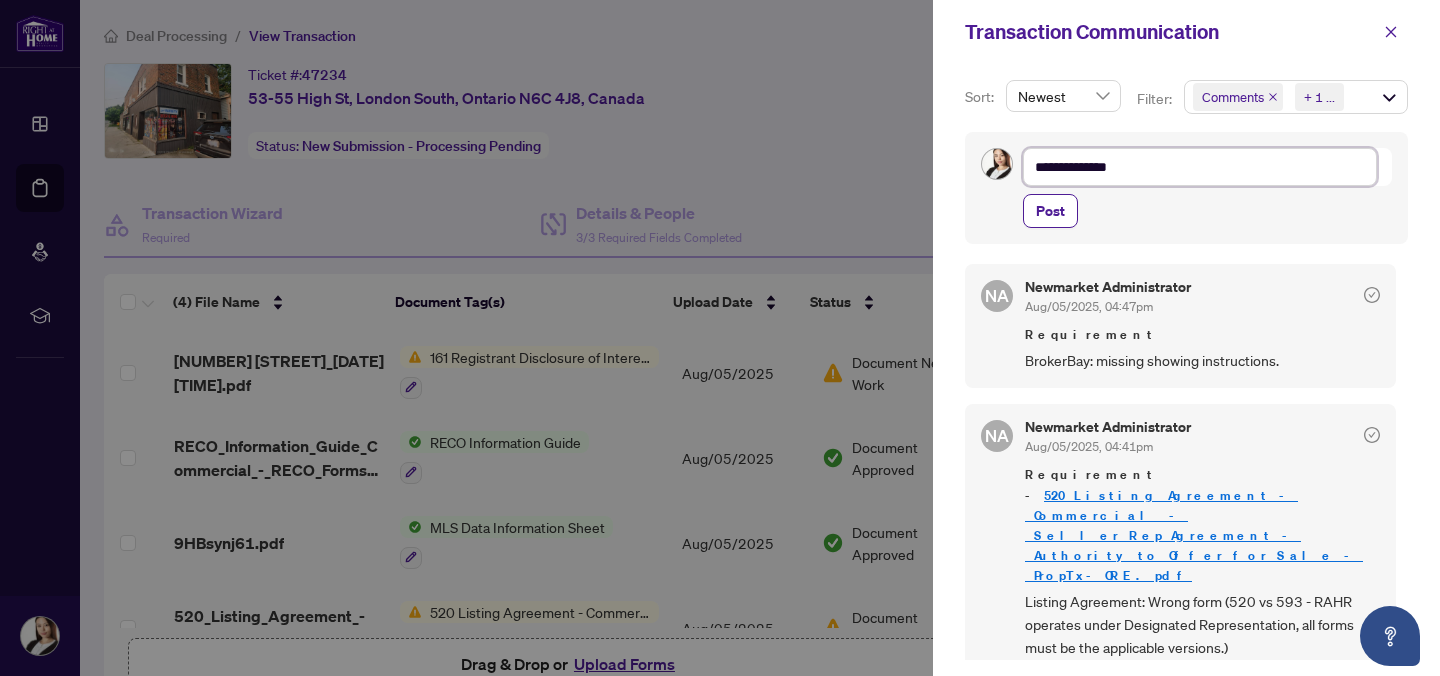 type on "**********" 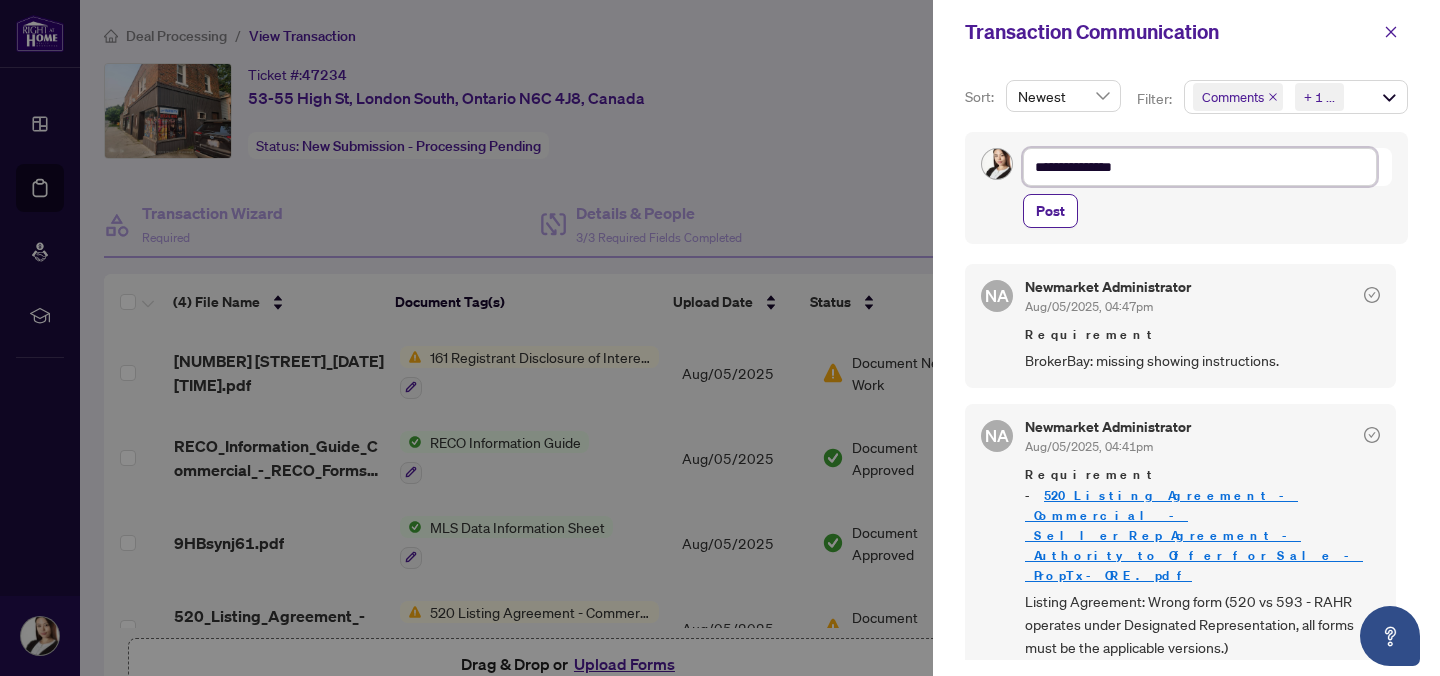 type on "**********" 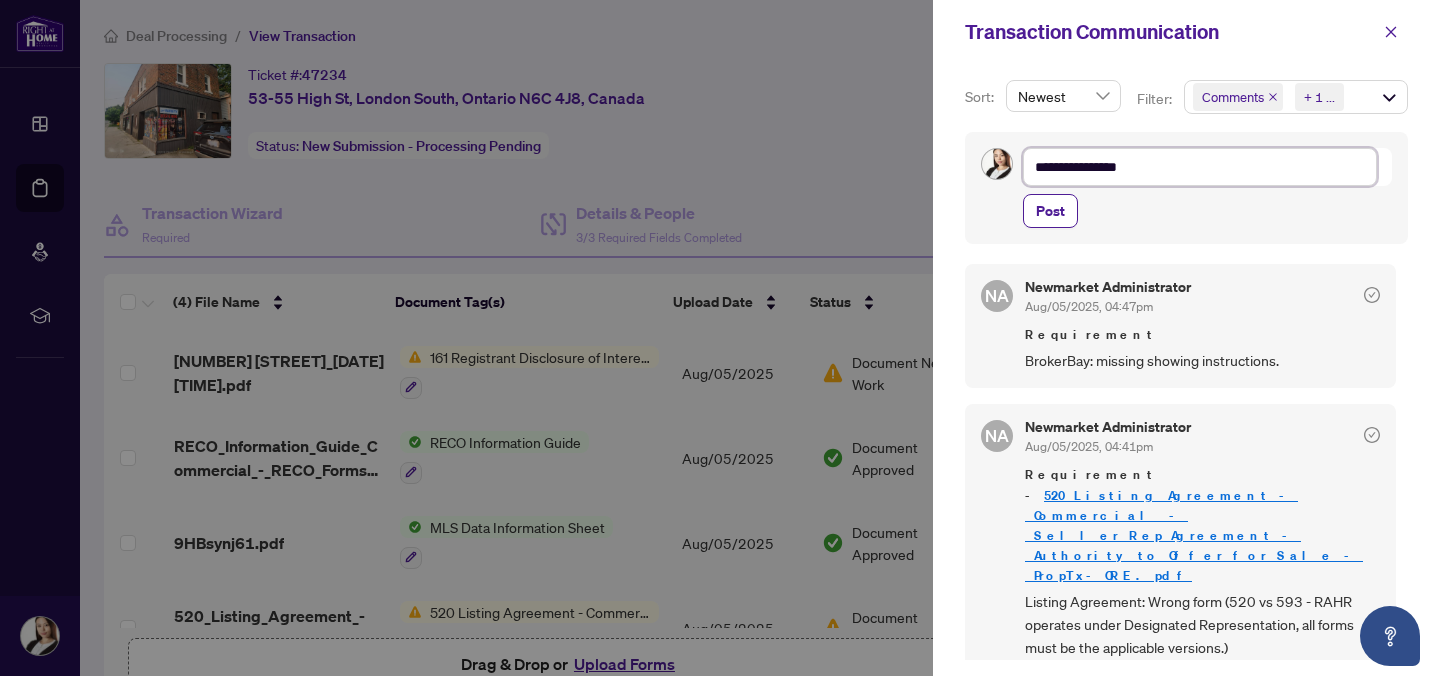 type on "**********" 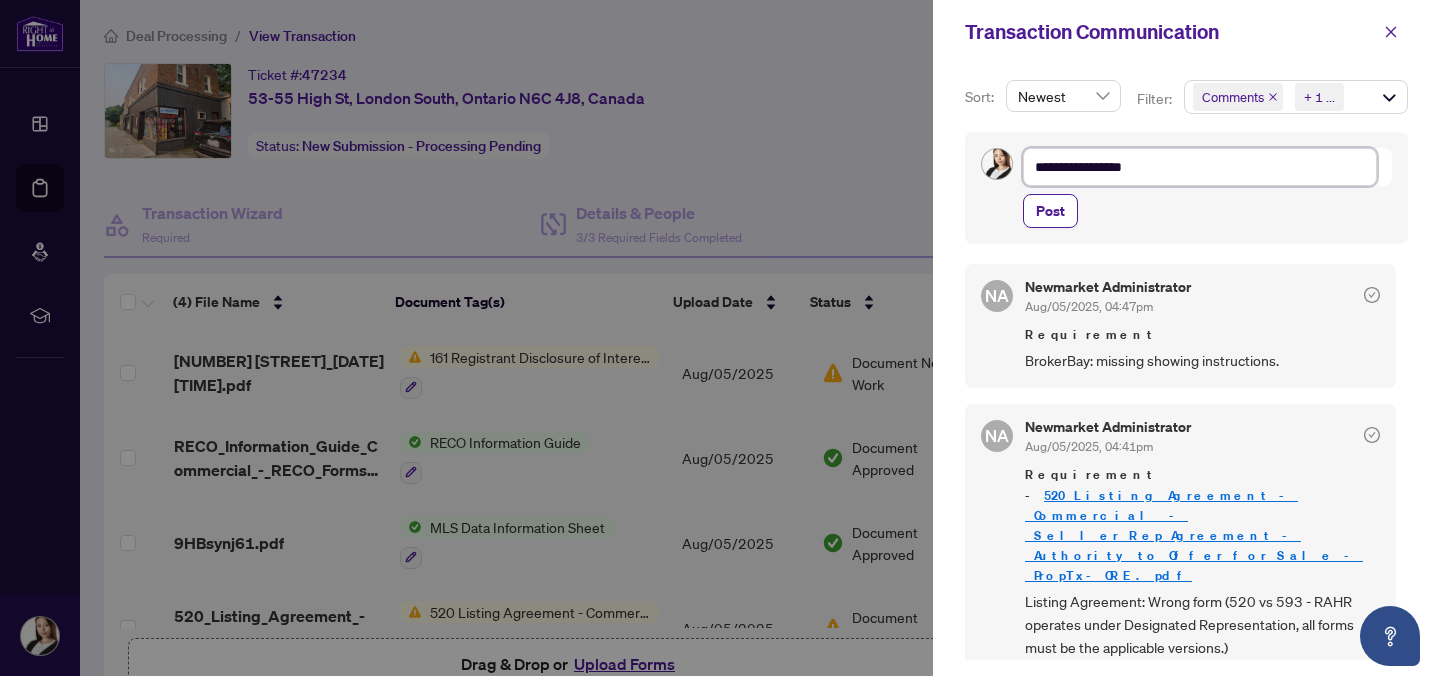 type on "**********" 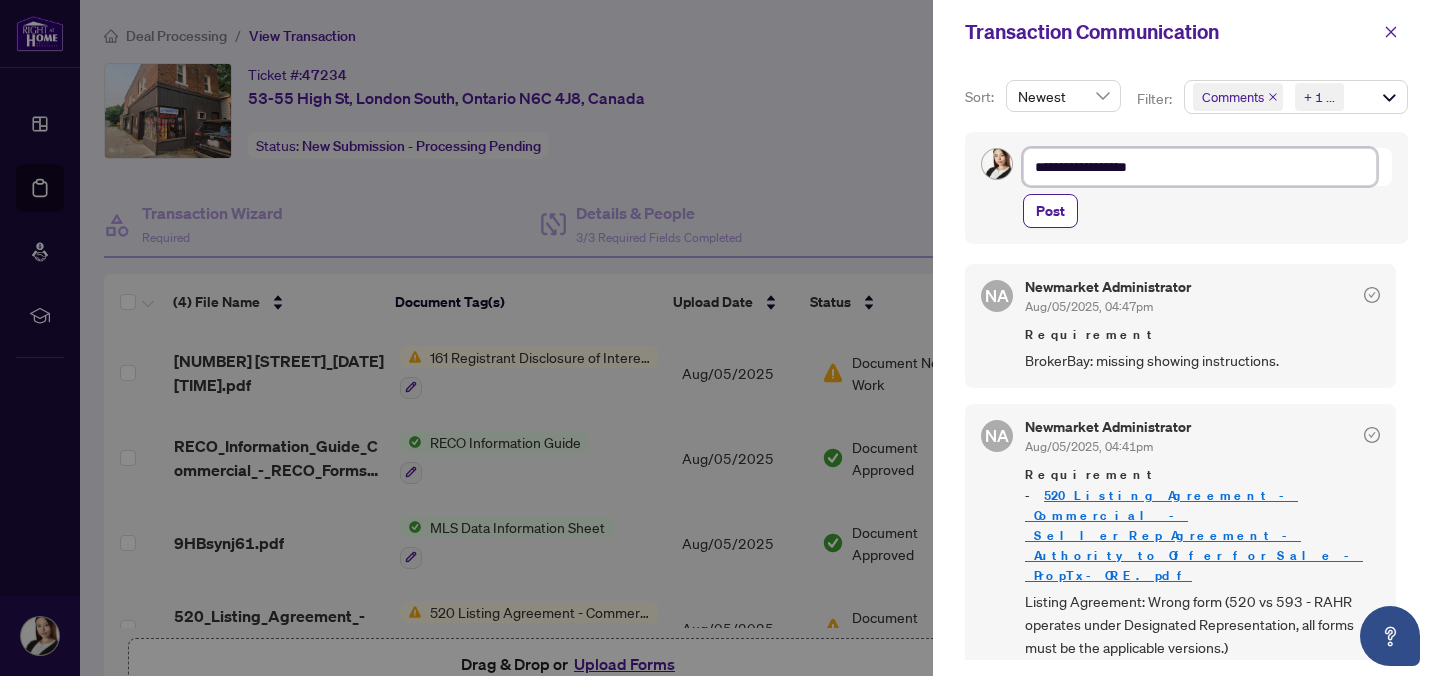 type on "**********" 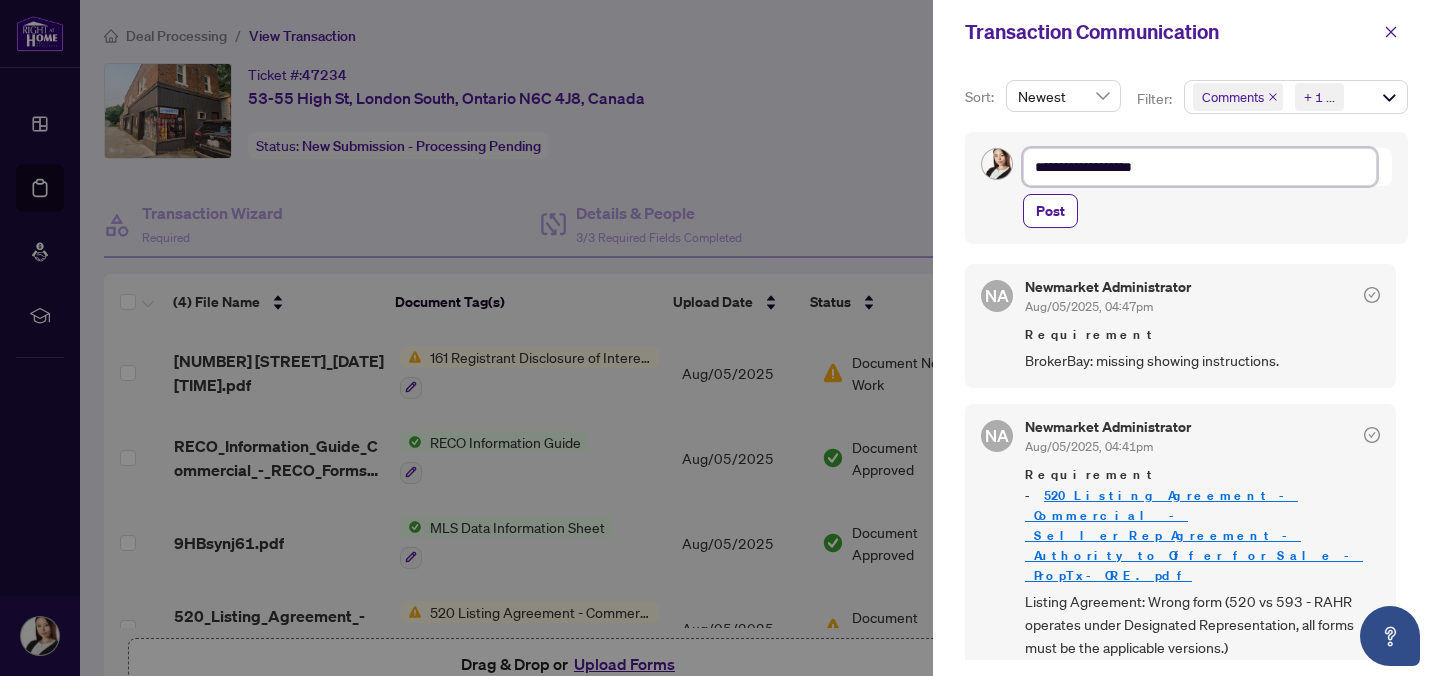 type on "**********" 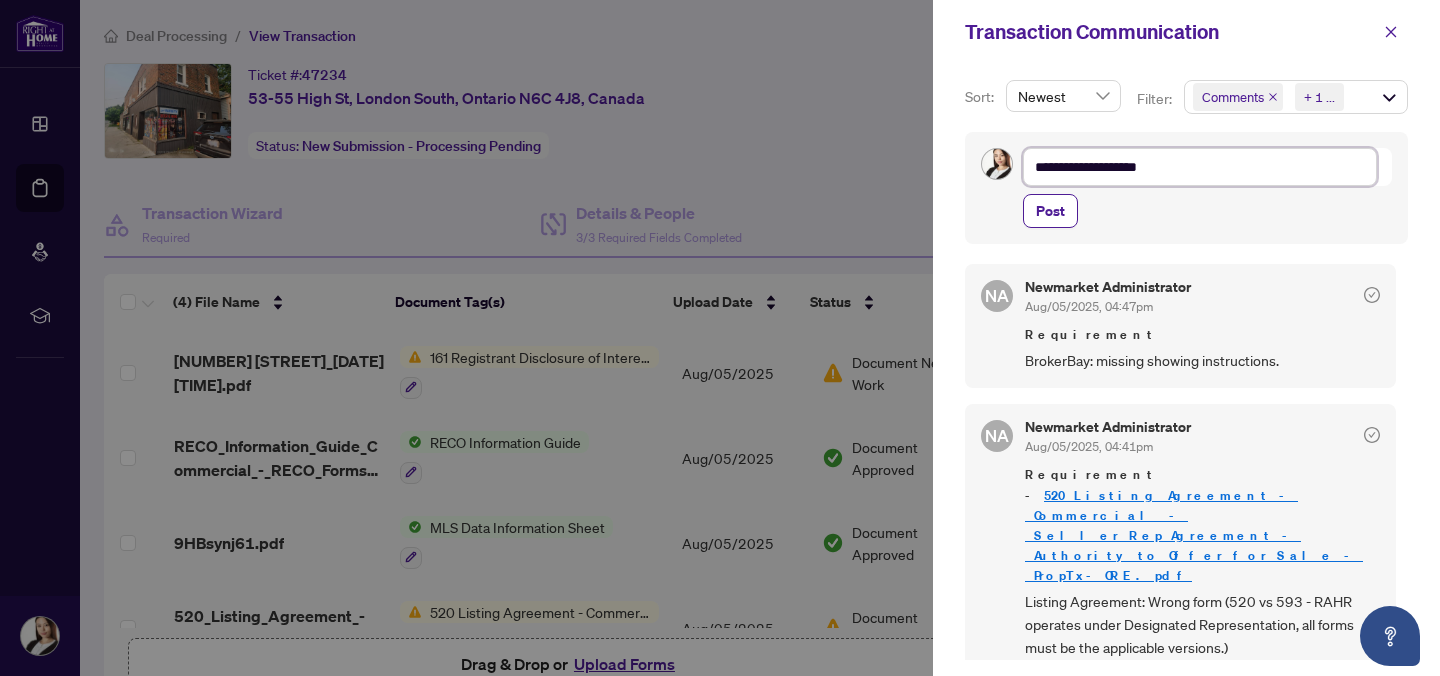 type on "**********" 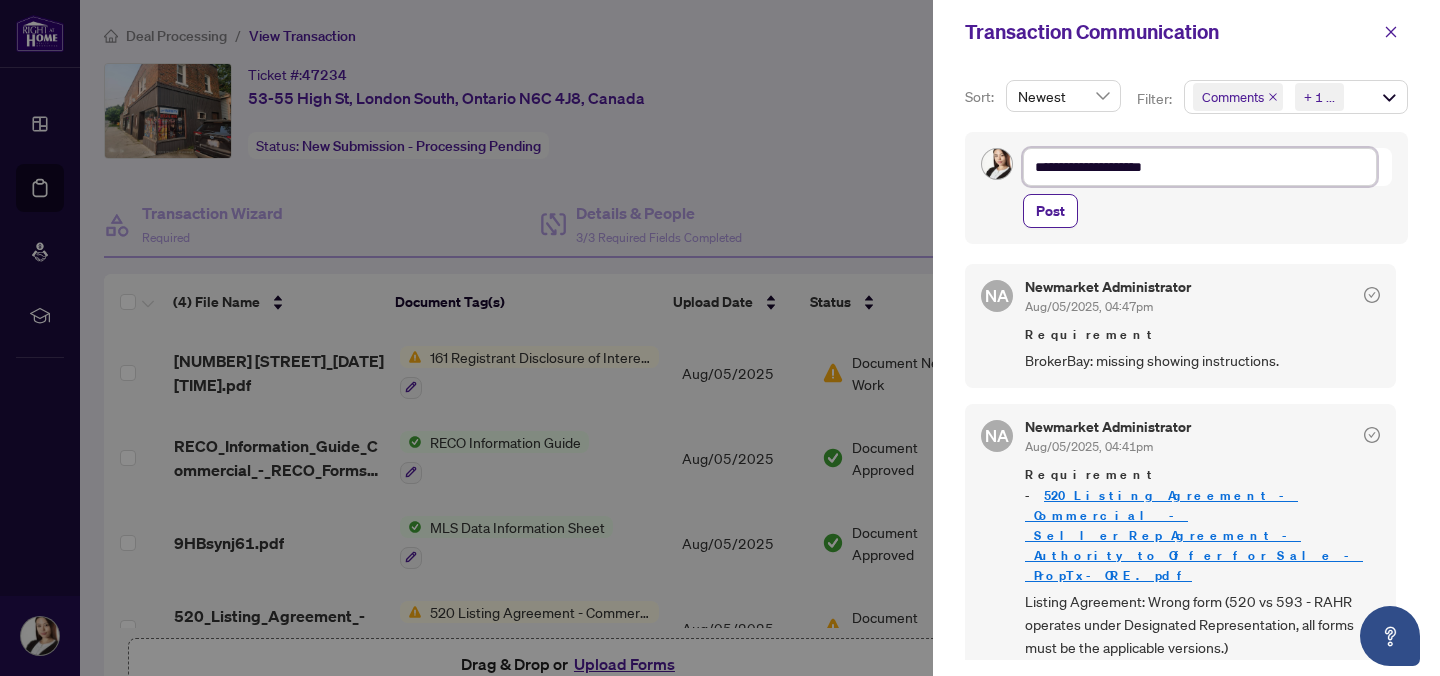 type on "**********" 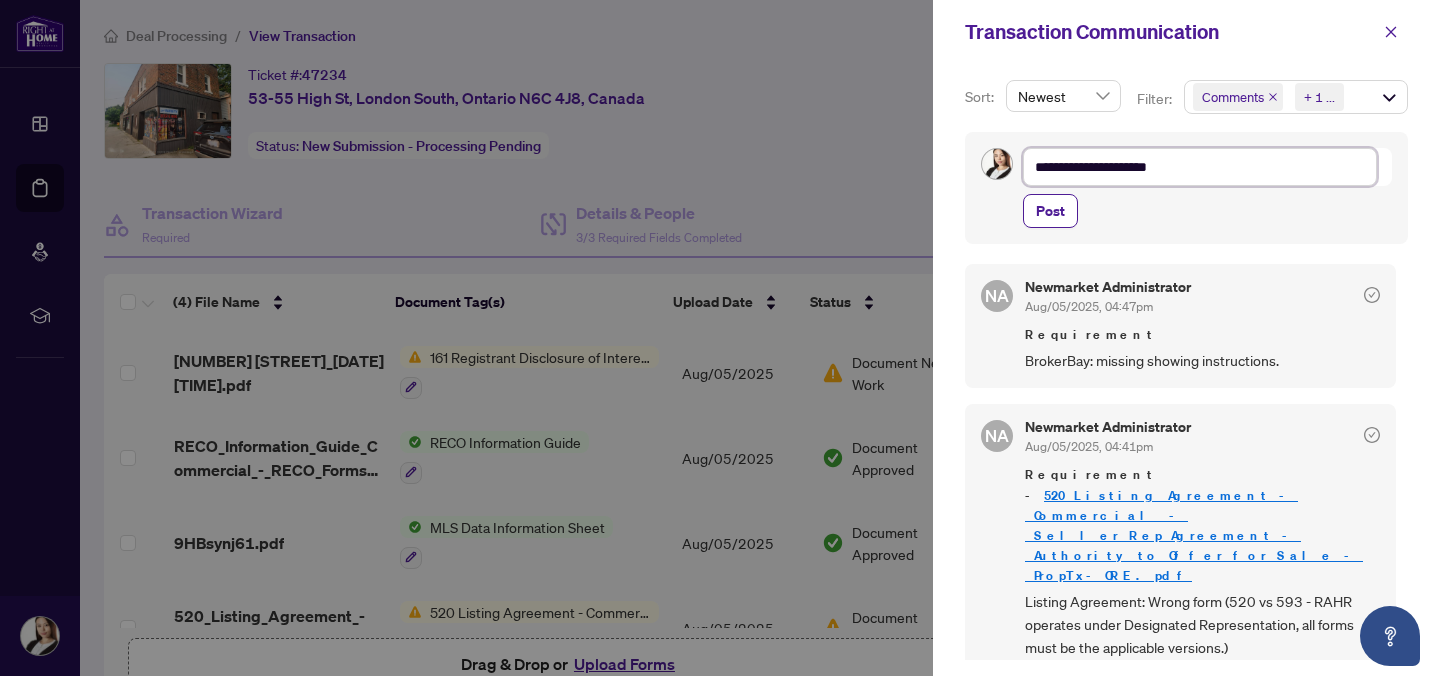 type on "**********" 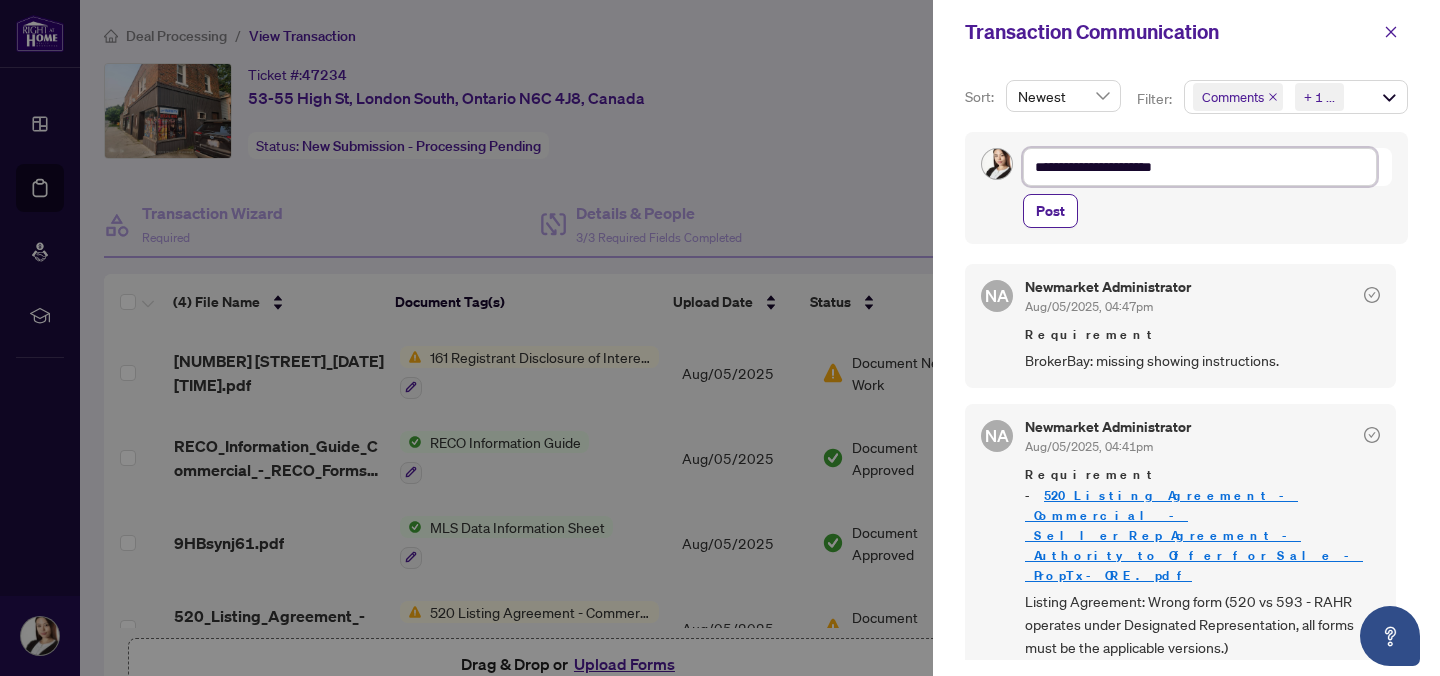 type on "**********" 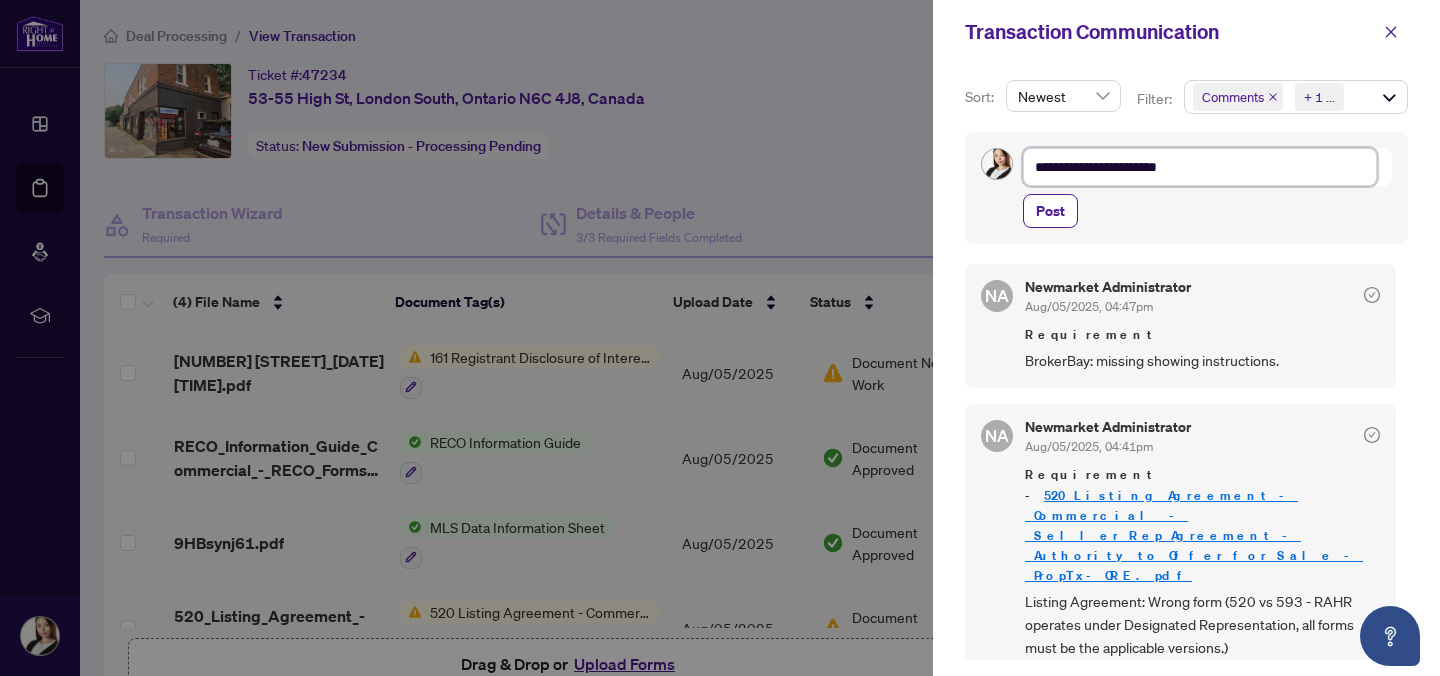 type on "**********" 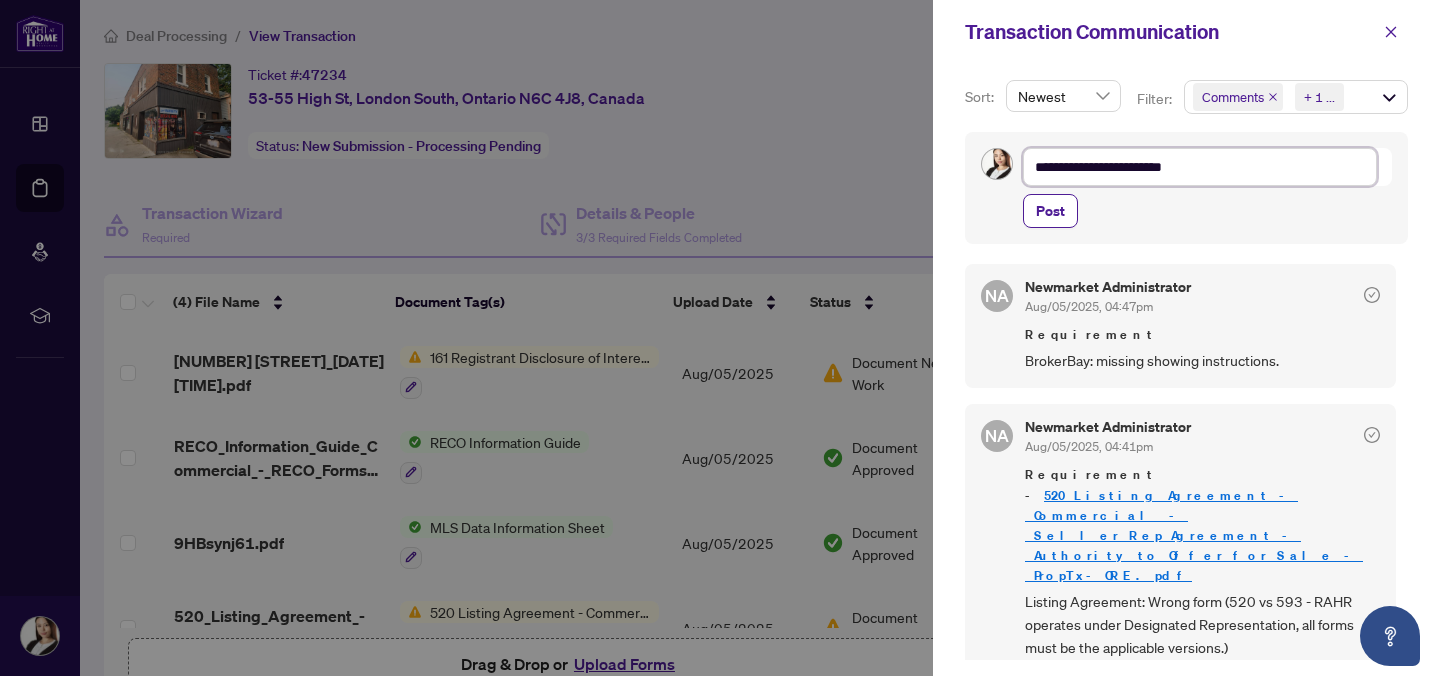 type on "**********" 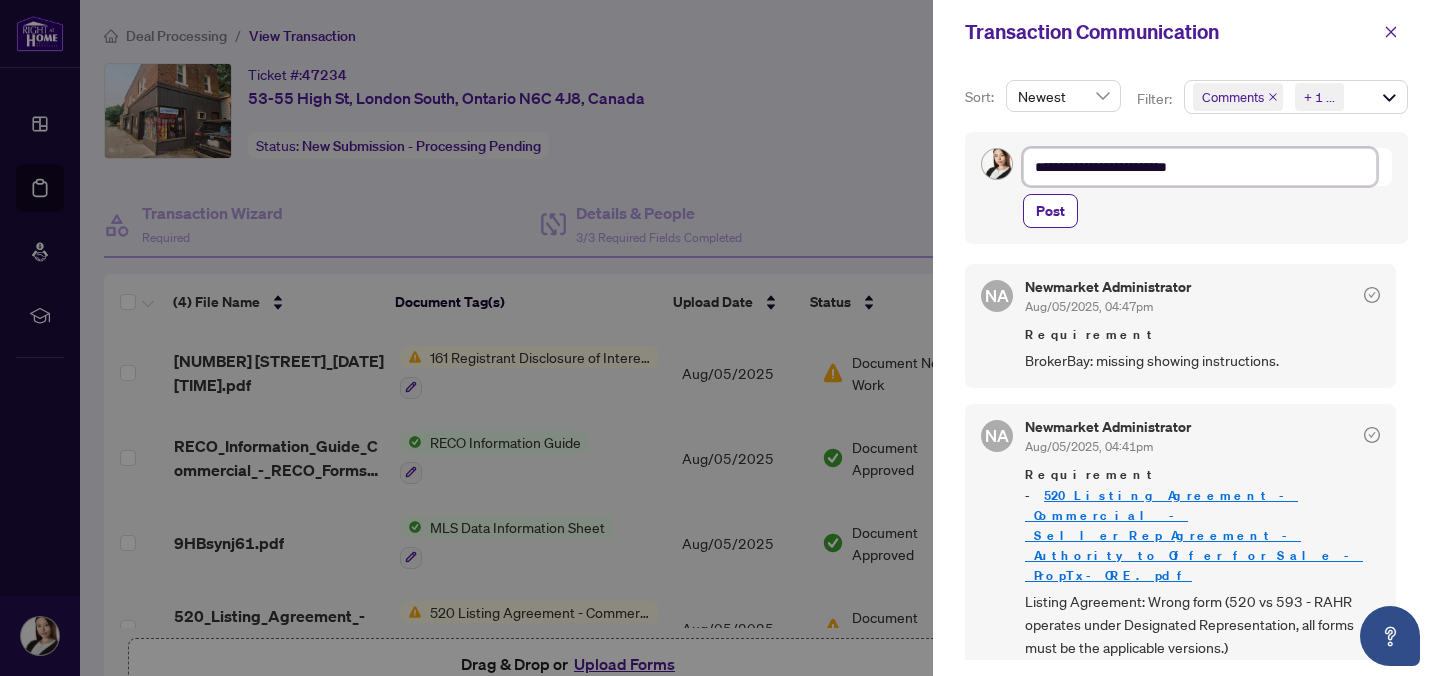 type on "**********" 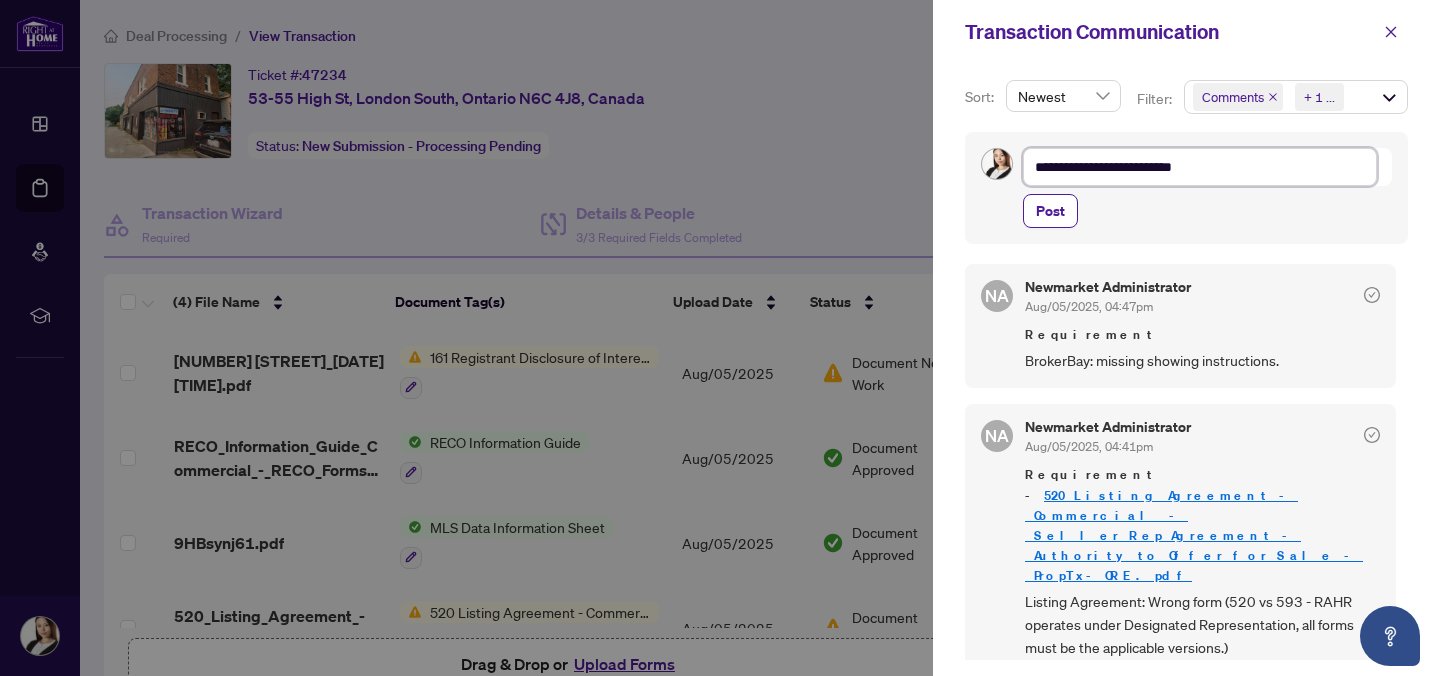 type on "**********" 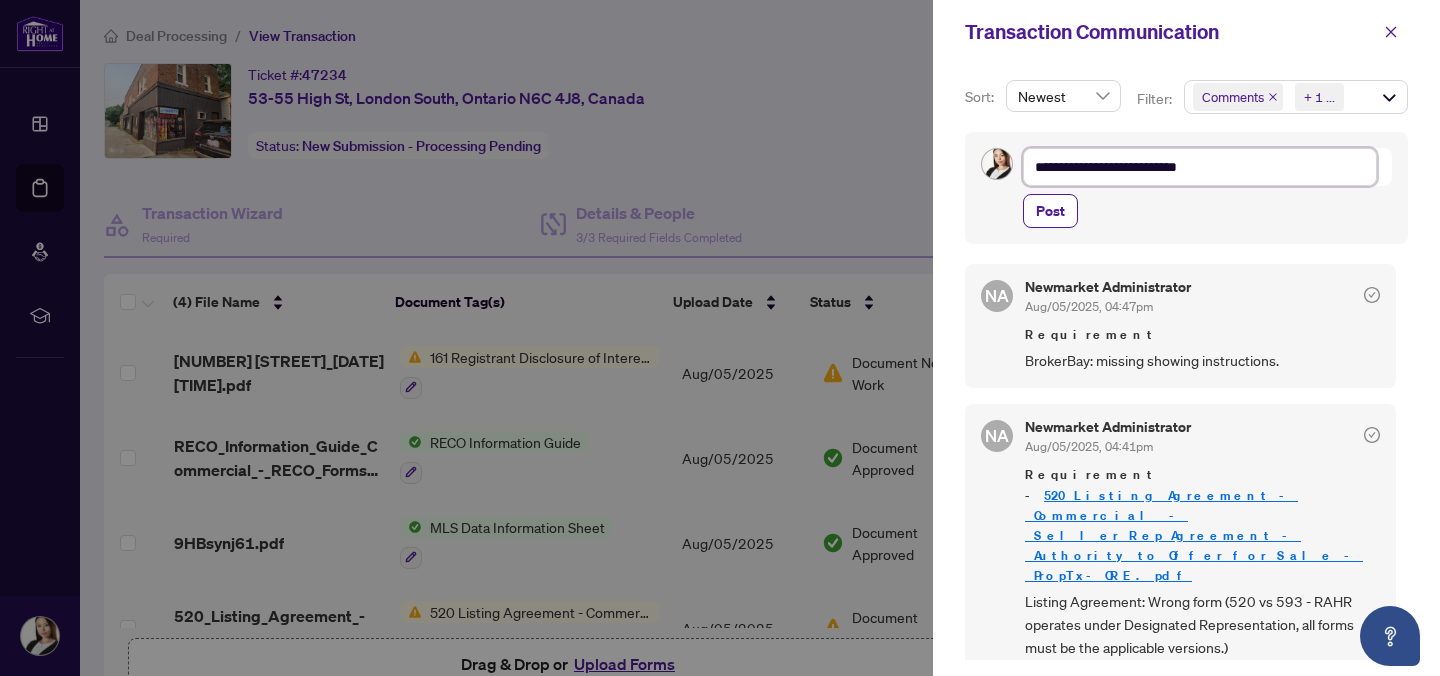 type on "**********" 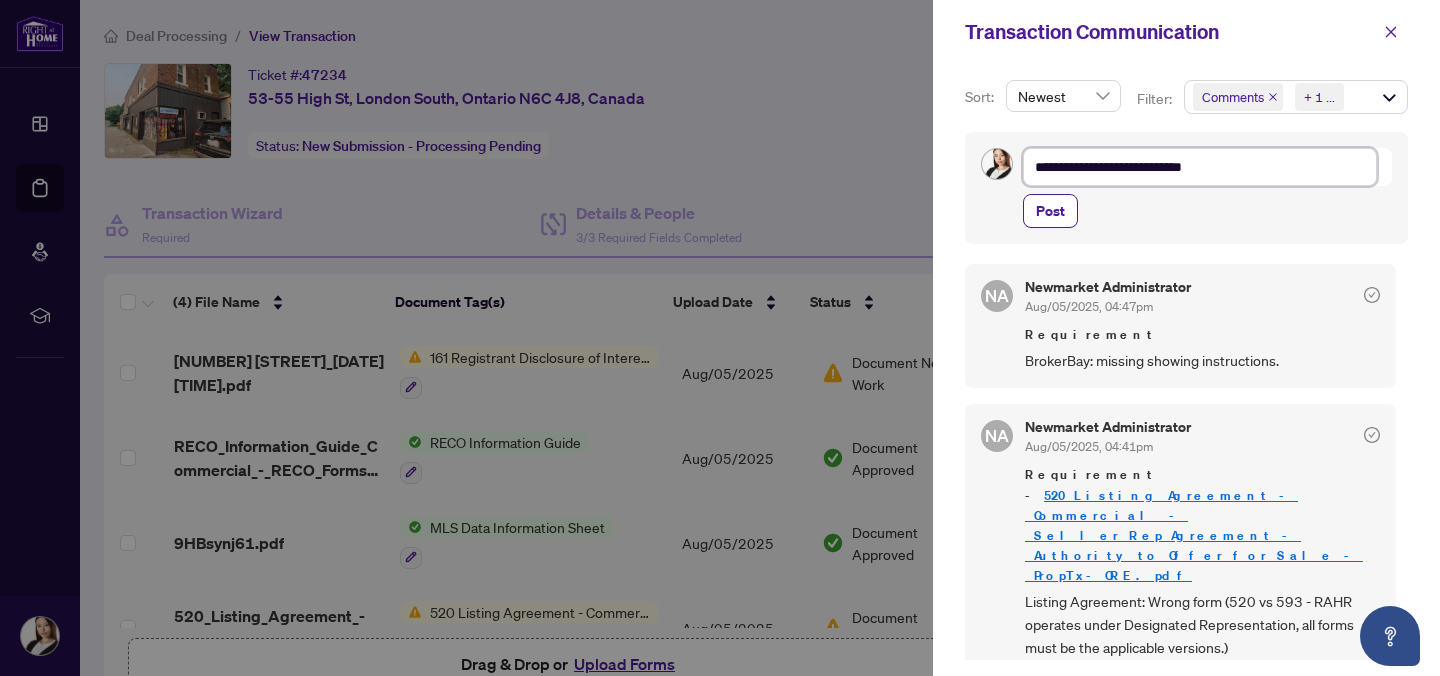 type on "**********" 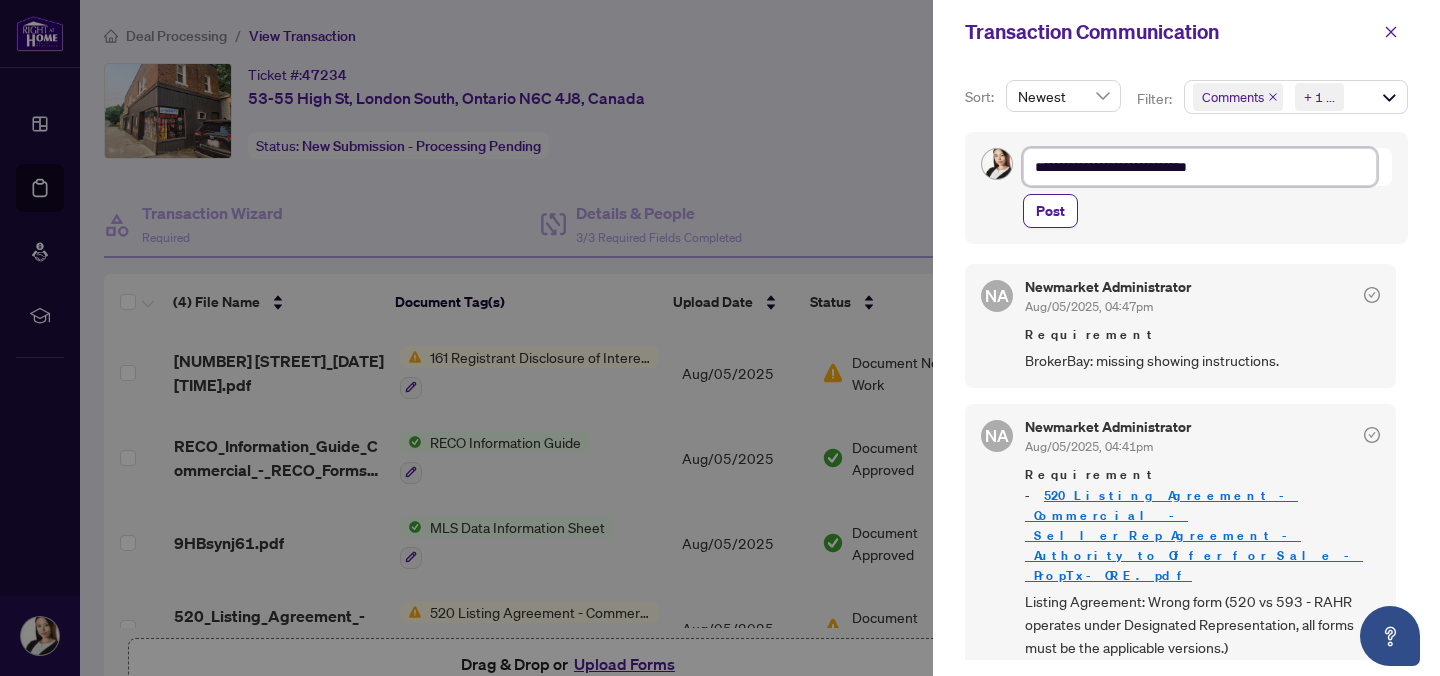 type on "**********" 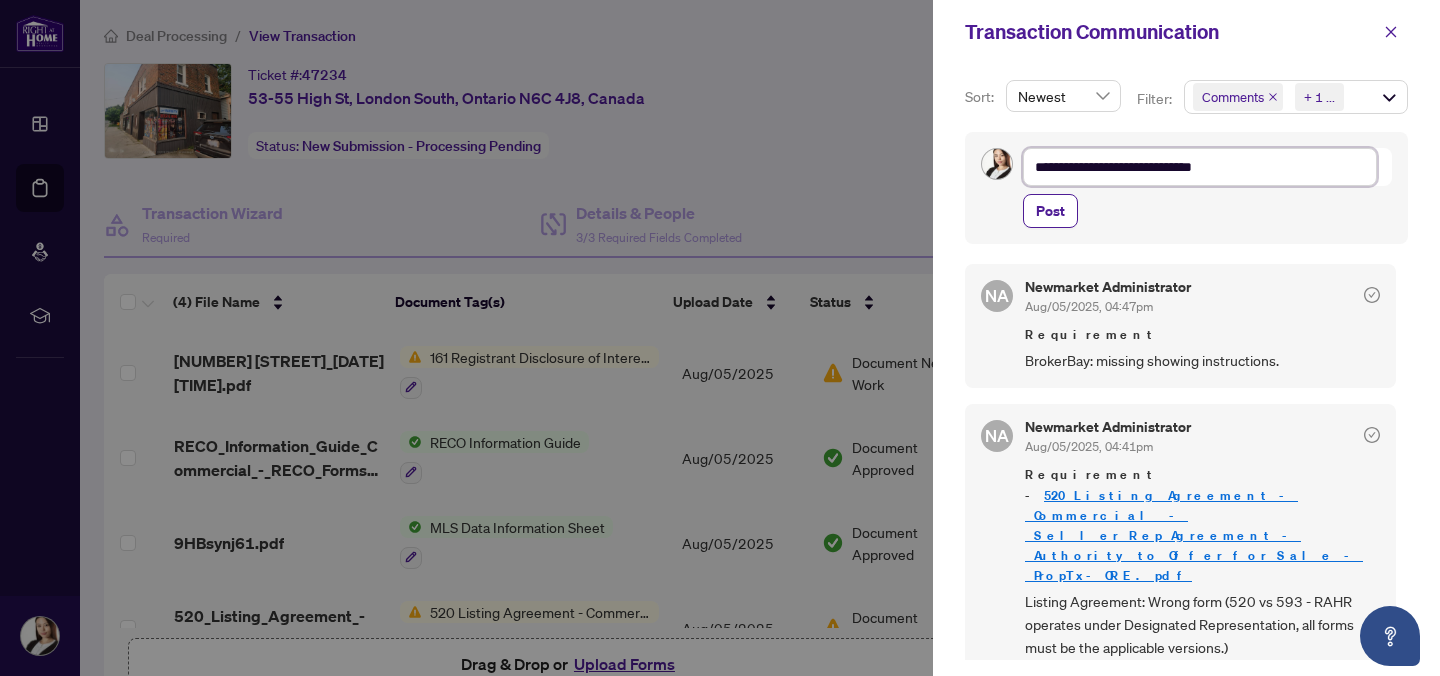 type on "**********" 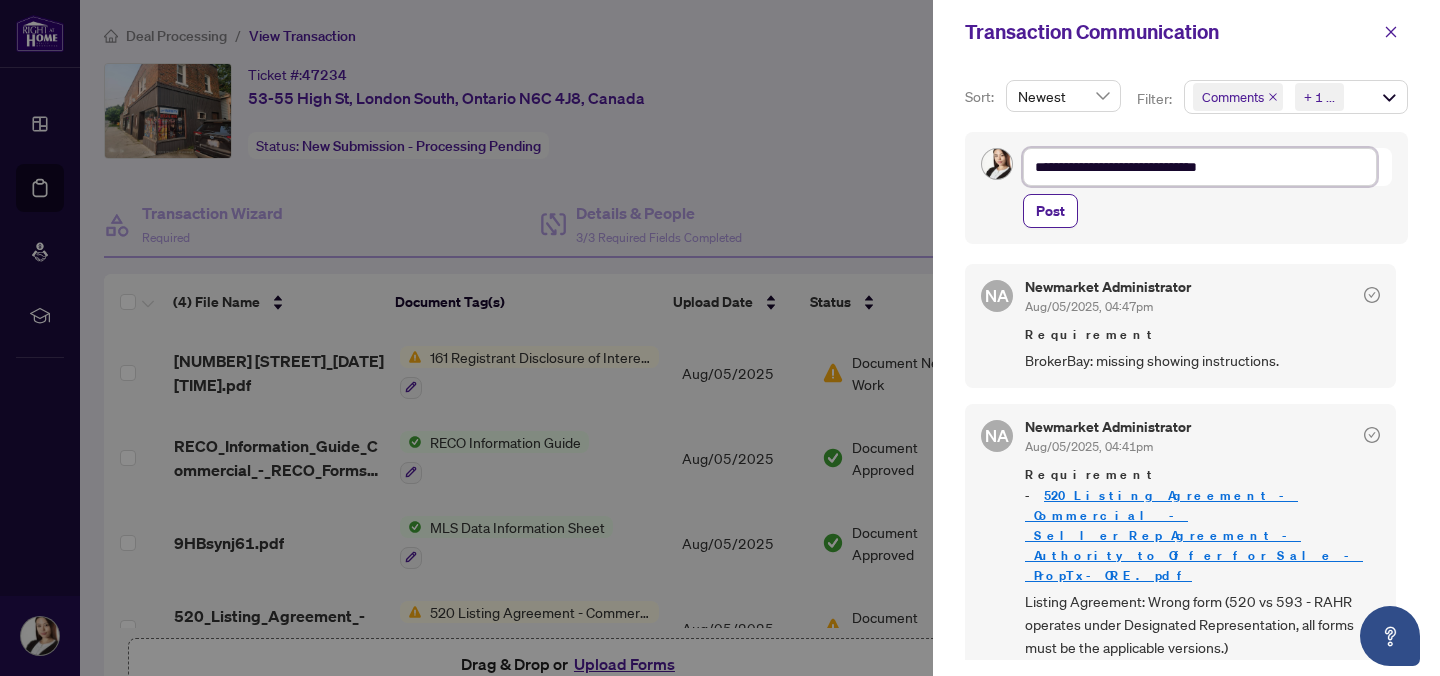 type on "**********" 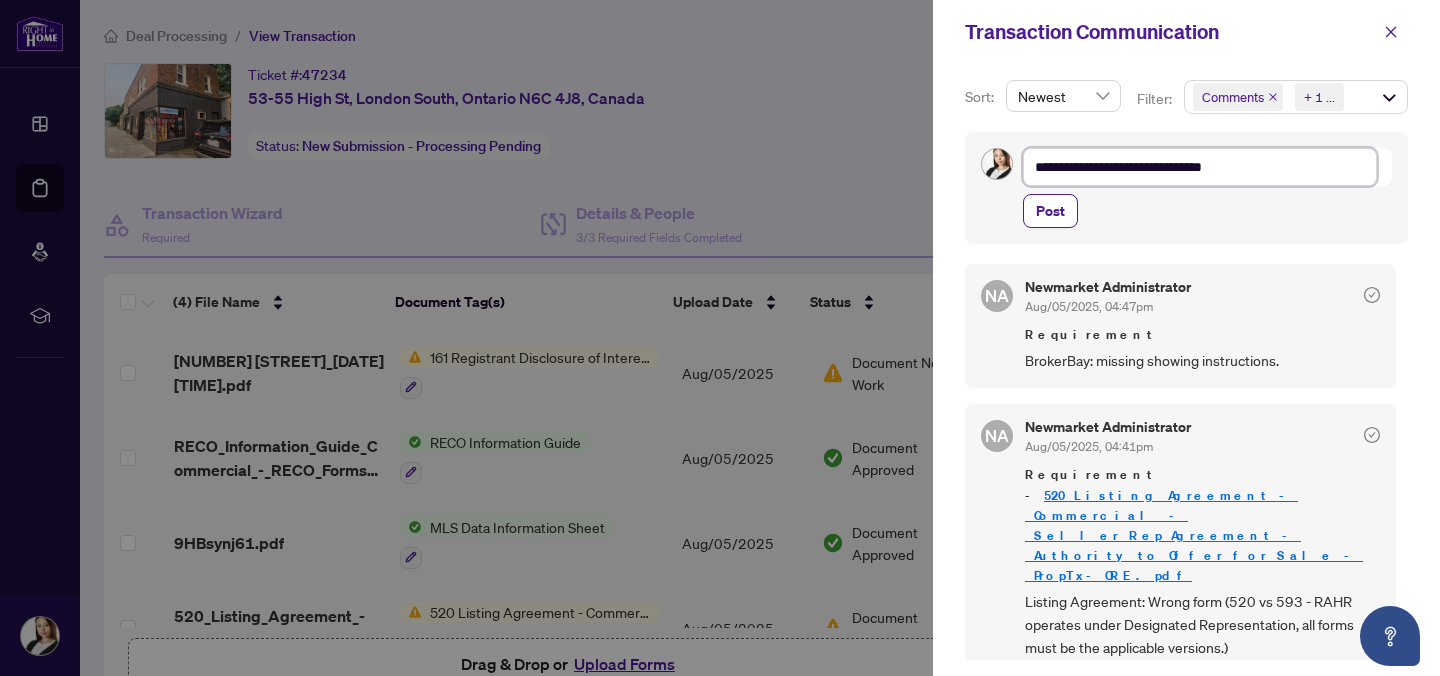 type on "**********" 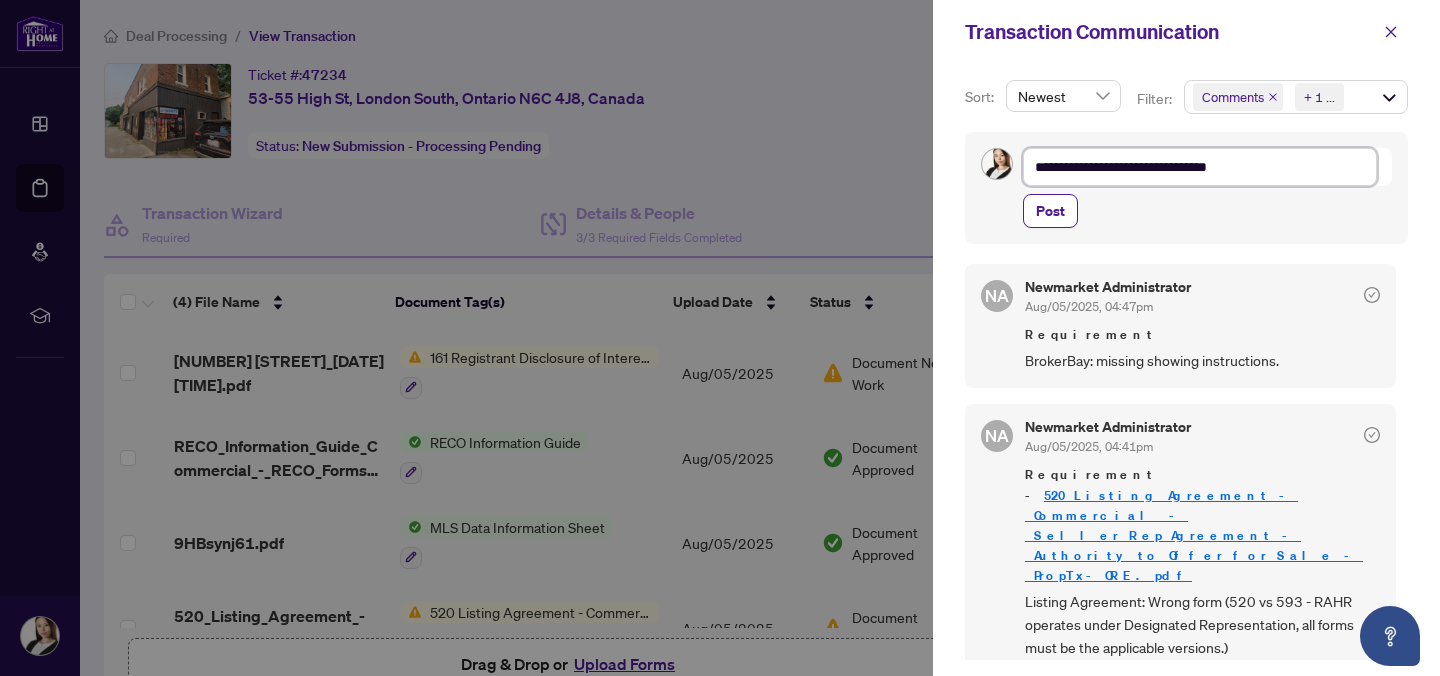 type on "**********" 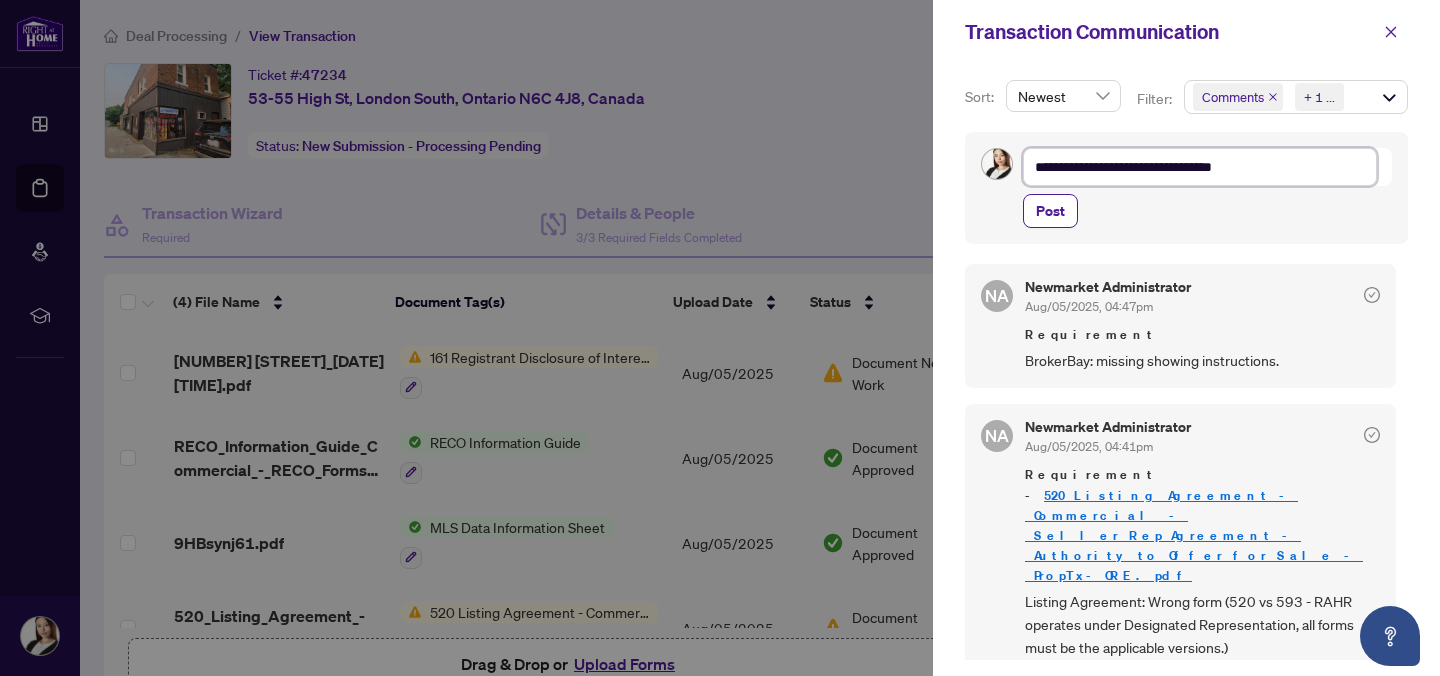 type on "**********" 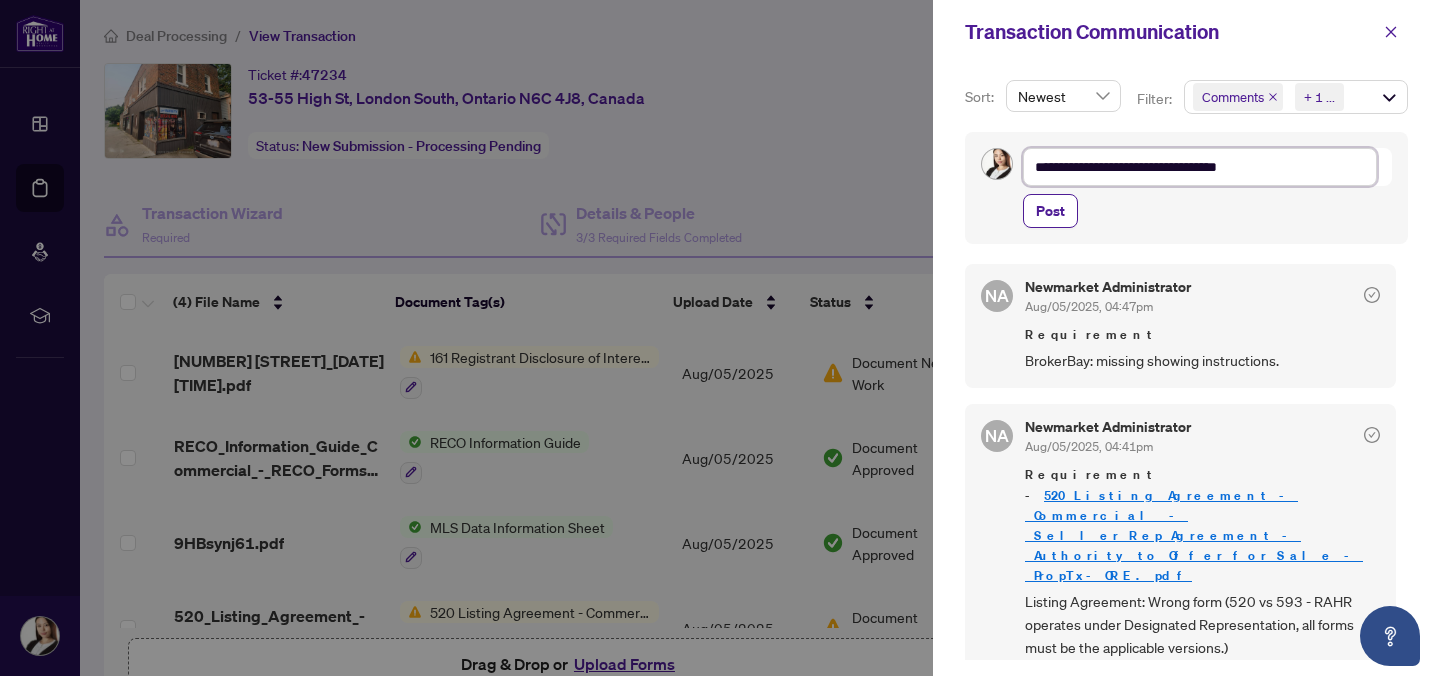 type on "**********" 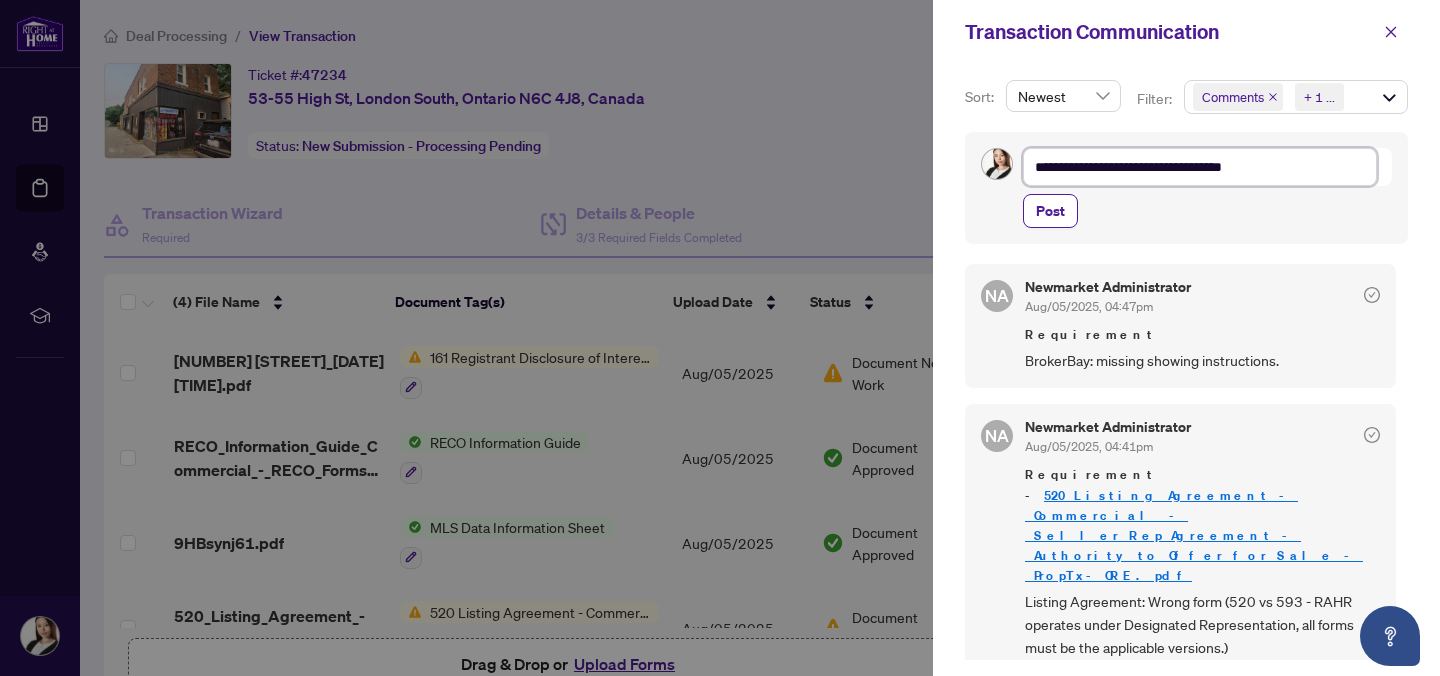 type on "**********" 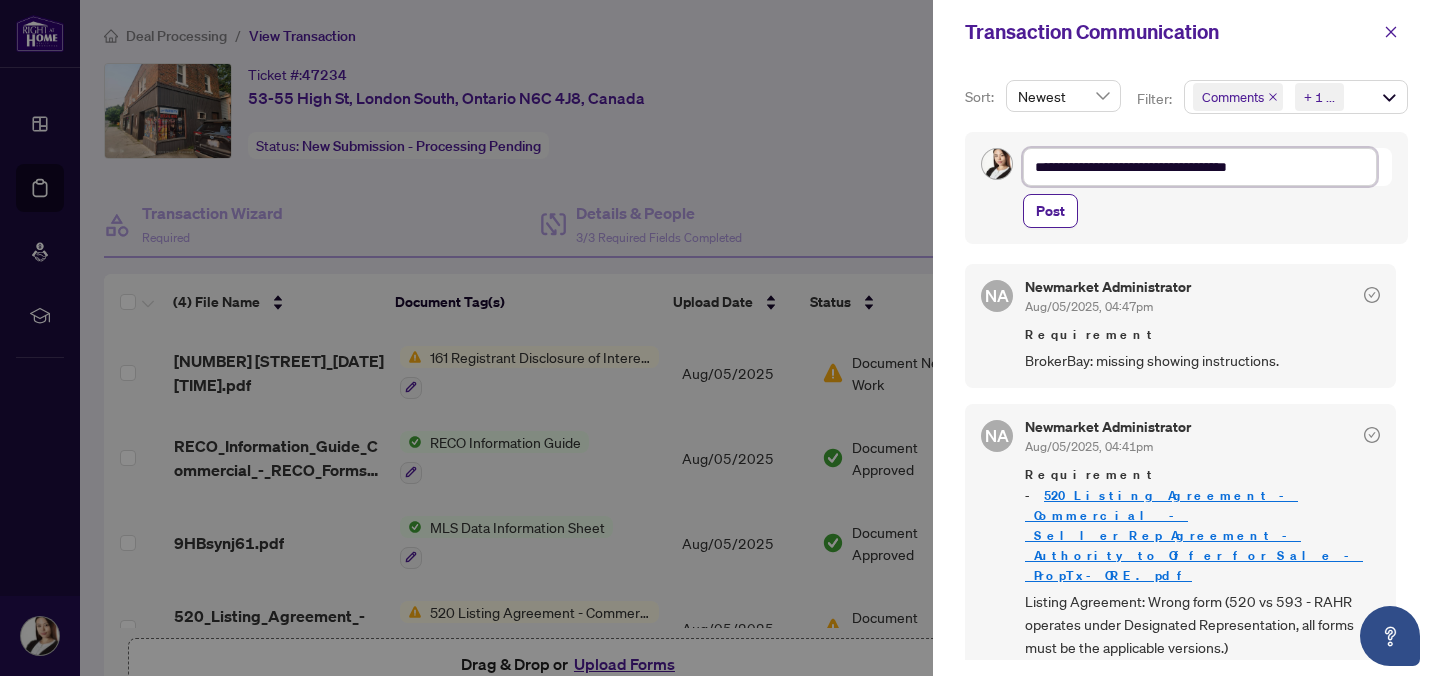 type on "**********" 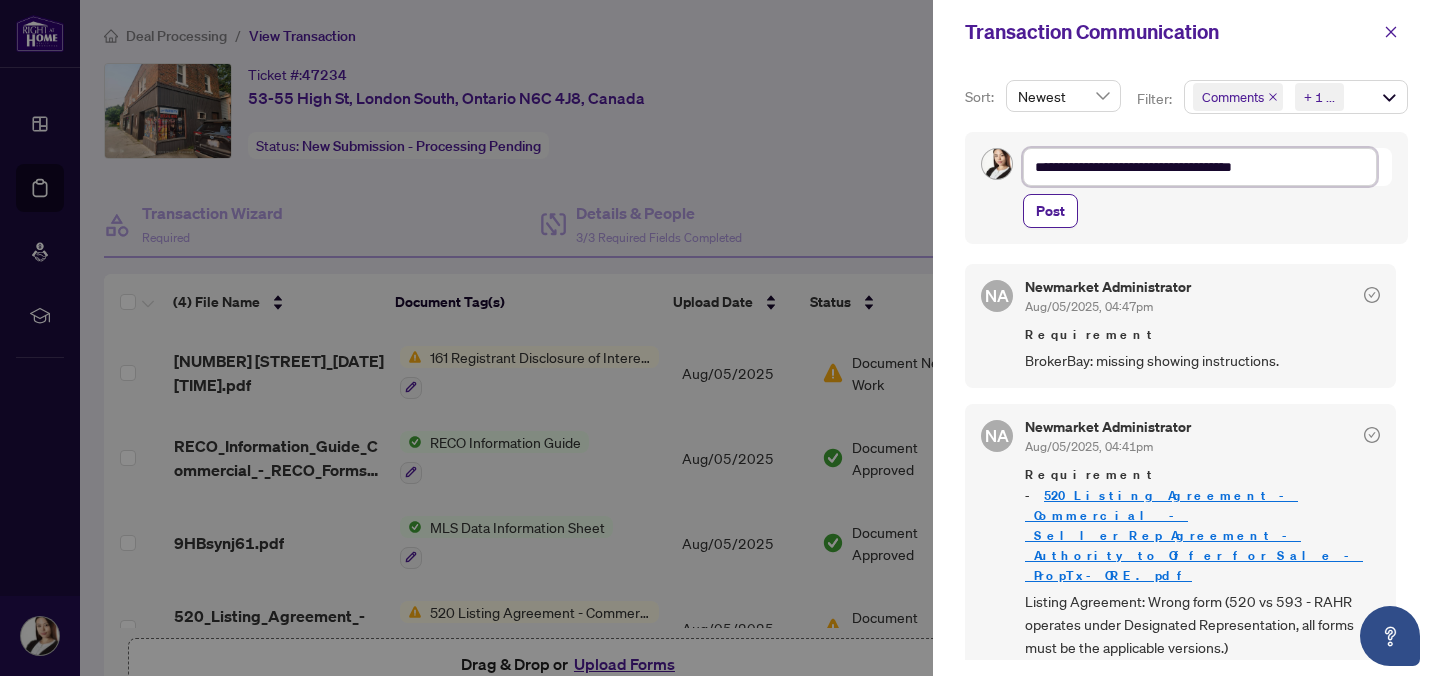 type on "**********" 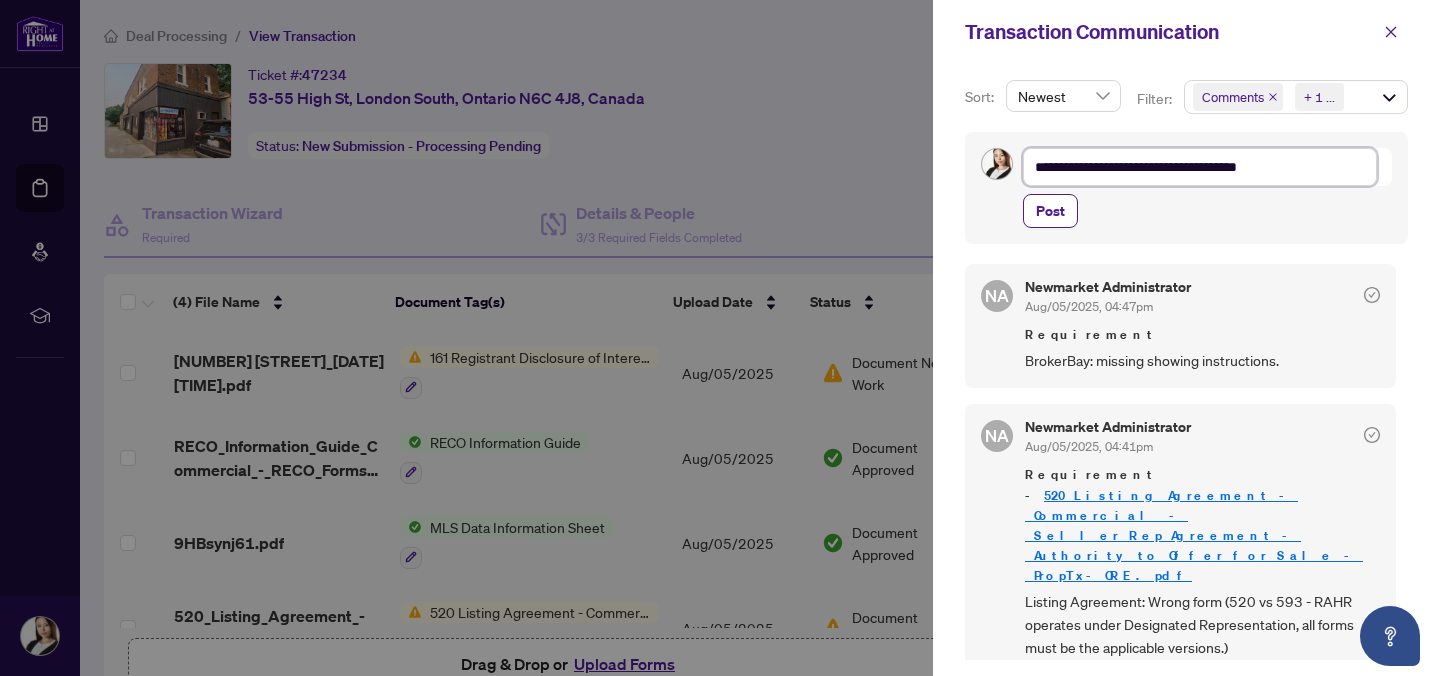 type on "**********" 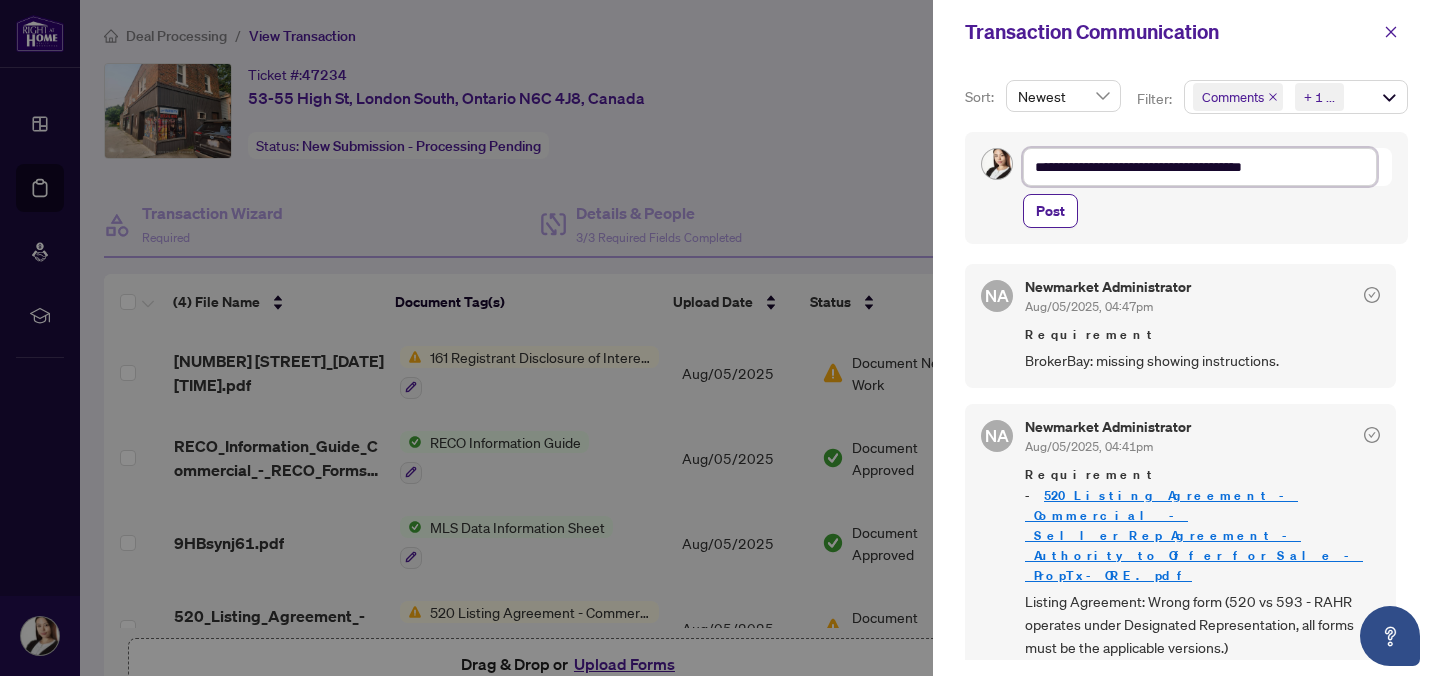 type on "**********" 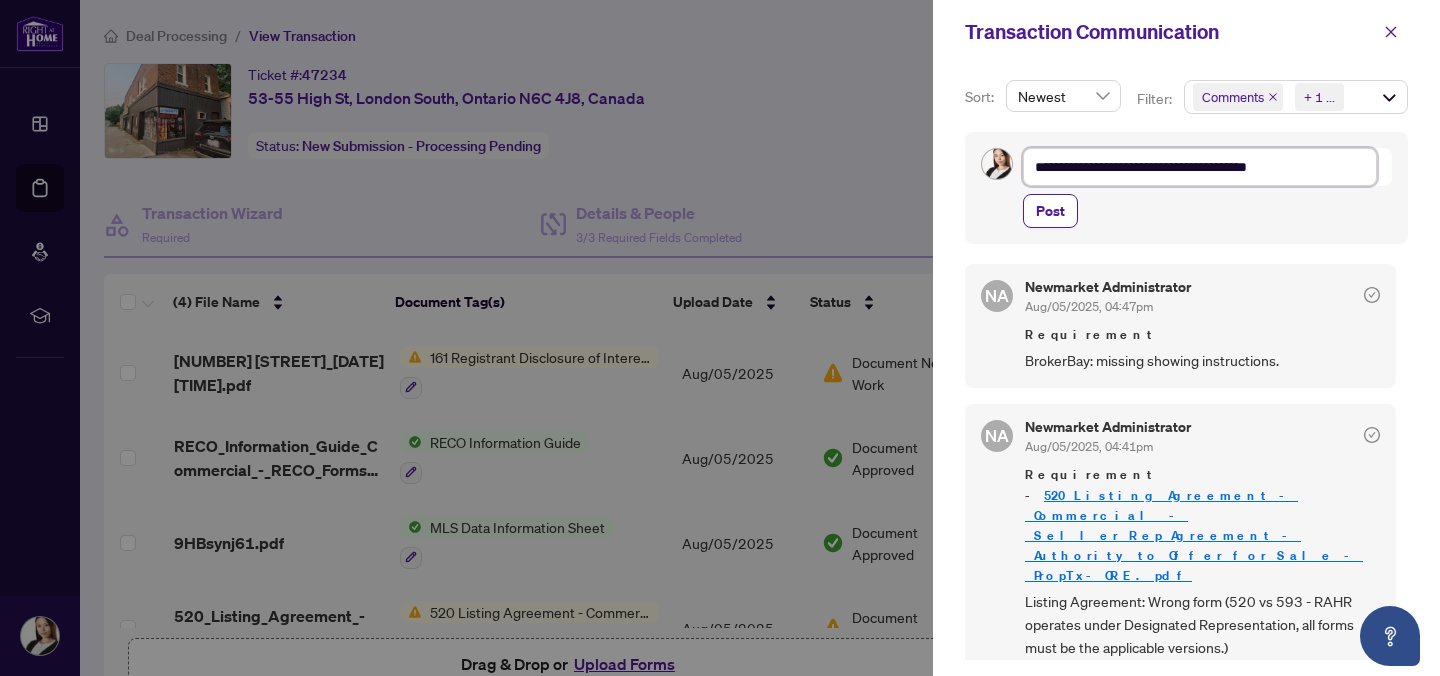 type on "**********" 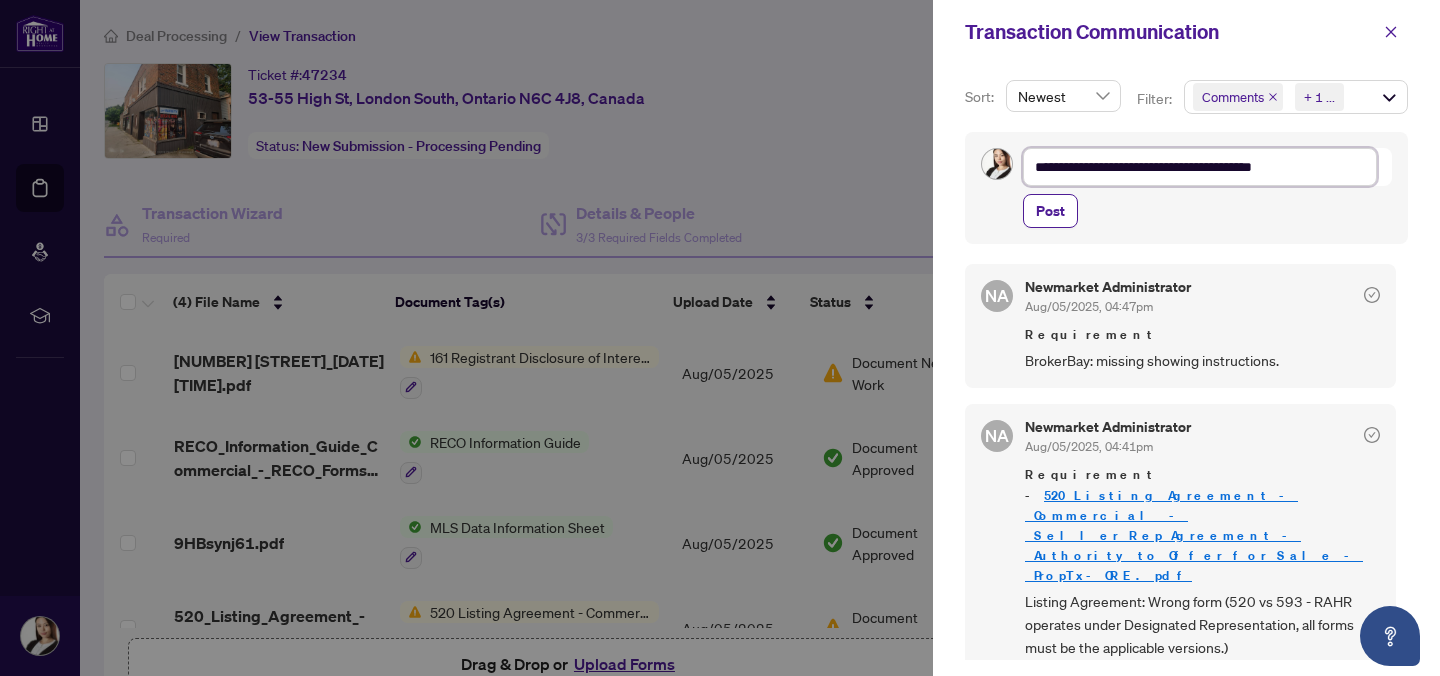 type on "**********" 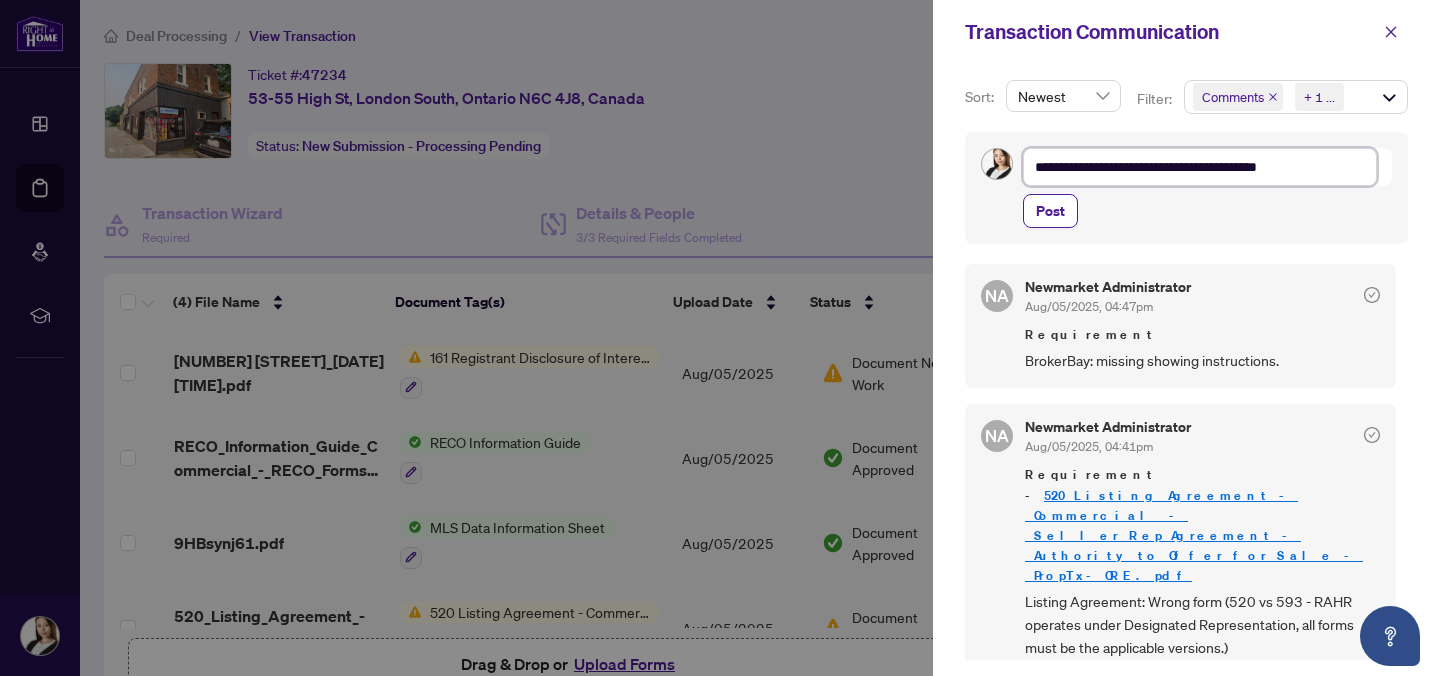 type on "**********" 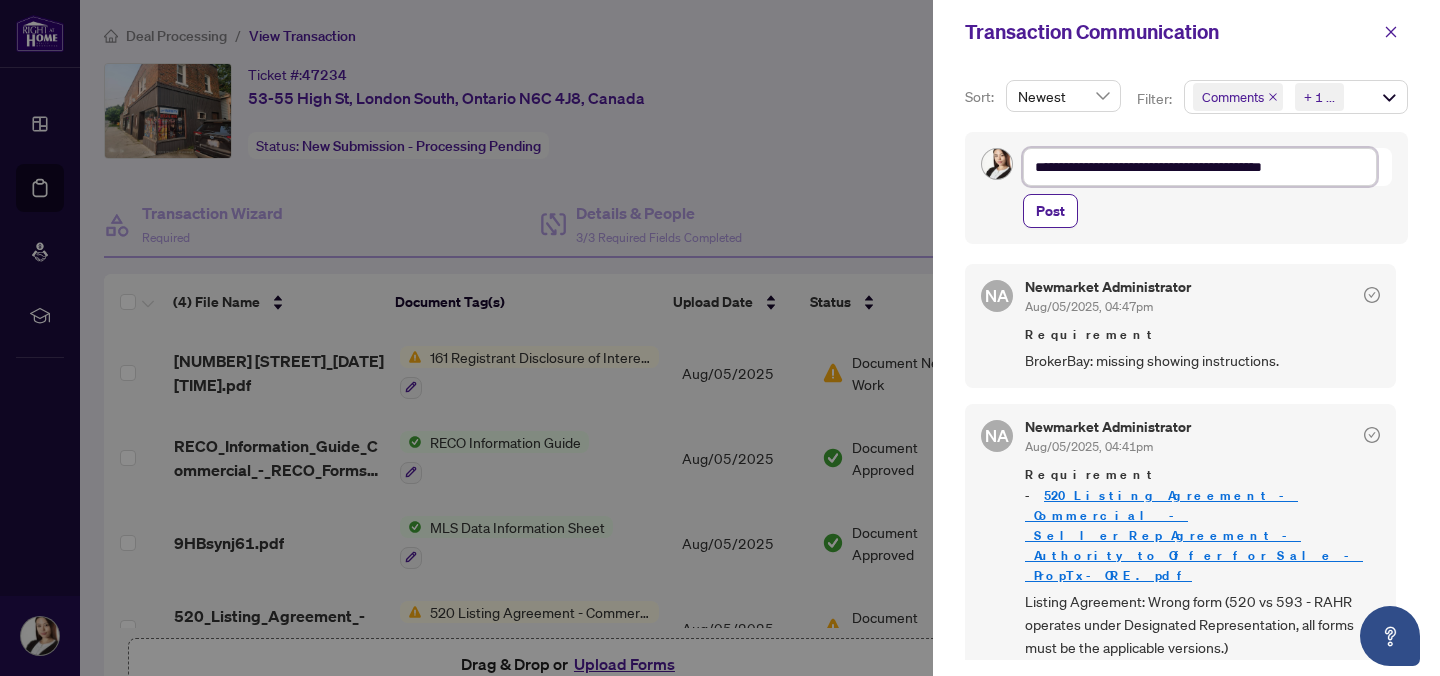 type on "**********" 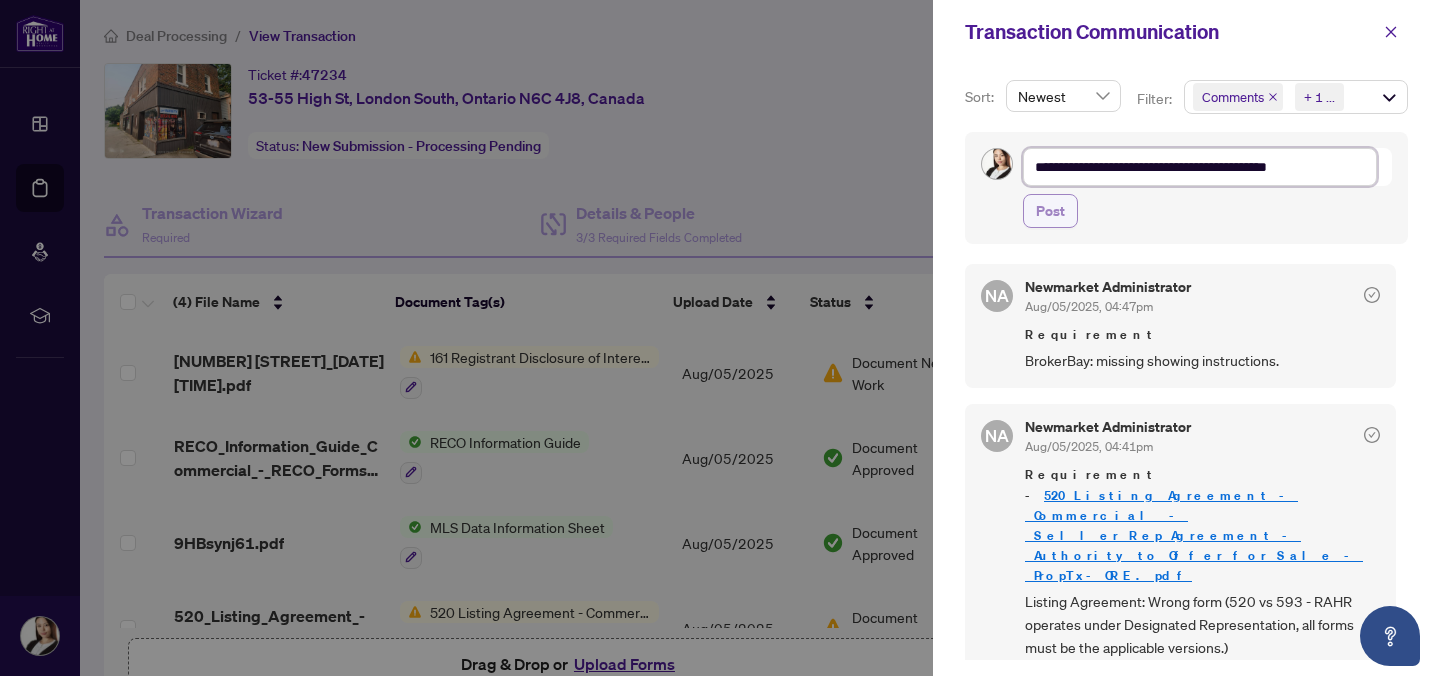 type 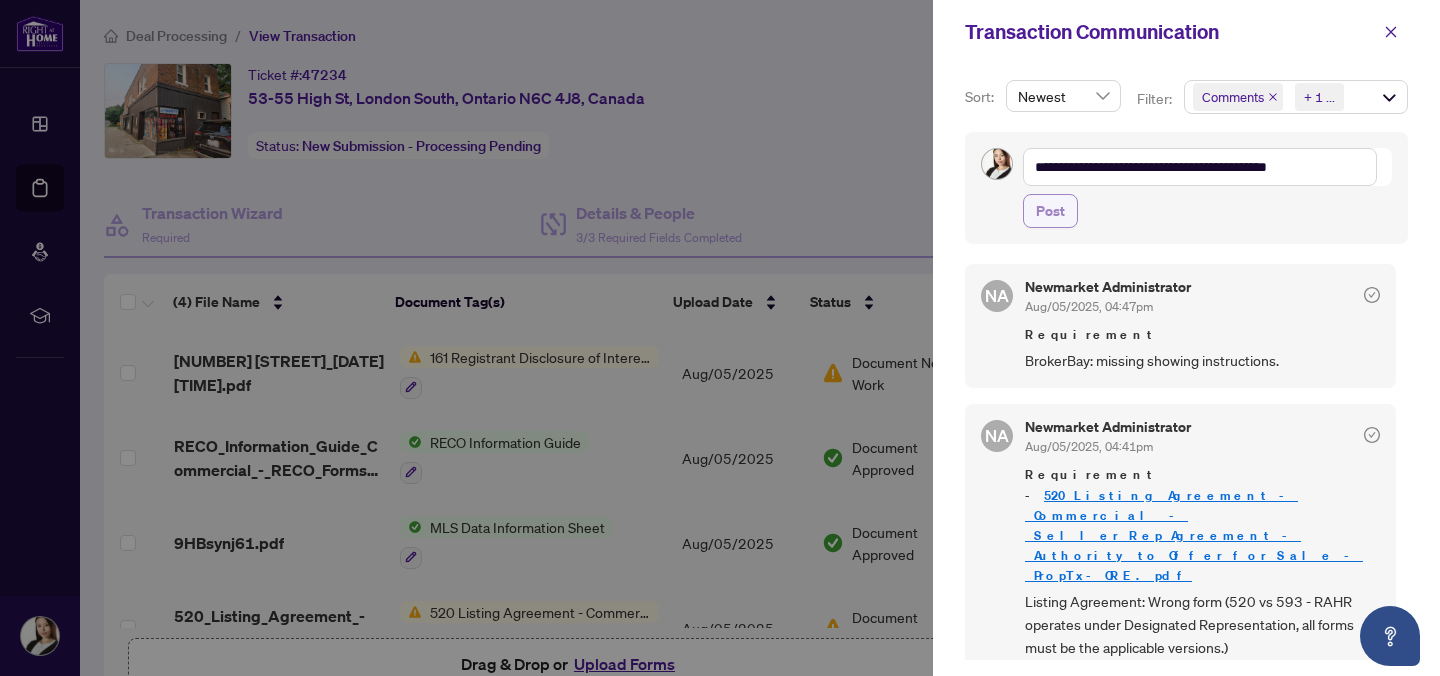 click on "Post" at bounding box center [1050, 211] 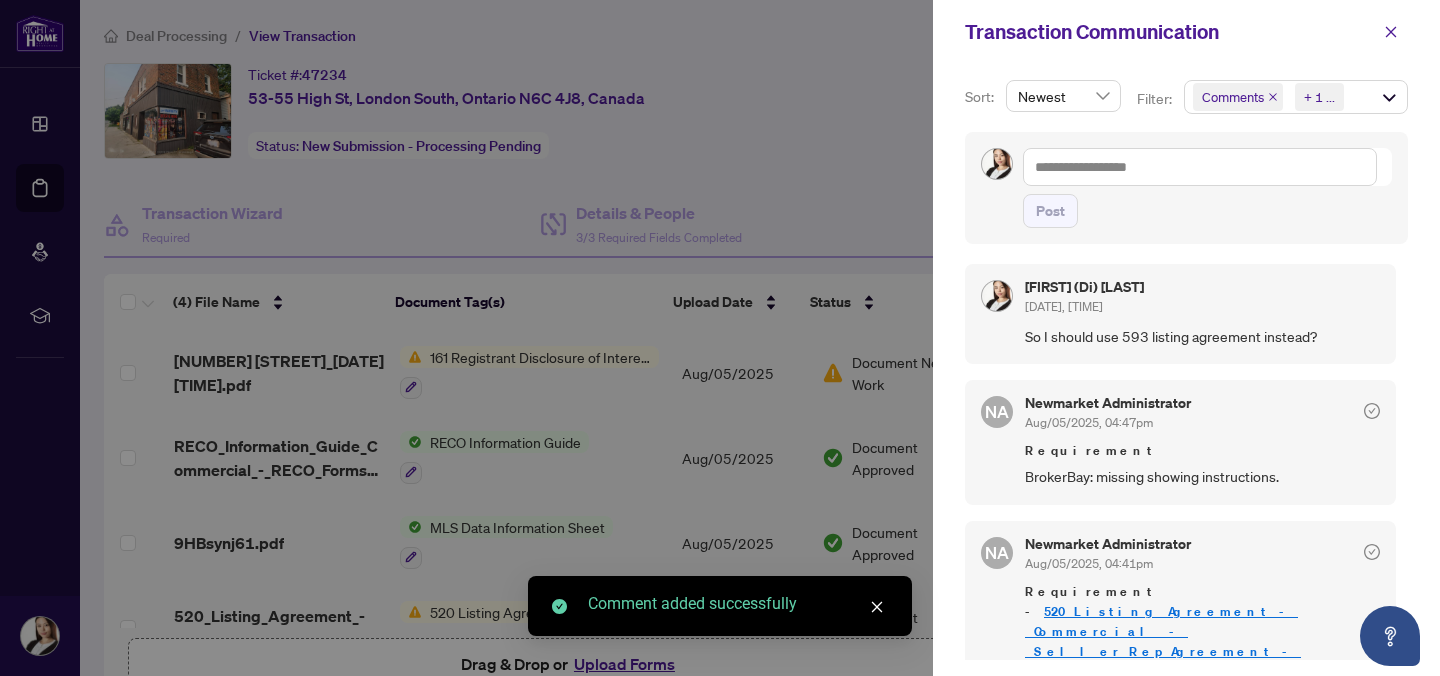 click at bounding box center (720, 338) 